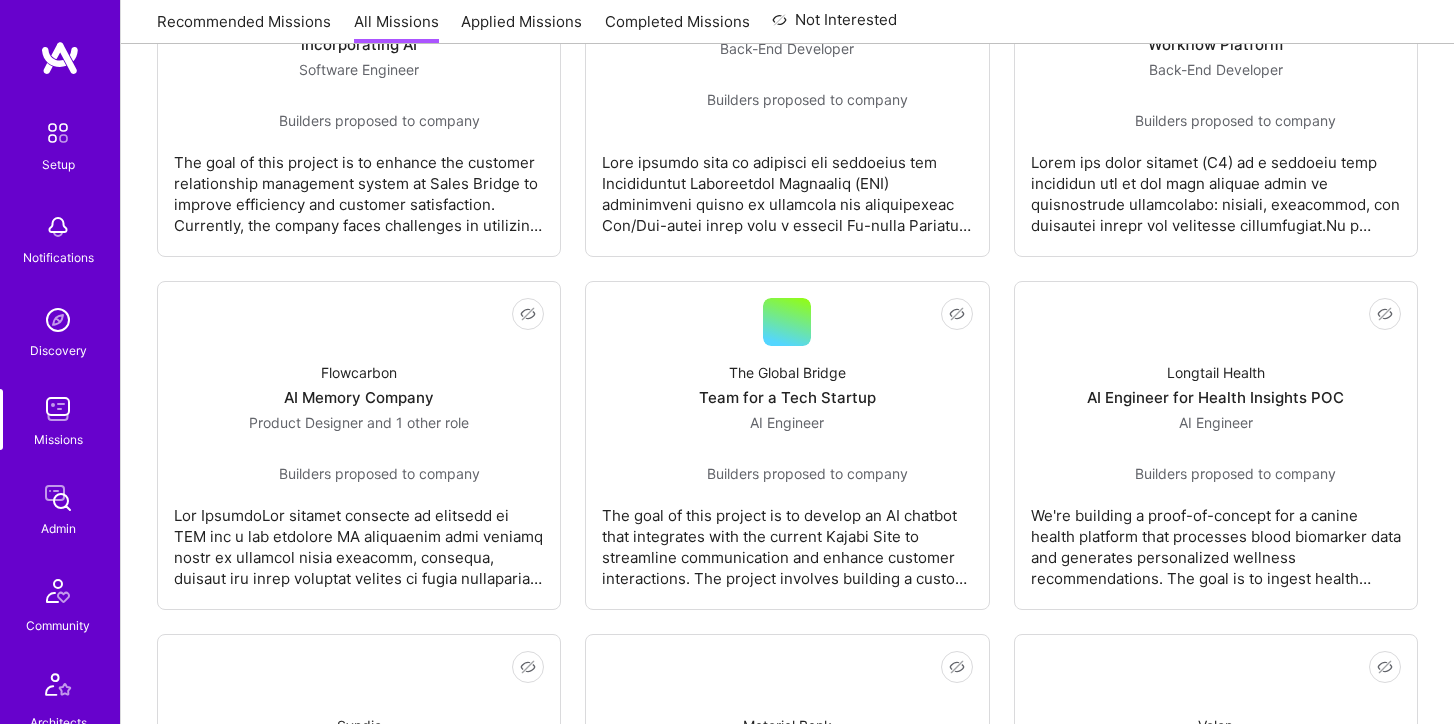 scroll, scrollTop: 1939, scrollLeft: 0, axis: vertical 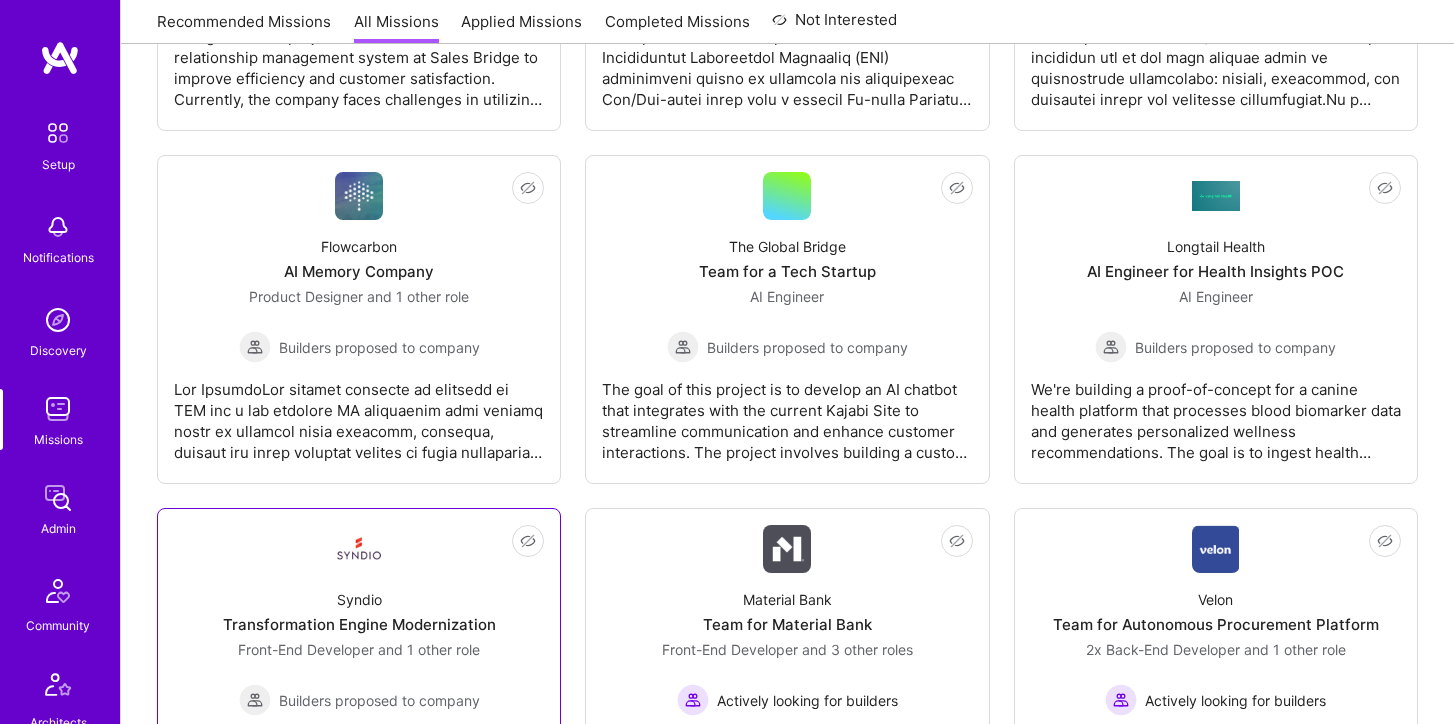 click on "Transformation Engine Modernization" at bounding box center (359, 624) 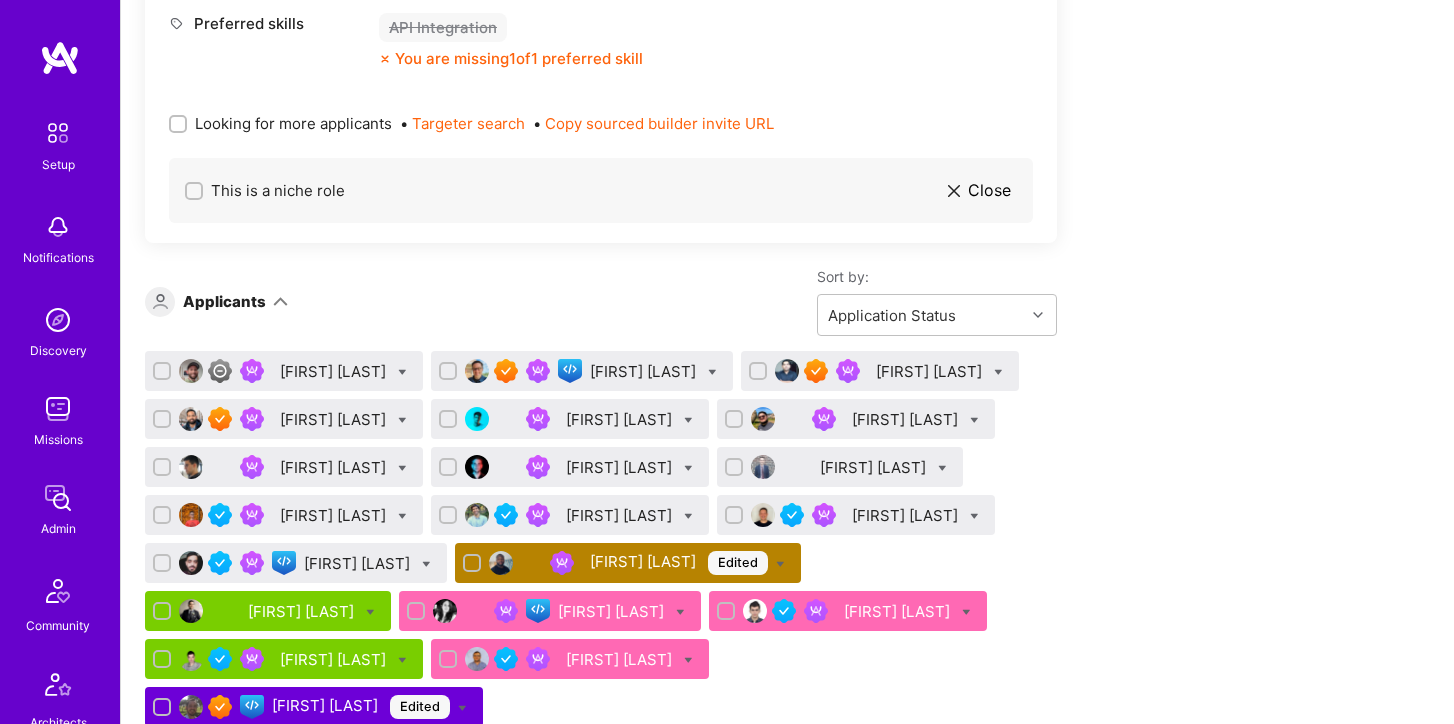 scroll, scrollTop: 1124, scrollLeft: 0, axis: vertical 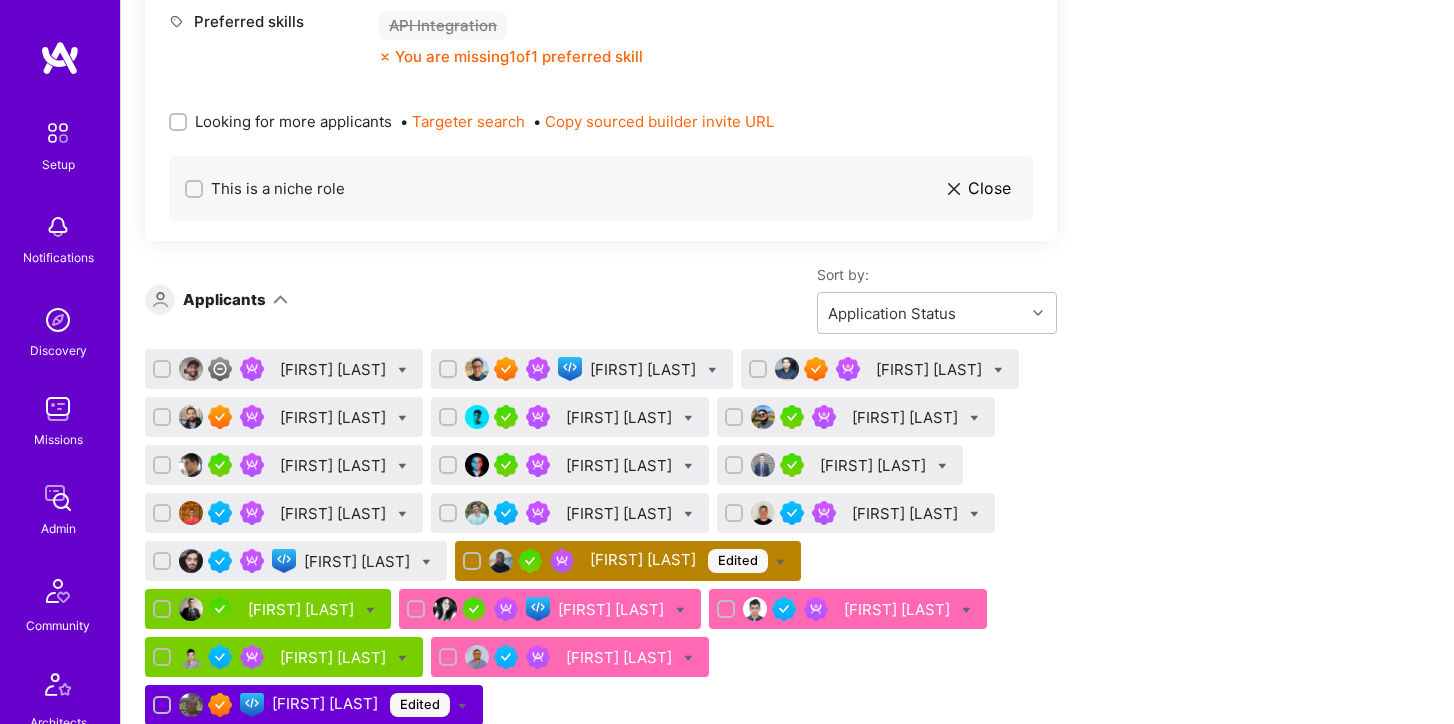 click on "Patrick Igwe Edited" at bounding box center [679, 561] 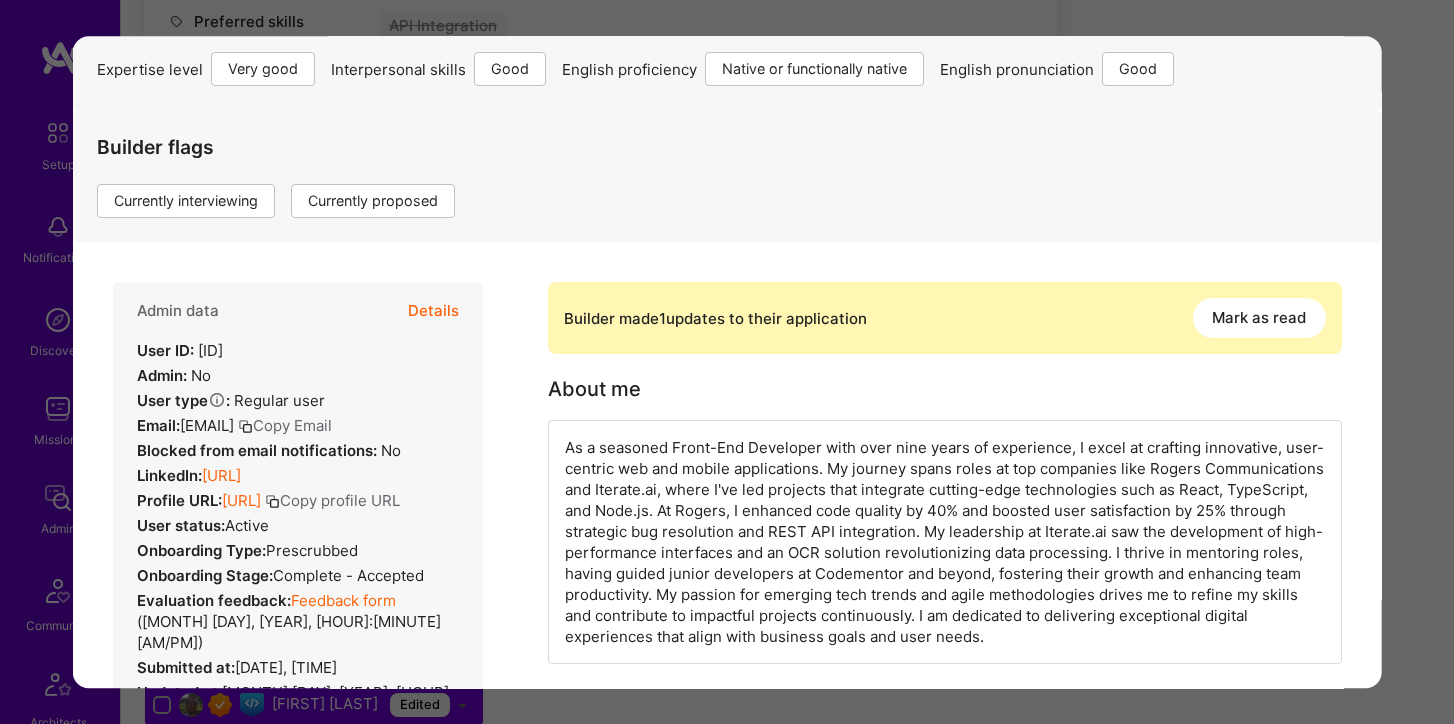 scroll, scrollTop: 0, scrollLeft: 0, axis: both 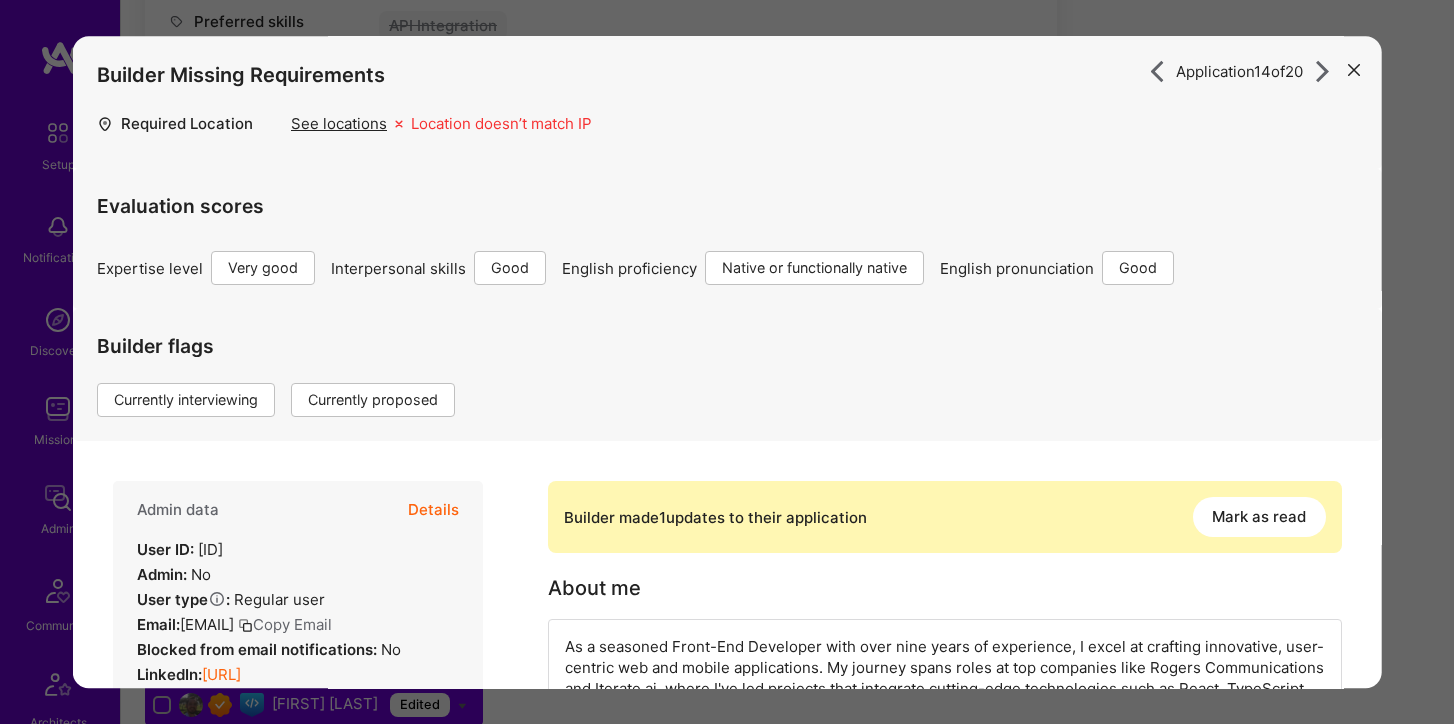 click on "Details" at bounding box center (433, 511) 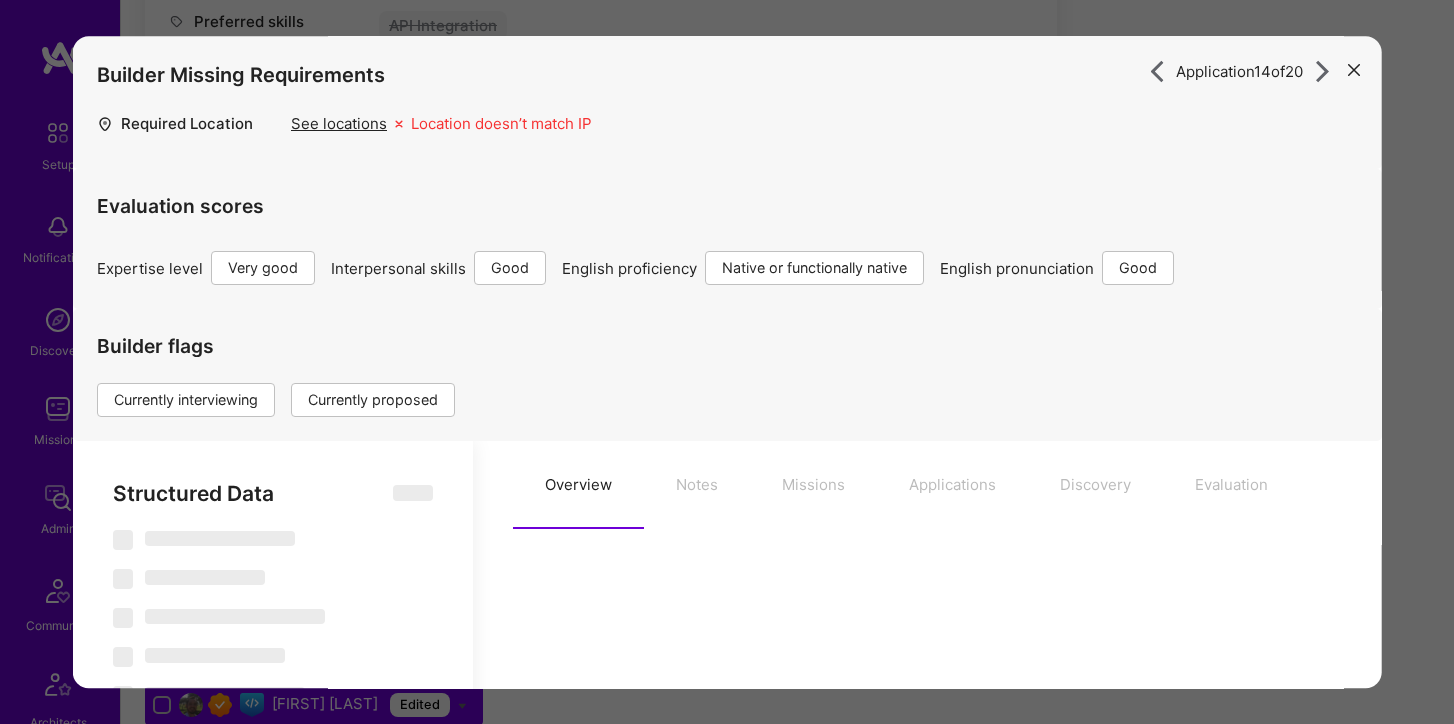select on "Right Now" 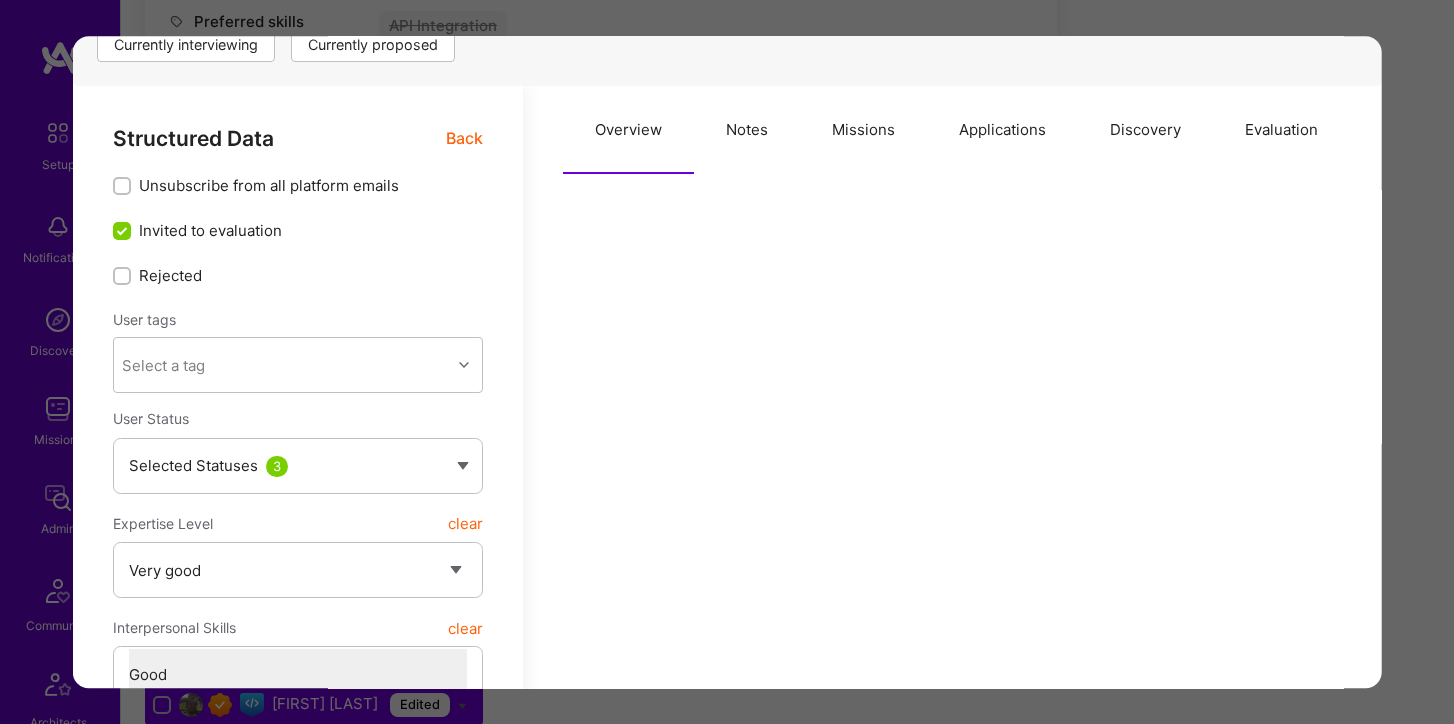 scroll, scrollTop: 159, scrollLeft: 0, axis: vertical 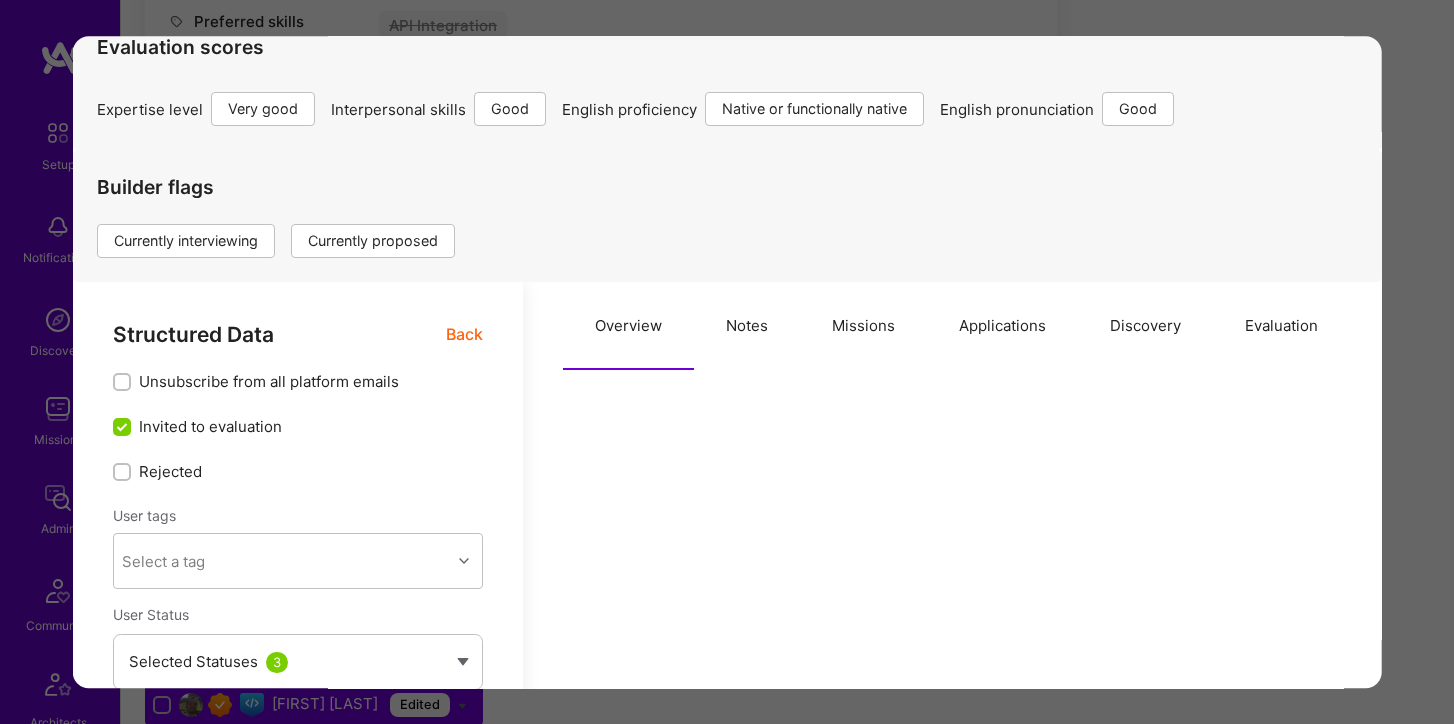 click on "Applications" at bounding box center [1002, 327] 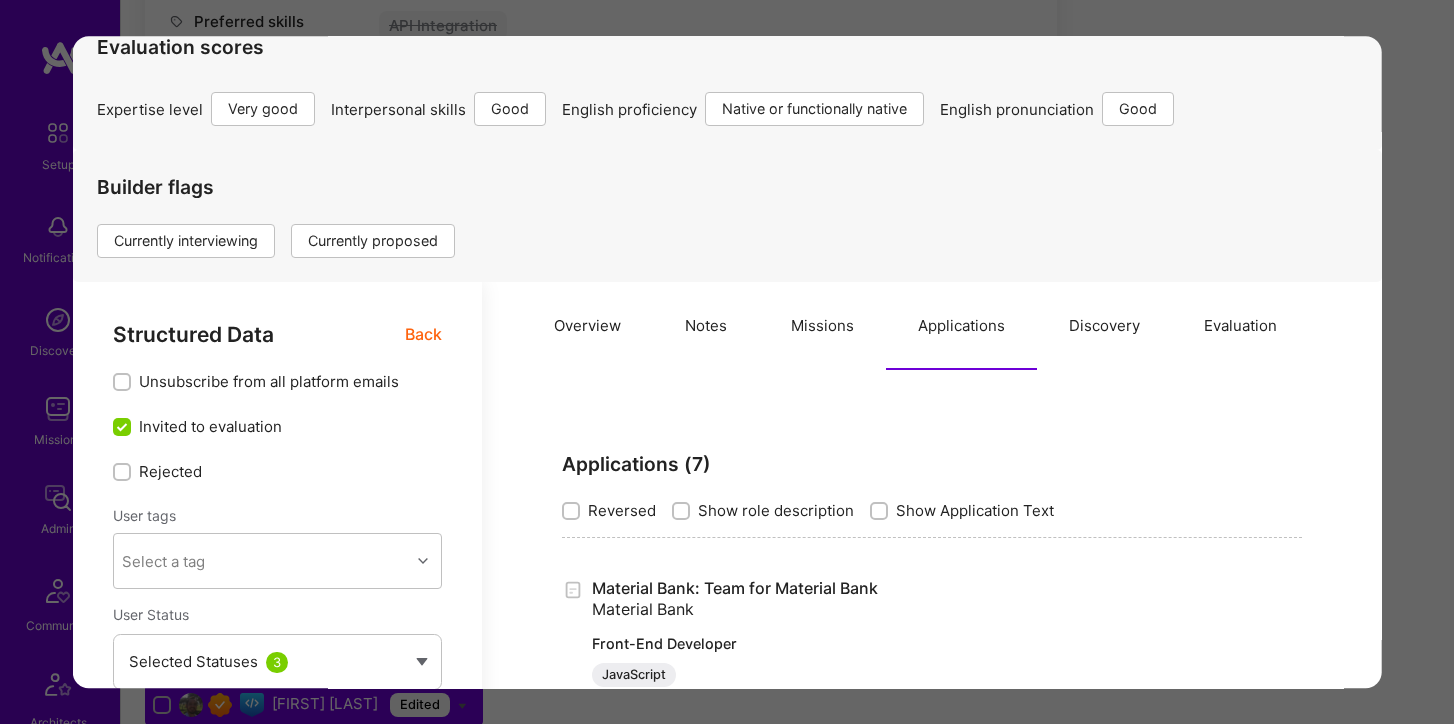 click on "Discovery" at bounding box center [1103, 327] 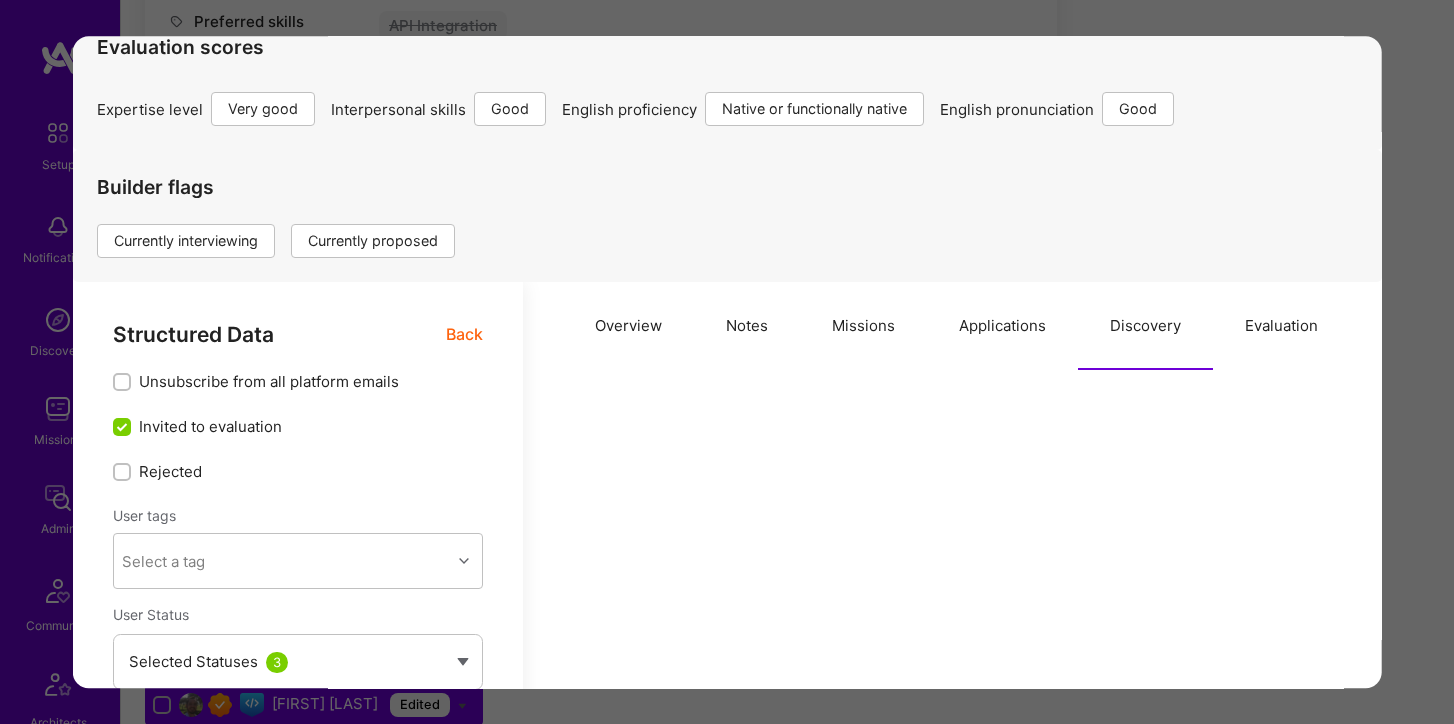 click on "Missions" at bounding box center (863, 327) 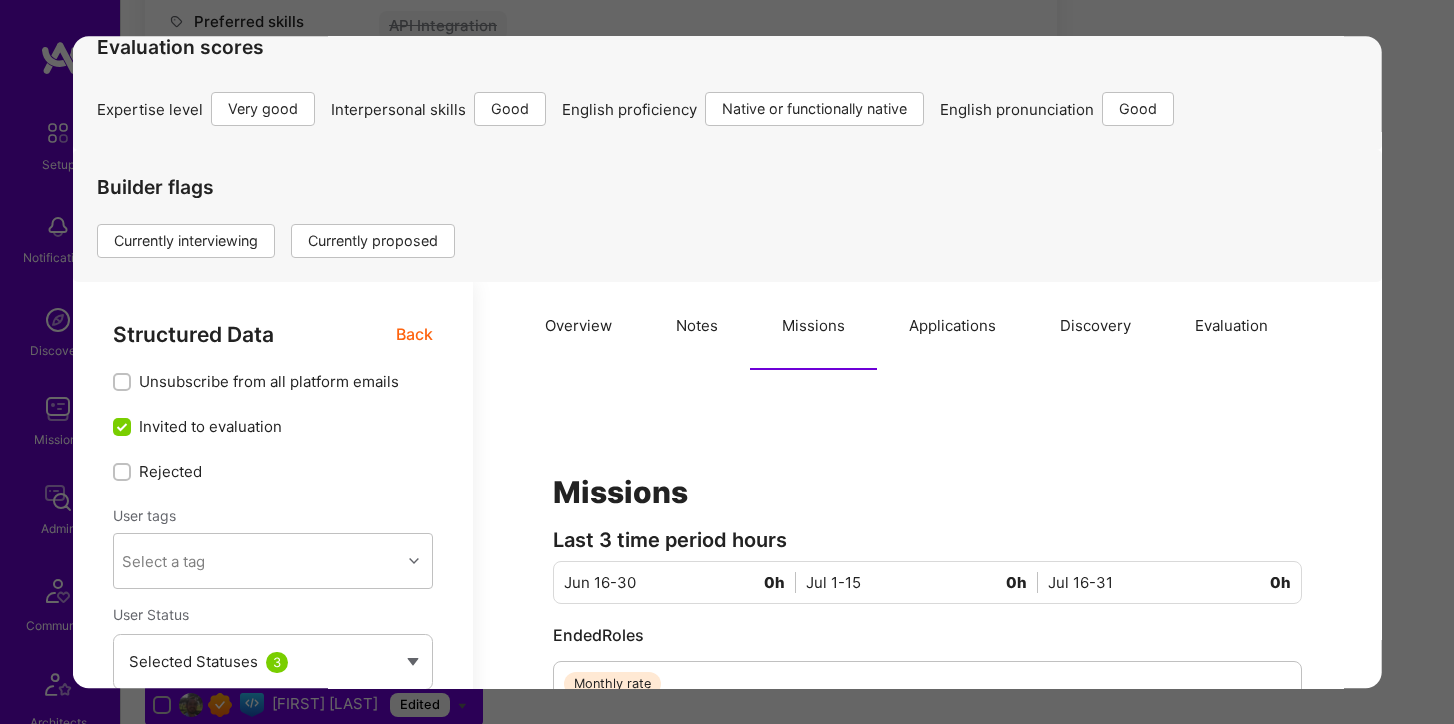 click on "Discovery" at bounding box center [1095, 327] 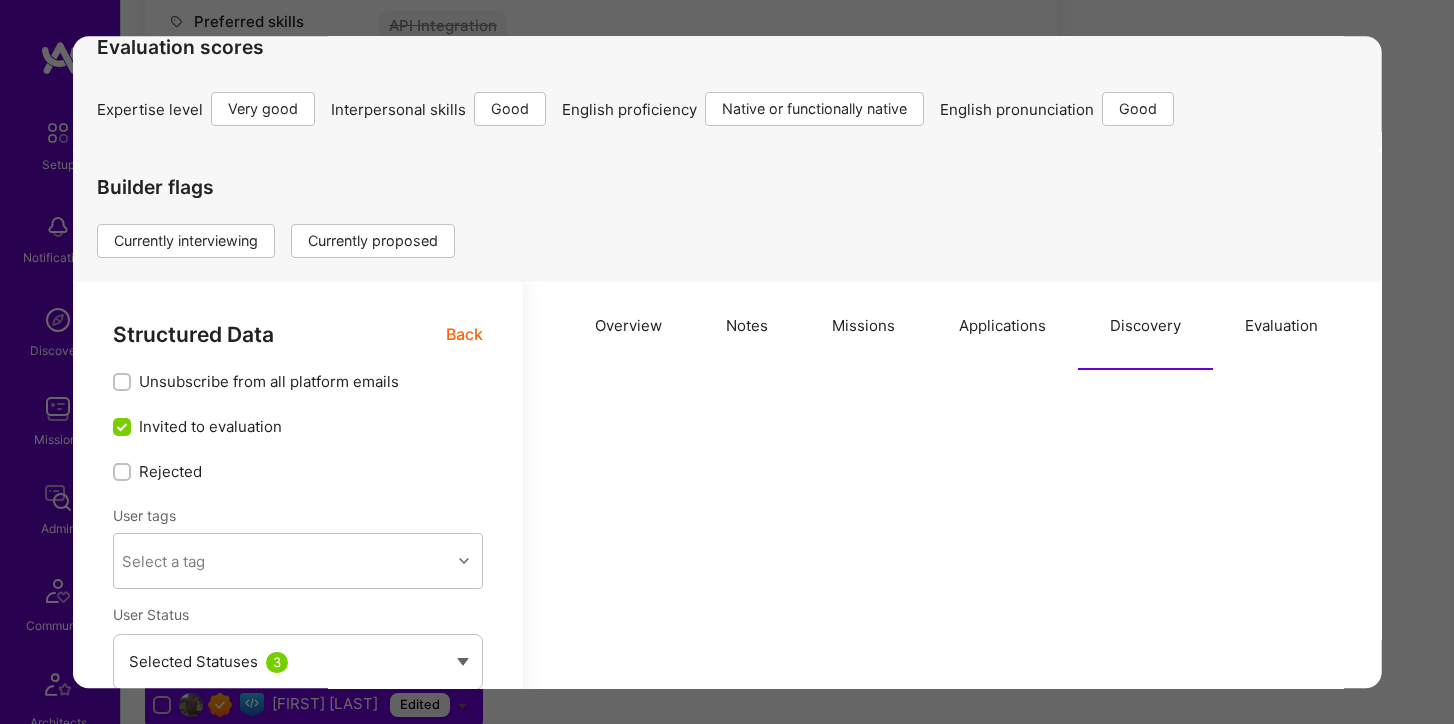 scroll, scrollTop: 210, scrollLeft: 0, axis: vertical 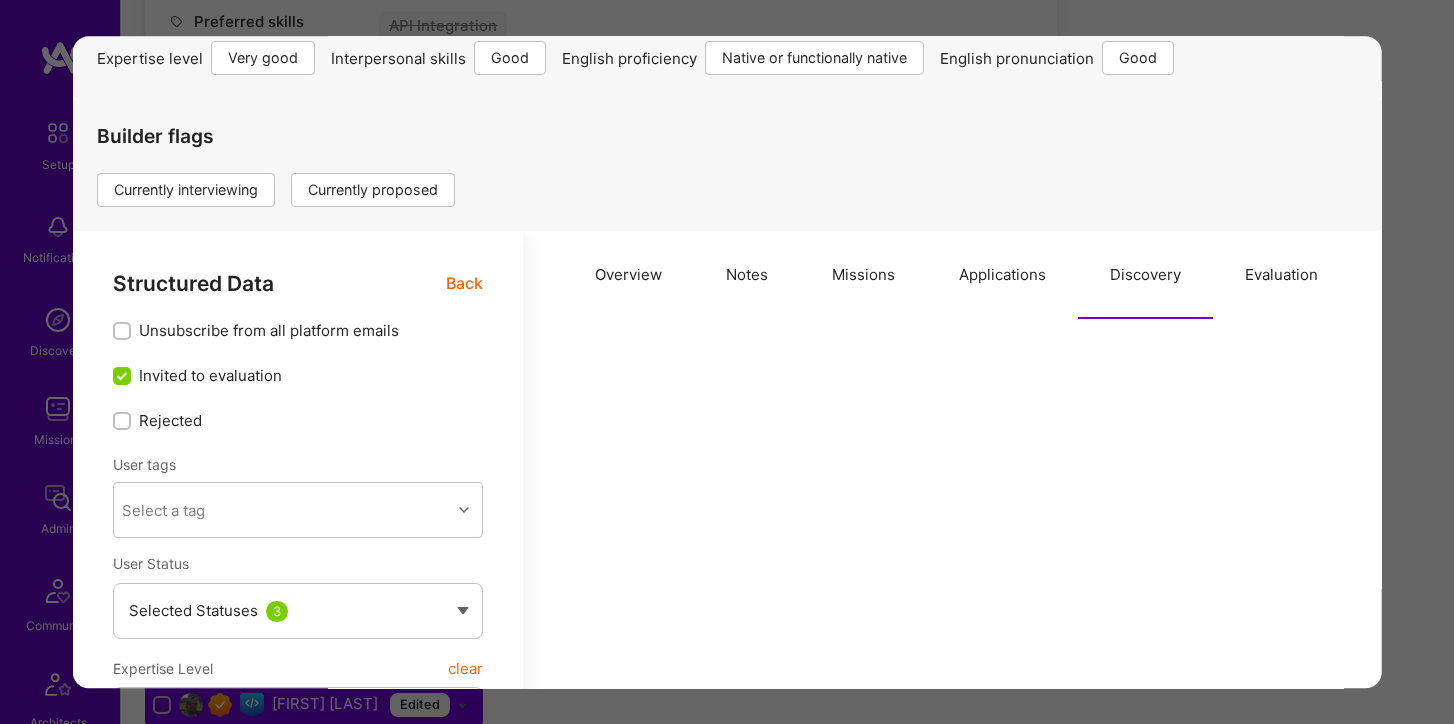 click on "Applications" at bounding box center (1002, 276) 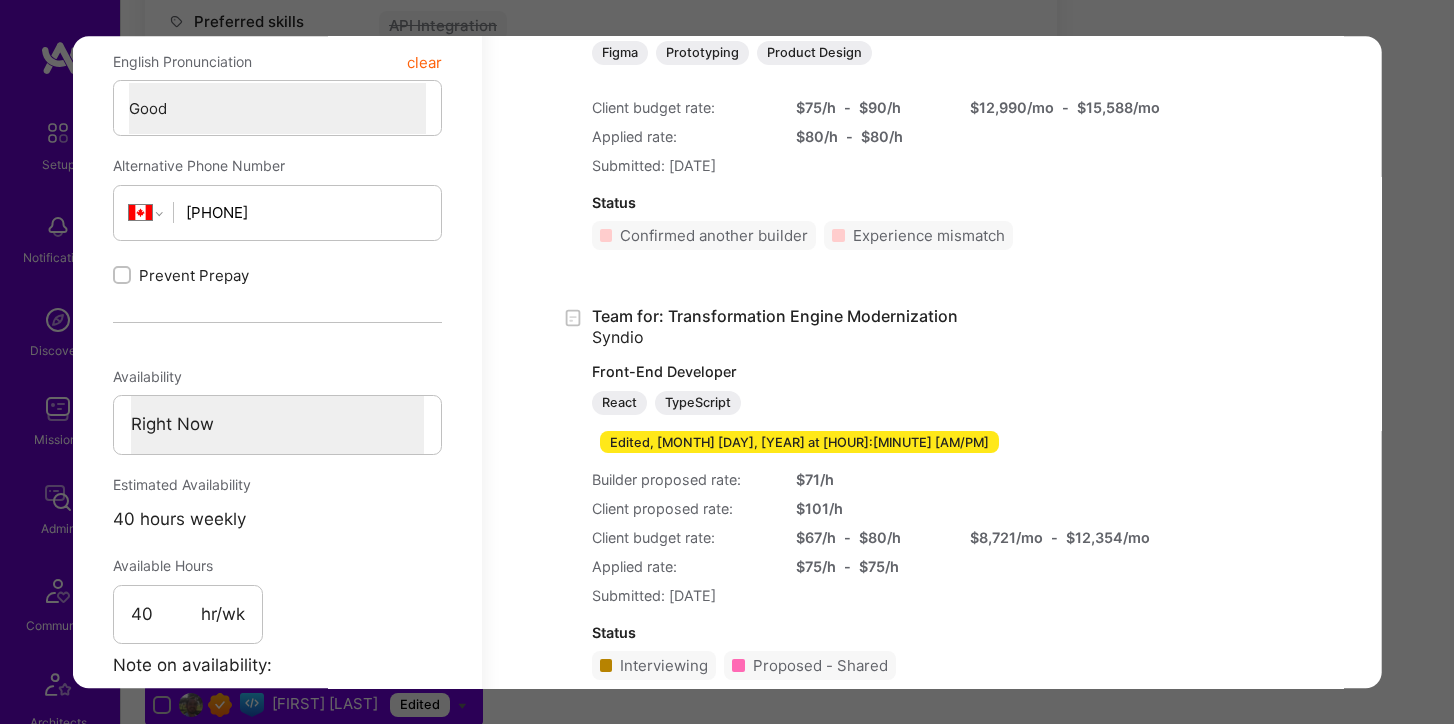 scroll, scrollTop: 1131, scrollLeft: 0, axis: vertical 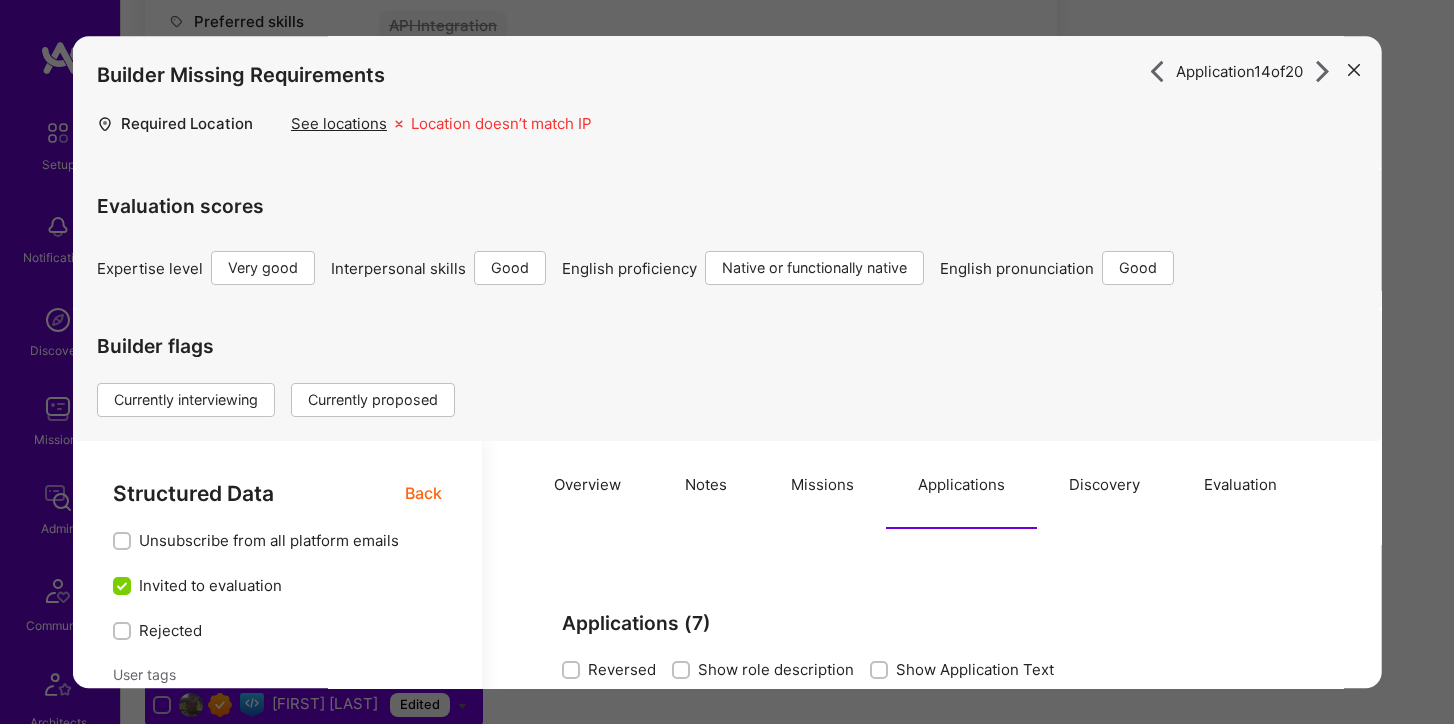 click at bounding box center (1353, 70) 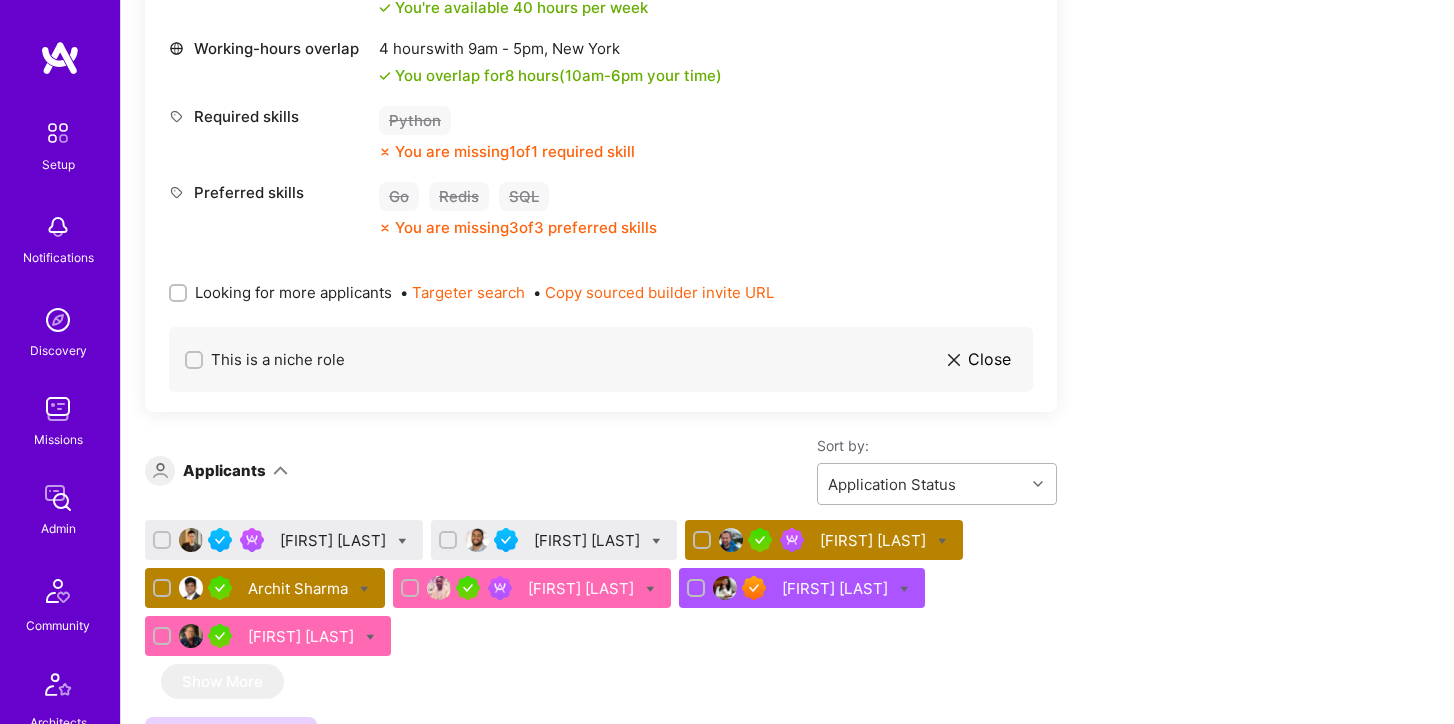 scroll, scrollTop: 2460, scrollLeft: 0, axis: vertical 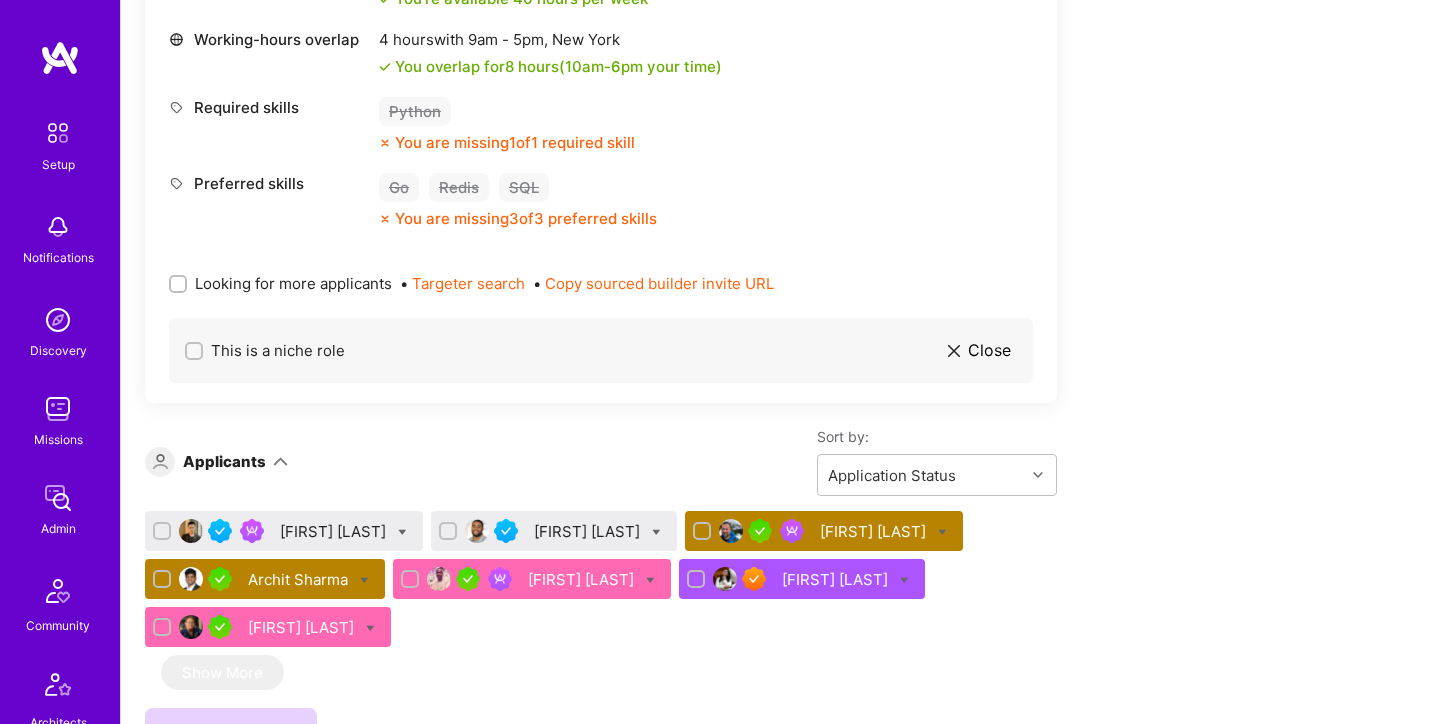 click on "[FIRST] [LAST]" at bounding box center (875, 531) 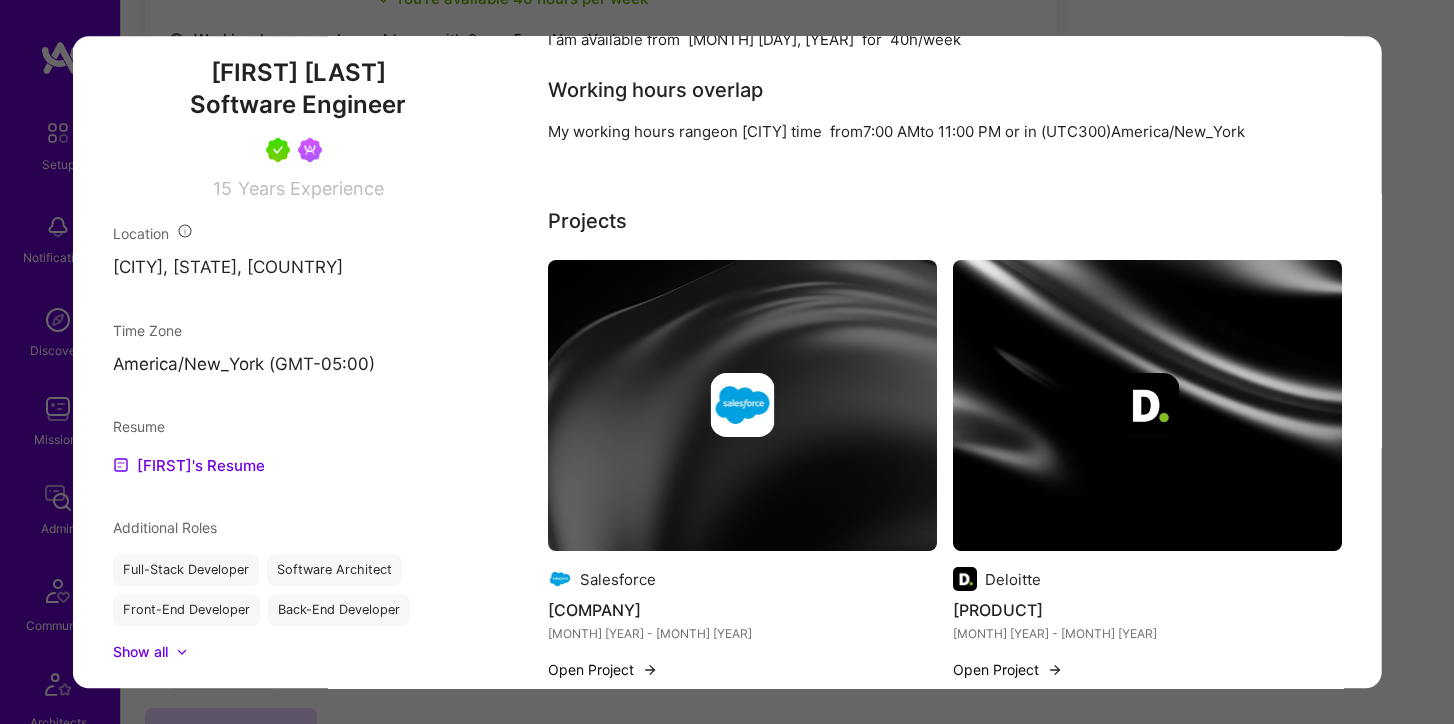 scroll, scrollTop: 1381, scrollLeft: 0, axis: vertical 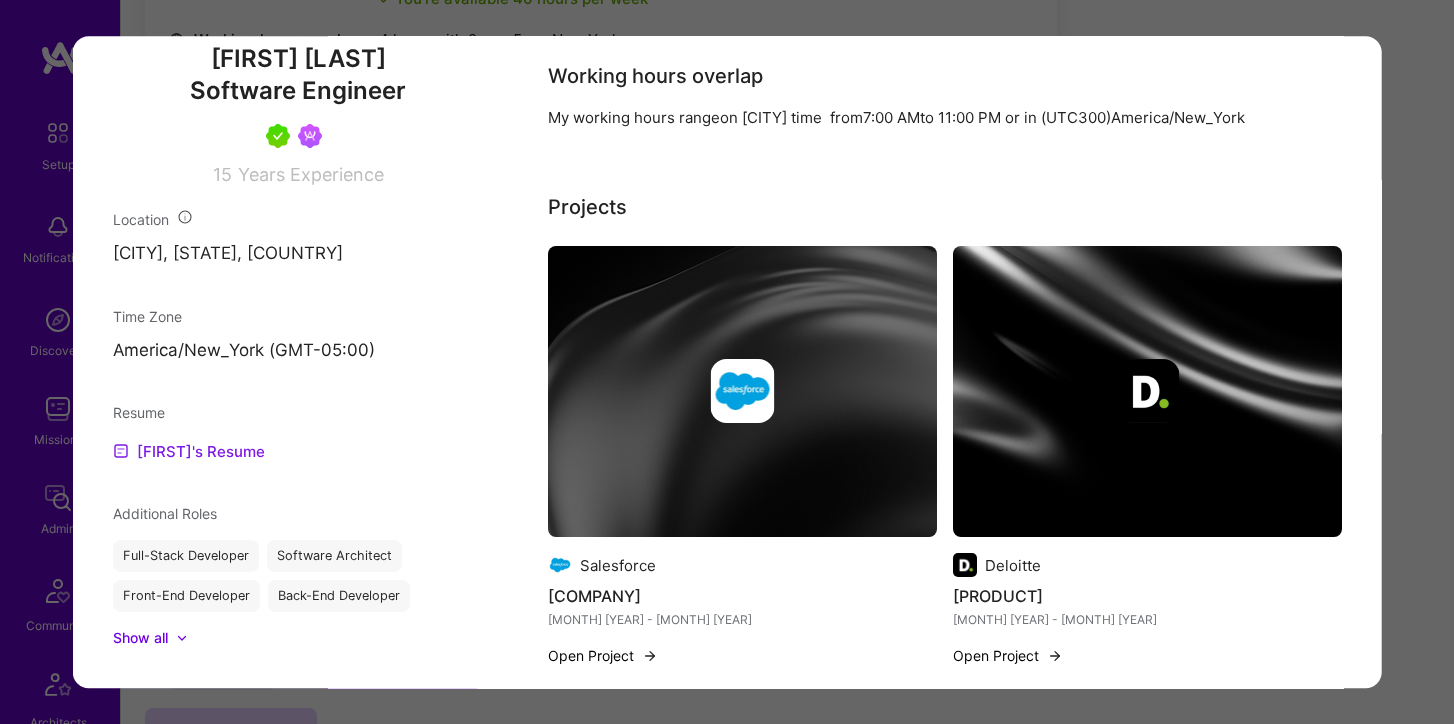 click on "Billy's Resume" at bounding box center [189, 452] 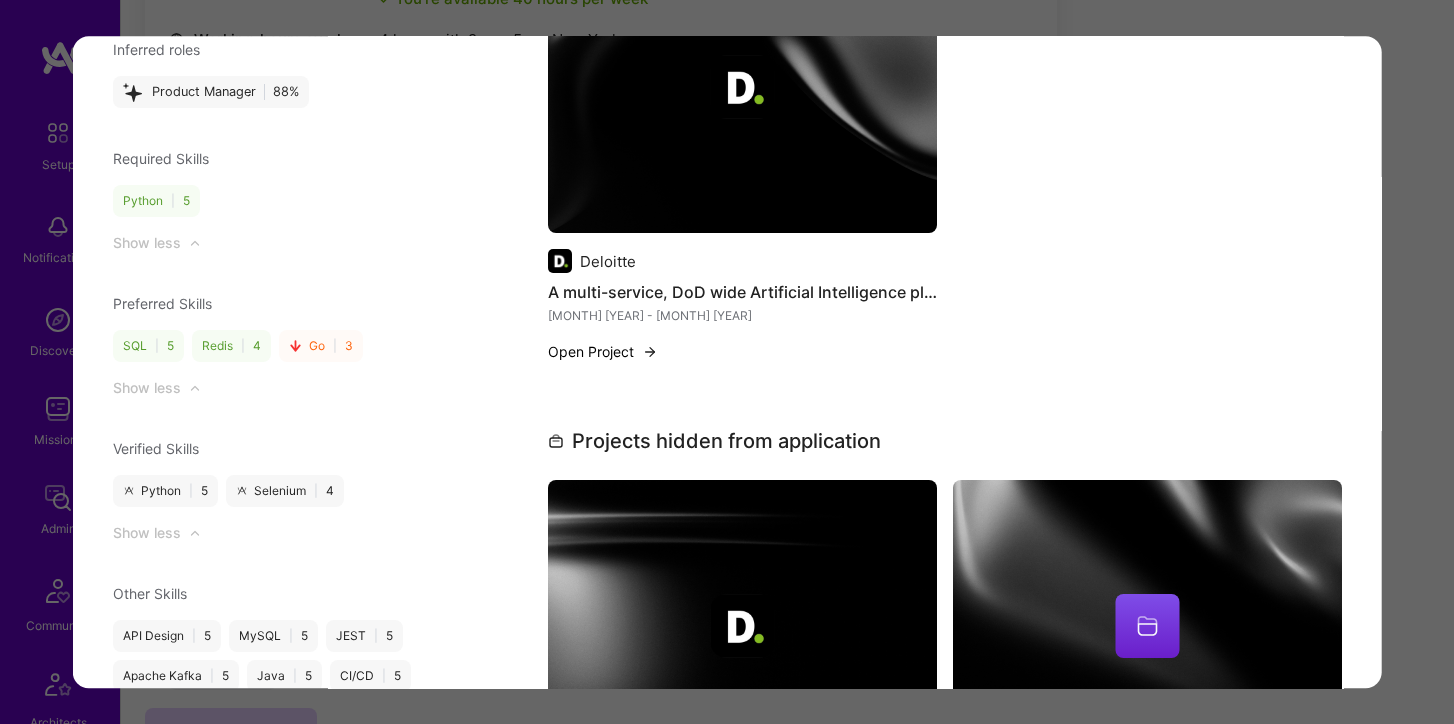 scroll, scrollTop: 2311, scrollLeft: 0, axis: vertical 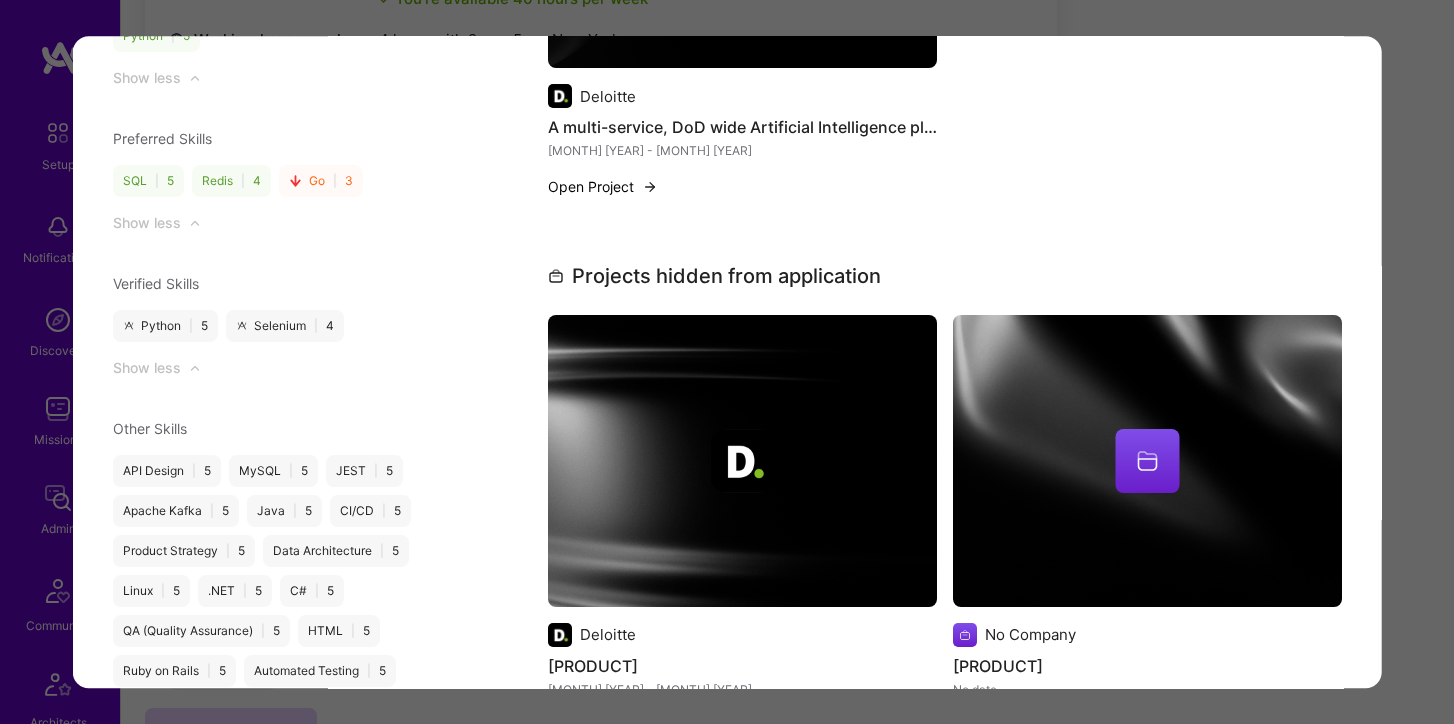 click on "Application  3  of  7 Evaluation scores Expertise level Very good Interpersonal skills Good English proficiency Native or functionally native English pronunciation Excellent Builder flags Currently interviewing Currently proposed Admin data Details User ID:   64239f9248341aafc811b5b6 Admin:   No User type  Regular user or Company user  :   Regular user Email:  billy@saltware.io  Copy Email Blocked from email notifications:   No LinkedIn:  https://linkedin.com/in/27267-nmjsd27 Profile URL:  https://client.a.team/builders/64239f9248341aafc811b5b6  Copy profile URL User status:  Active Onboarding Type:  legacy Evaluation feedback:  Feedback form   ( Apr 3, 2023, 6:24 AM ) Submitted at:  Jul 25, 2025, 1:38 AM Calculated status Interviewing Status 1 Proposed - Shared Re-assign application to another role Update  Copy builder data to clipboard  Copy application and builder data to clipboard Billy Pheiffer Software Engineer 15 Years Experience Location
Charleston, SC, USA Time Zone ) Resume Show all |" at bounding box center [727, 362] 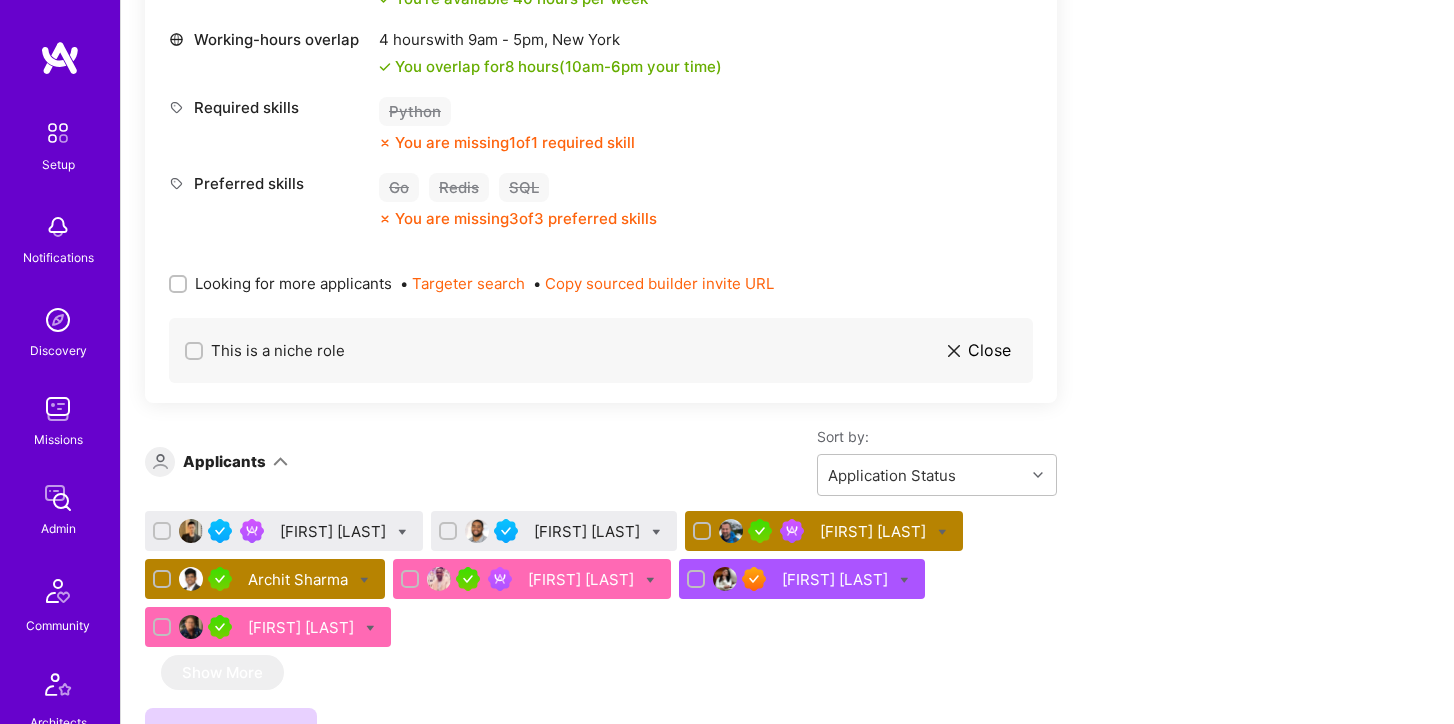 click on "[FIRST] [LAST]" at bounding box center [875, 531] 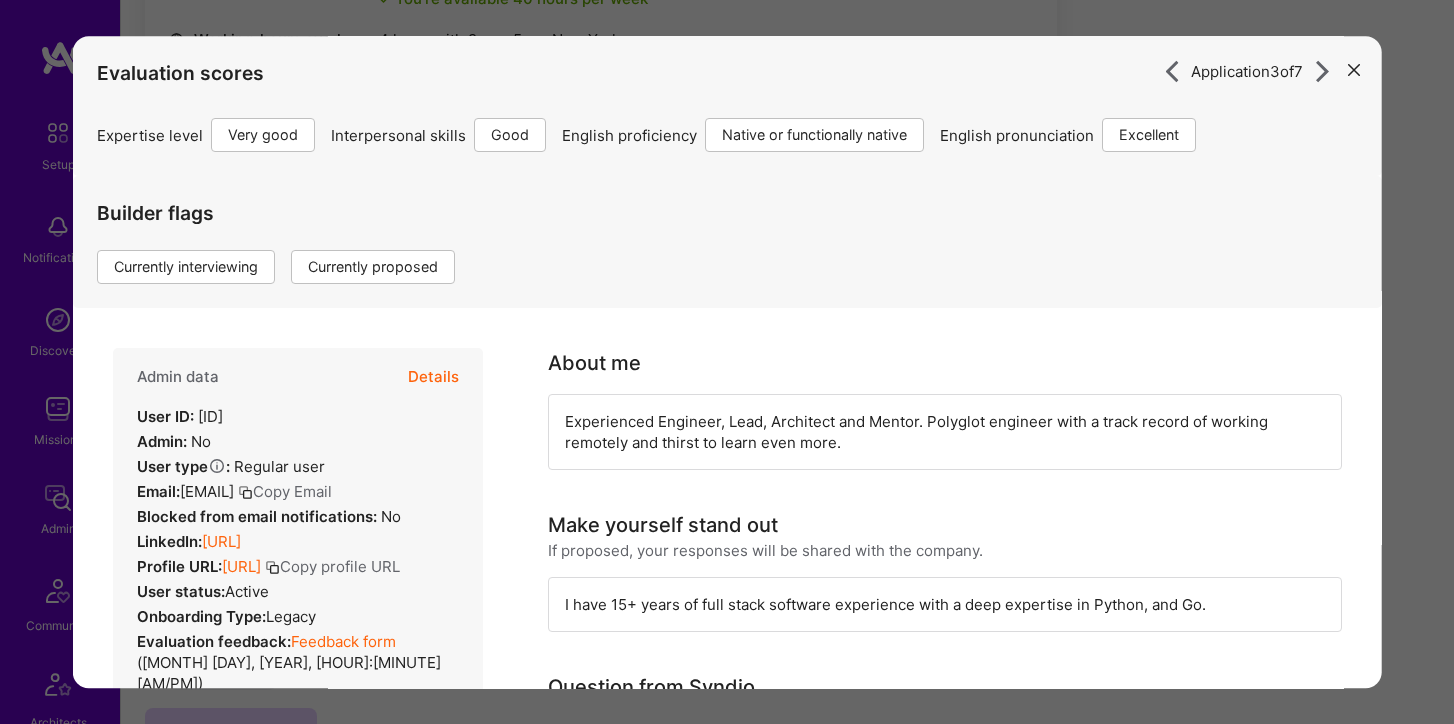 click on "https://linkedin.com/in/27267-nmjsd27" at bounding box center [221, 541] 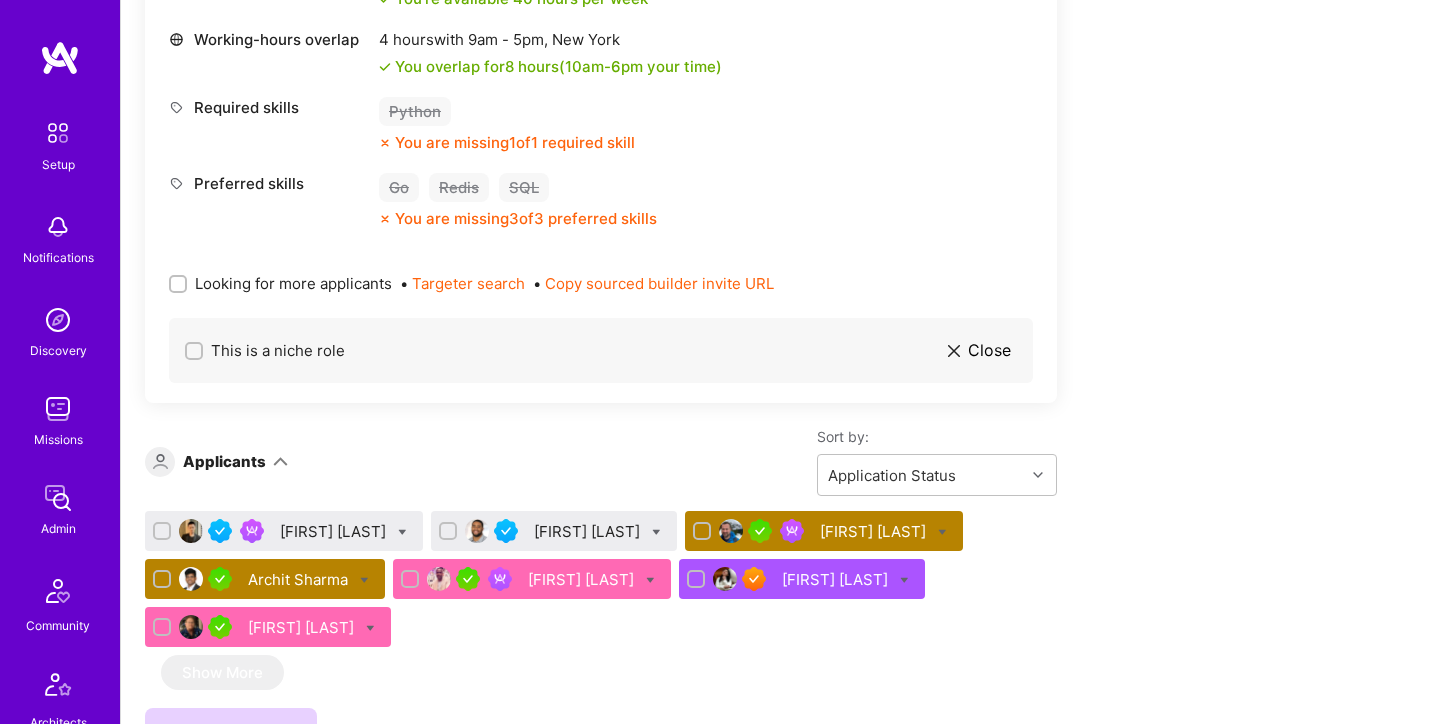 scroll, scrollTop: 2444, scrollLeft: 0, axis: vertical 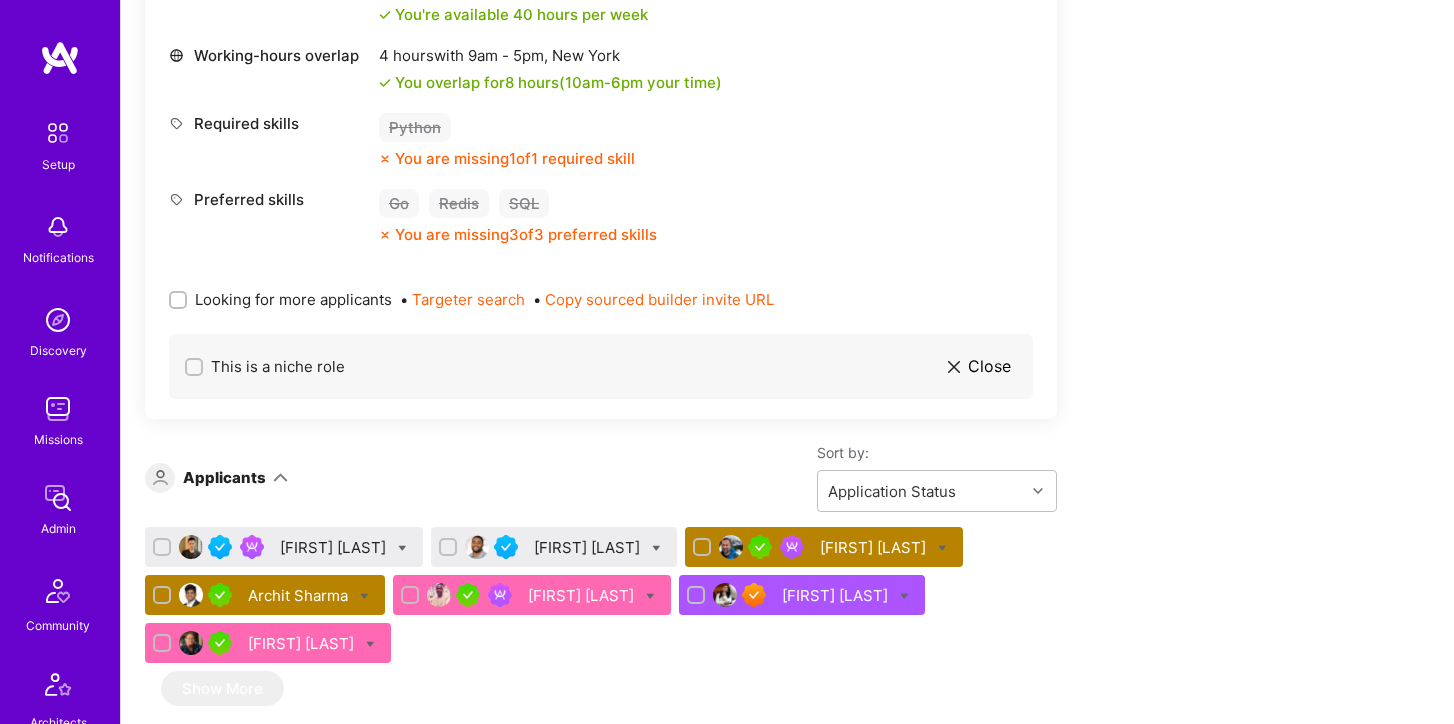 click on "[FIRST] [LAST]" at bounding box center [875, 547] 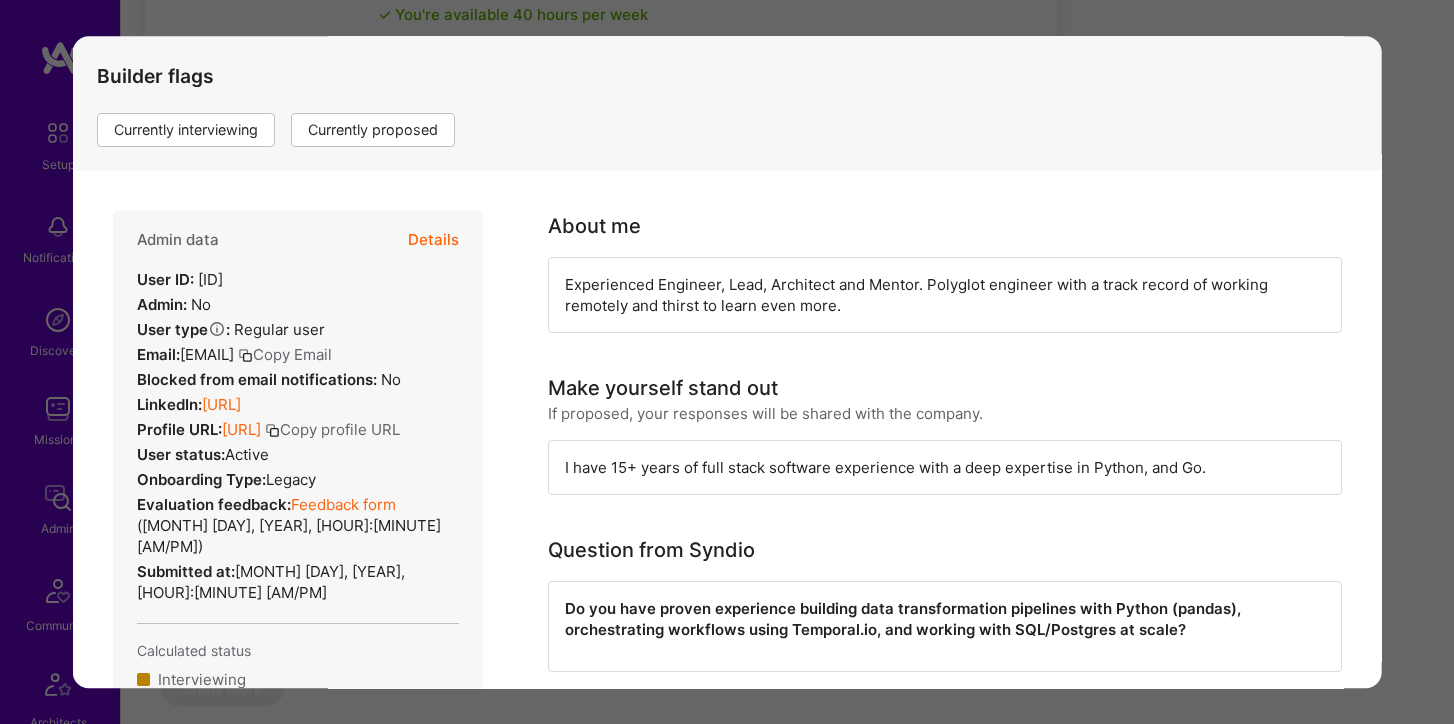 scroll, scrollTop: 145, scrollLeft: 0, axis: vertical 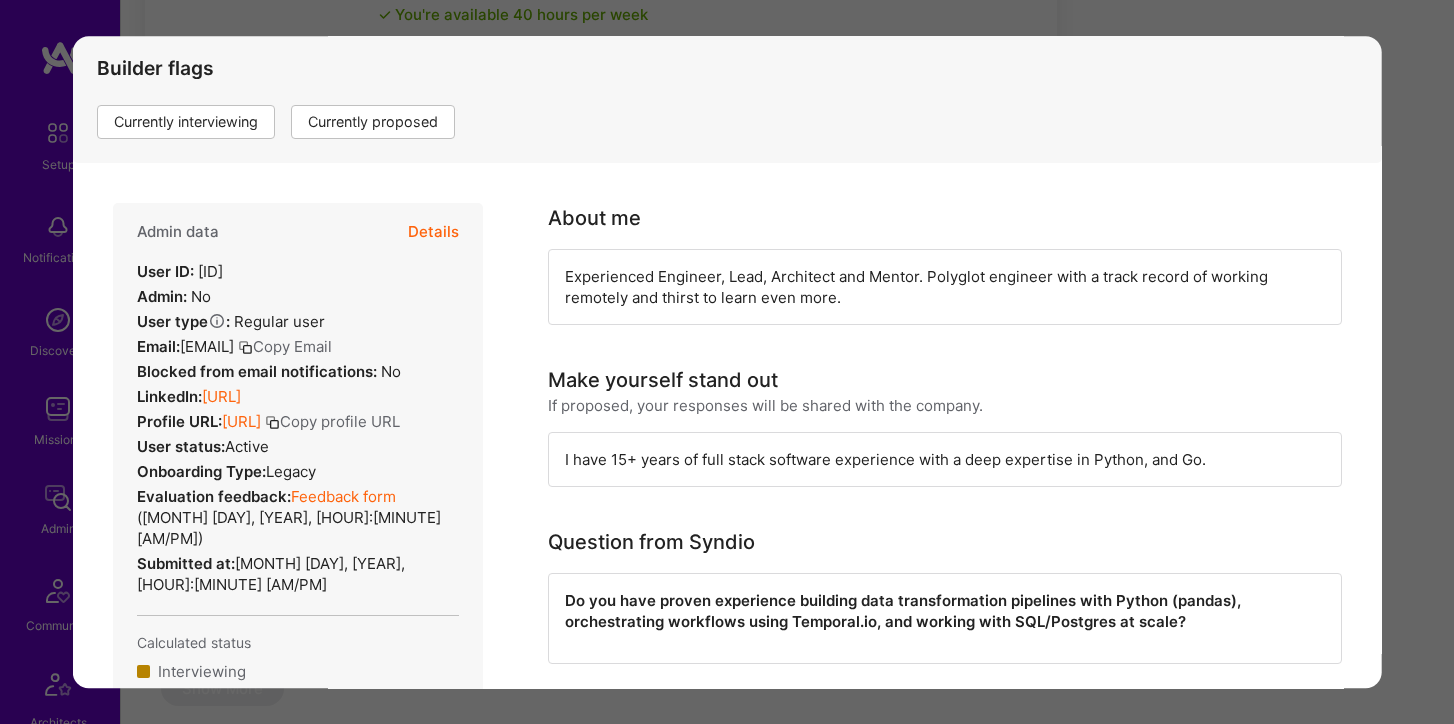 click on "Copy Email" at bounding box center [285, 346] 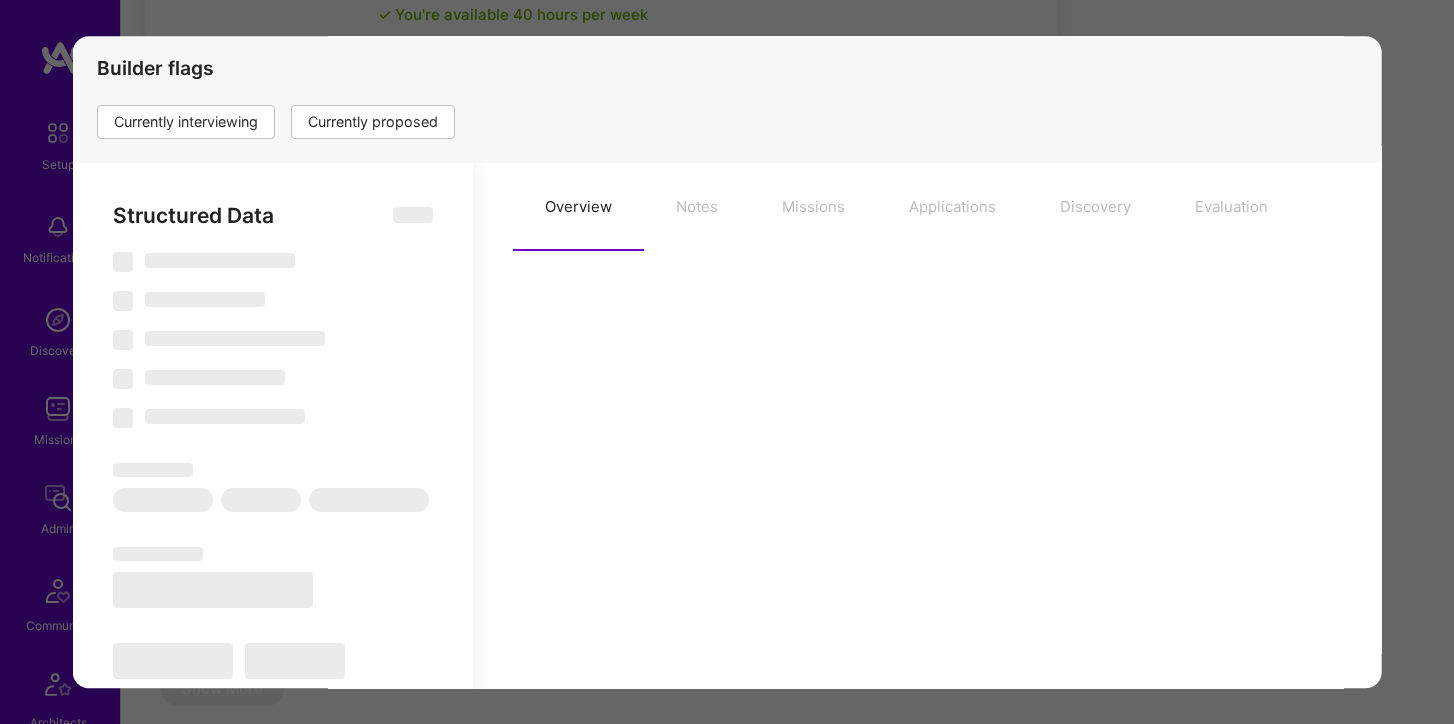 type on "x" 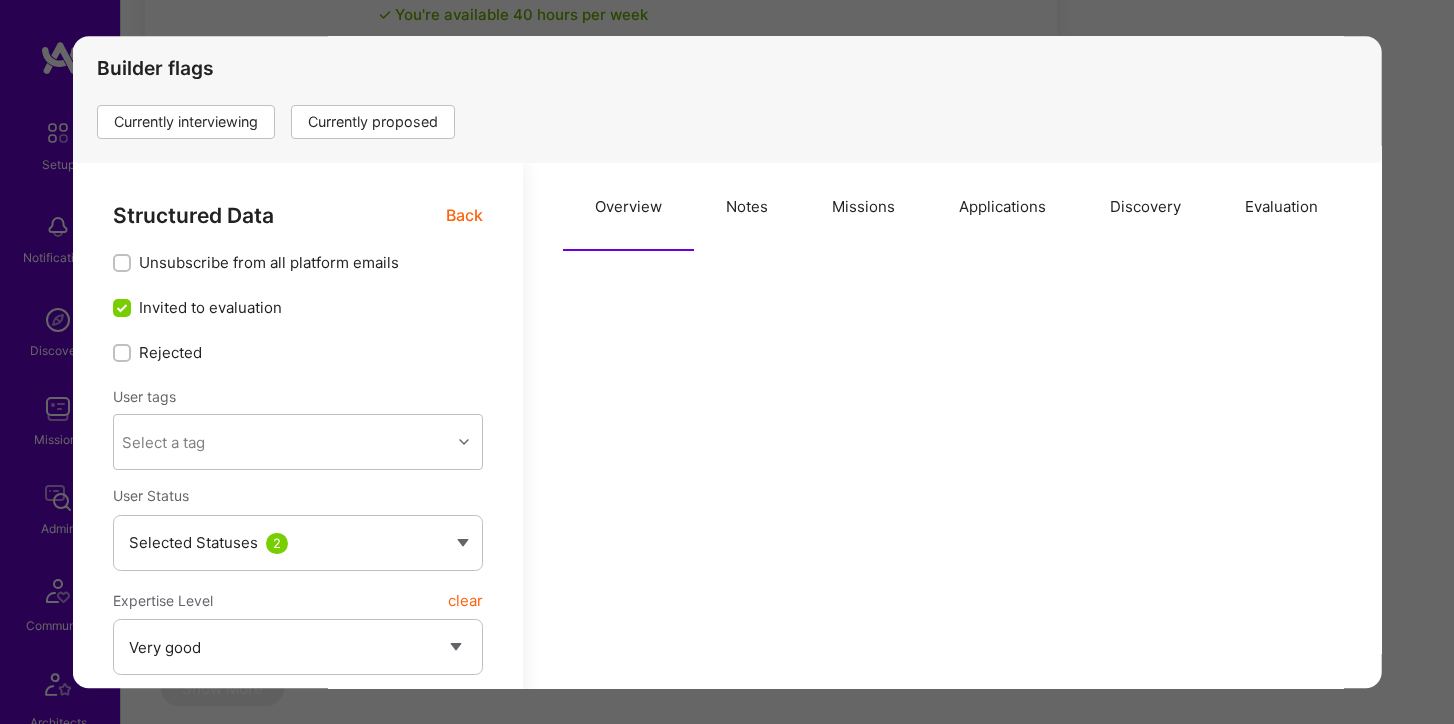 click on "Applications" at bounding box center (1002, 207) 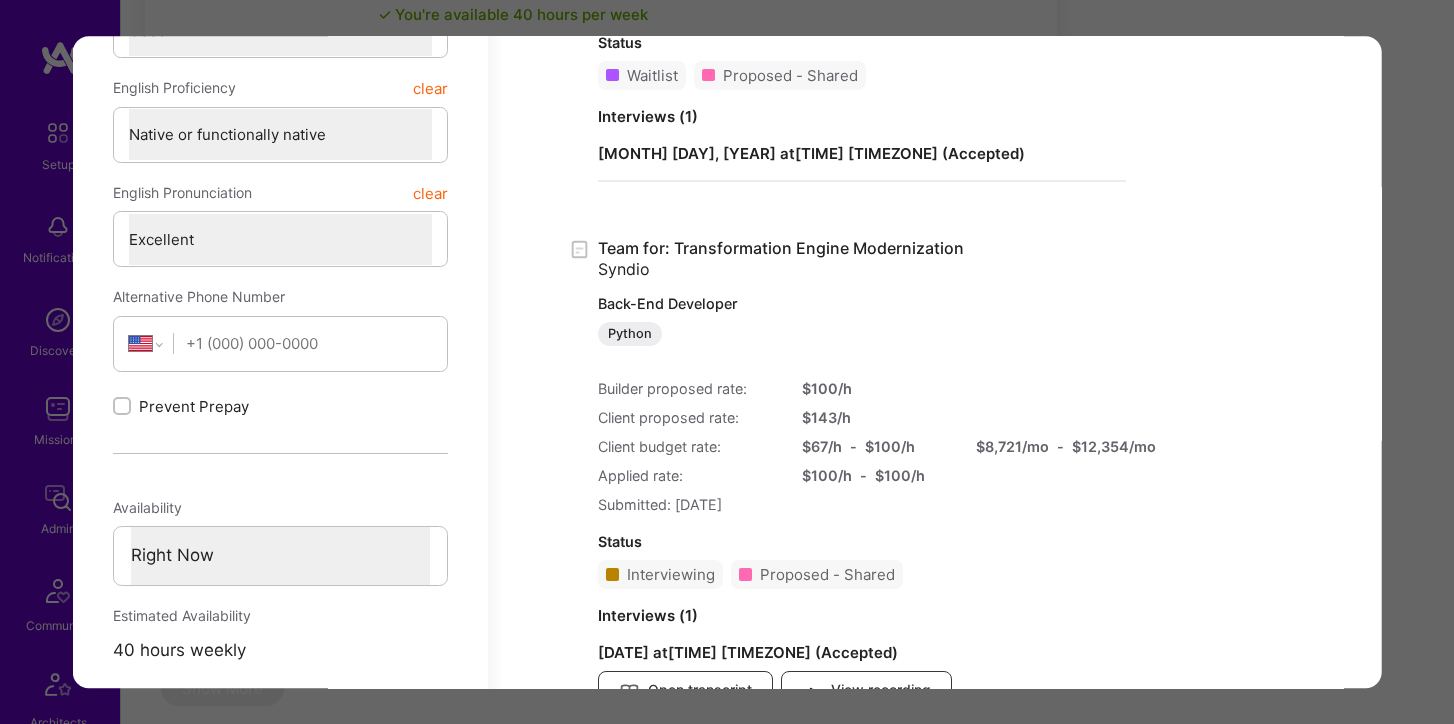 scroll, scrollTop: 881, scrollLeft: 0, axis: vertical 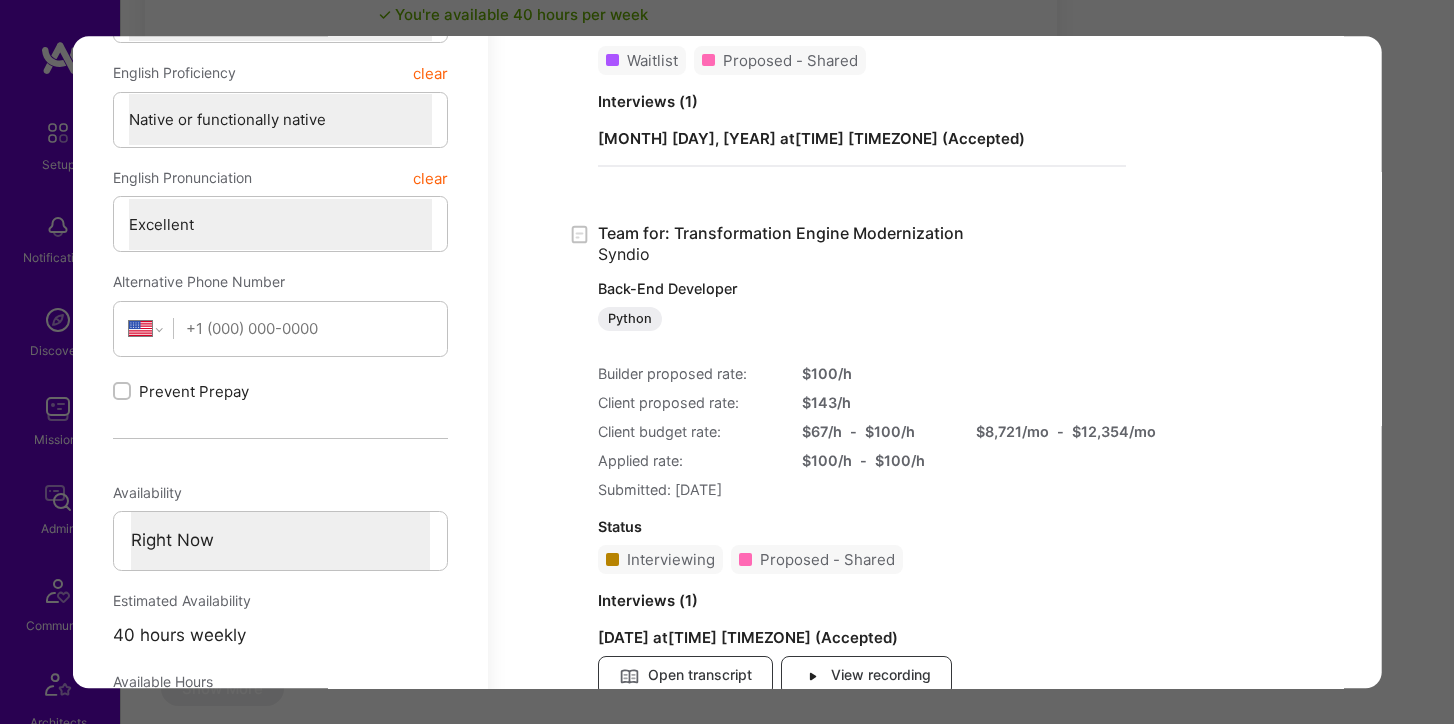 click on "Application  3  of  7 Evaluation scores Expertise level Very good Interpersonal skills Good English proficiency Native or functionally native English pronunciation Excellent Builder flags Currently interviewing Currently proposed Structured Data Back Unsubscribe from all platform emails Invited to evaluation Rejected User tags Select a tag User Status Selected Statuses 2 Expertise Level clear Select a Rating Unqualified Junior Adequate Good Very good Superstar Interpersonal Skills clear Select a Rating Unqualified Problematic Adequate Good Excellent English Proficiency clear Select a Rating None Limited Good Native or functionally native English Pronunciation clear Select a Rating Weak Adequate Good Excellent Alternative Phone Number Afghanistan Åland Islands Albania Algeria American Samoa Andorra Angola Anguilla Antigua and Barbuda Argentina Armenia Aruba Ascension Island Australia Austria Azerbaijan Bahamas Bahrain Bangladesh Barbados Belarus Belgium Belize Benin Bermuda Bhutan Bolivia Botswana Brazil Chad" at bounding box center [727, 362] 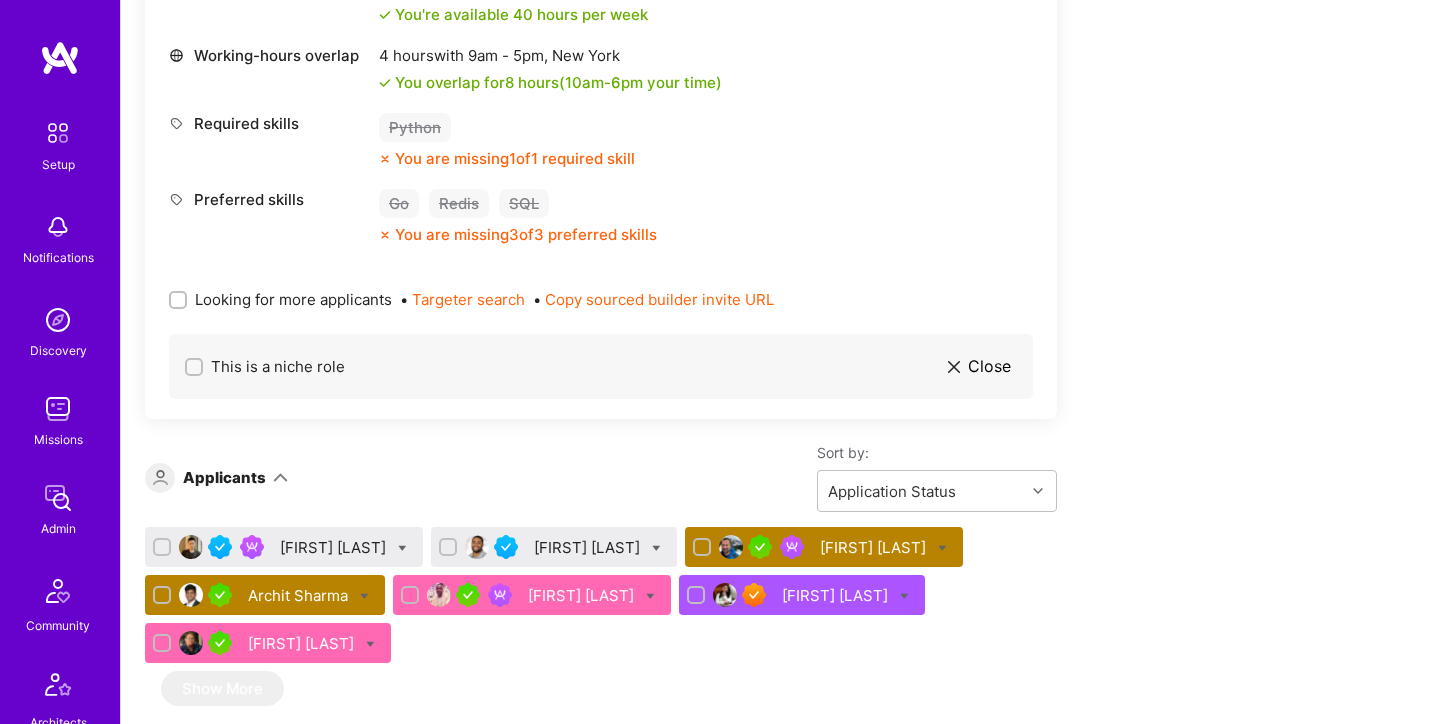 scroll, scrollTop: 2445, scrollLeft: 0, axis: vertical 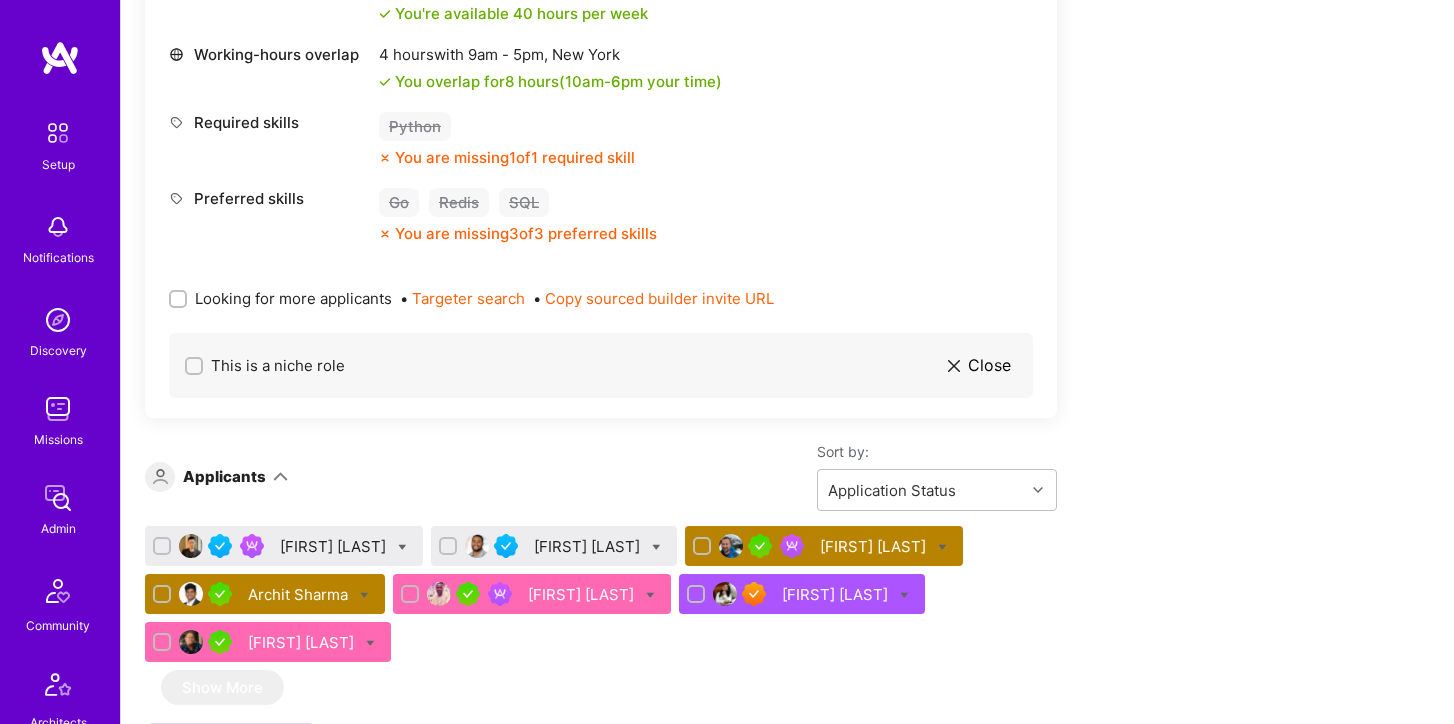 click on "[FIRST] [LAST]" at bounding box center (875, 546) 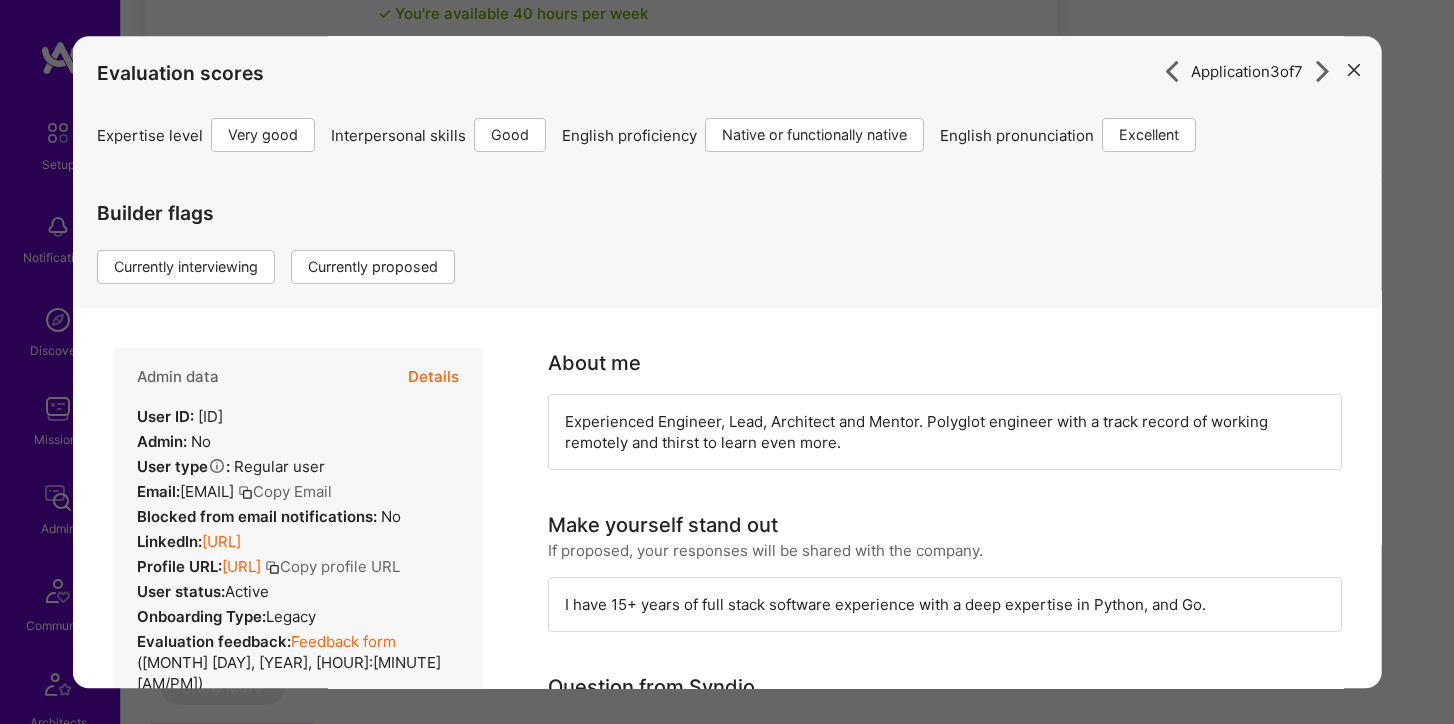 click on "Details" at bounding box center (433, 377) 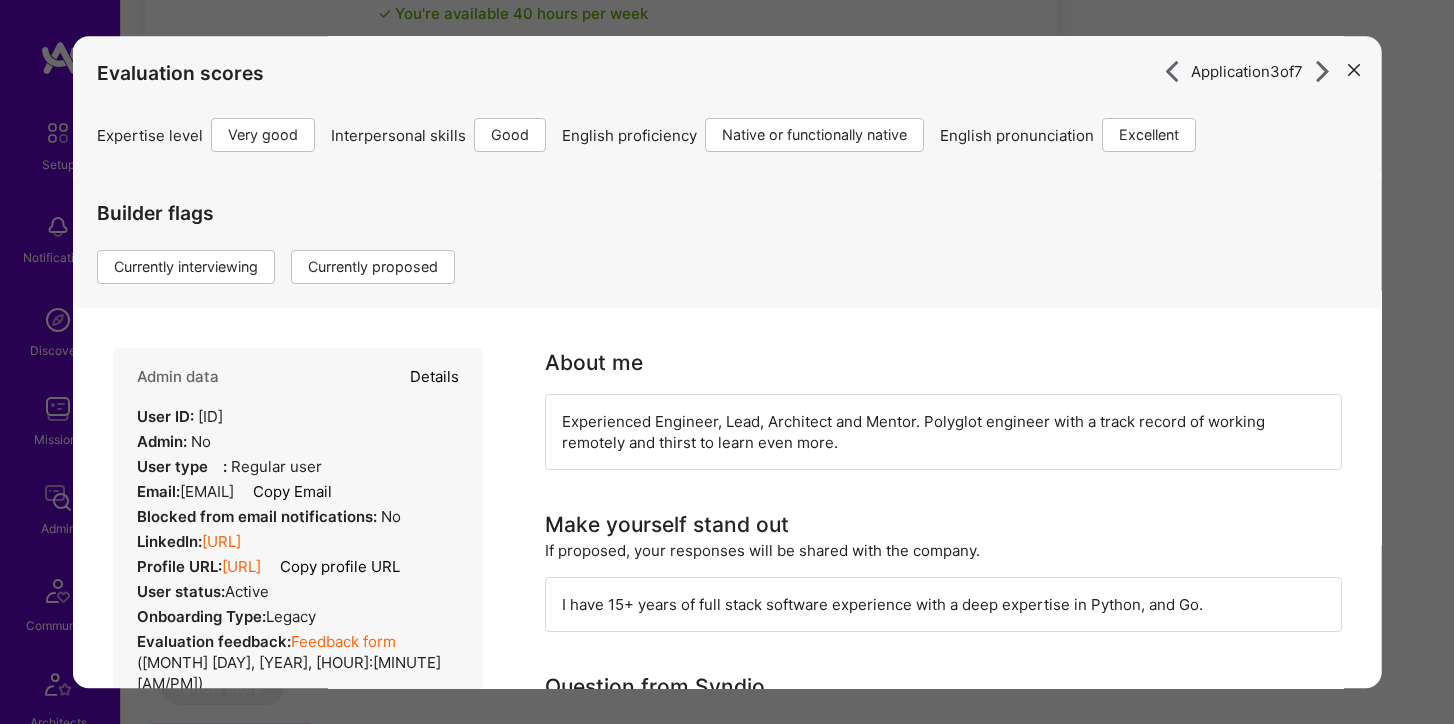 type on "x" 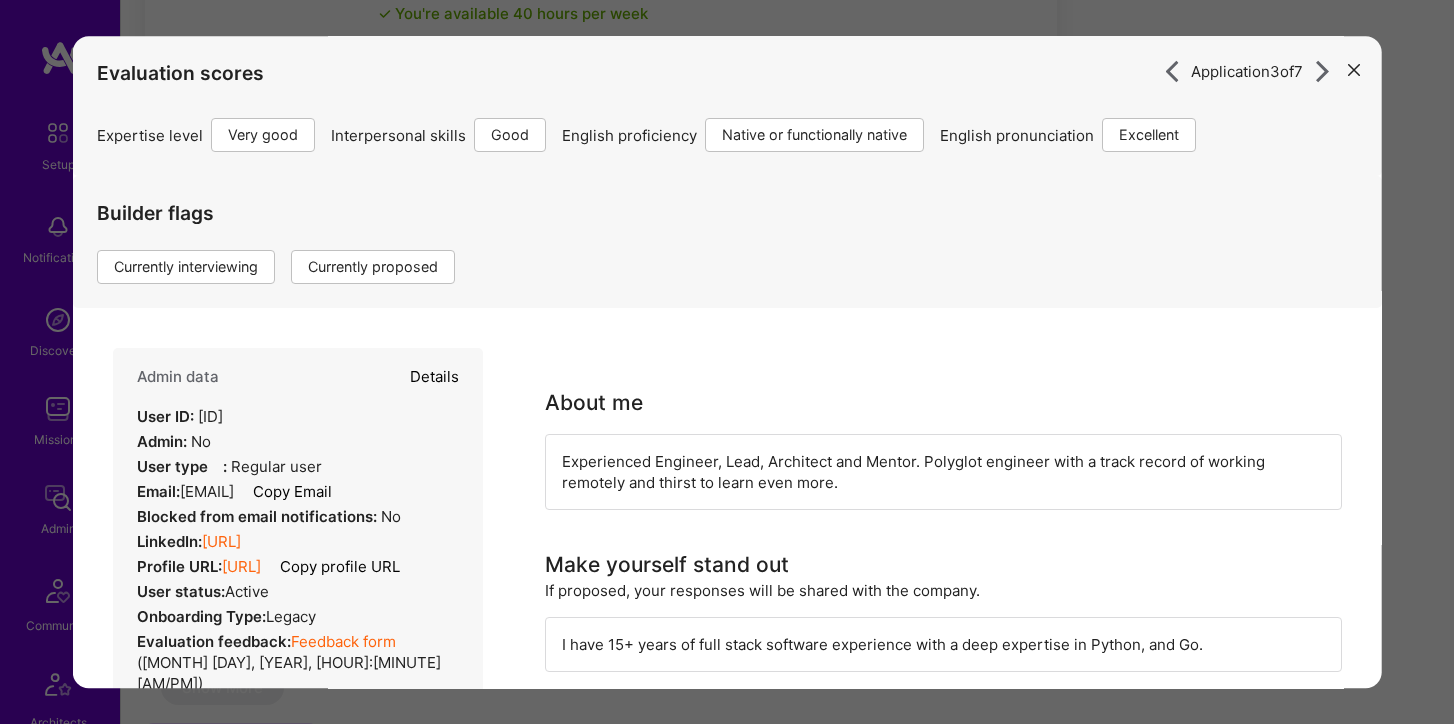 select on "5" 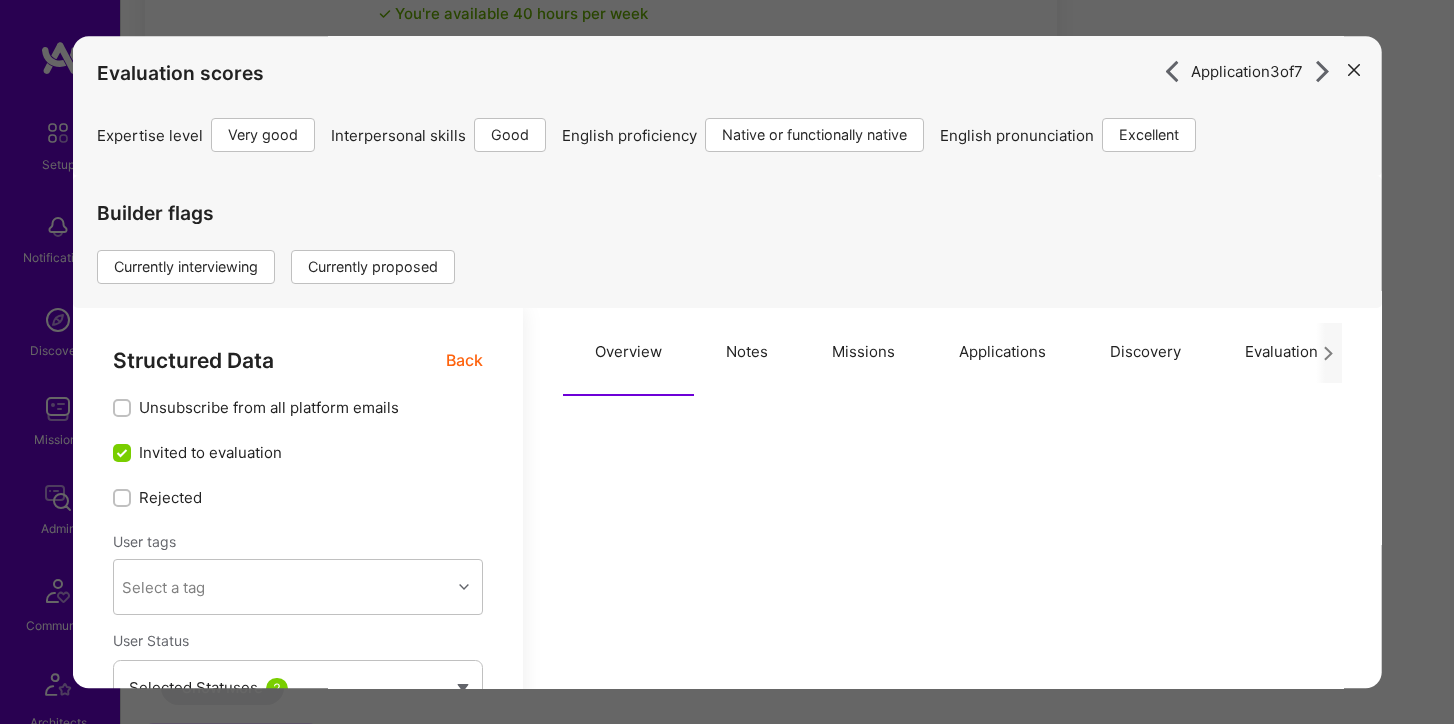 click on "Applications" at bounding box center (1002, 352) 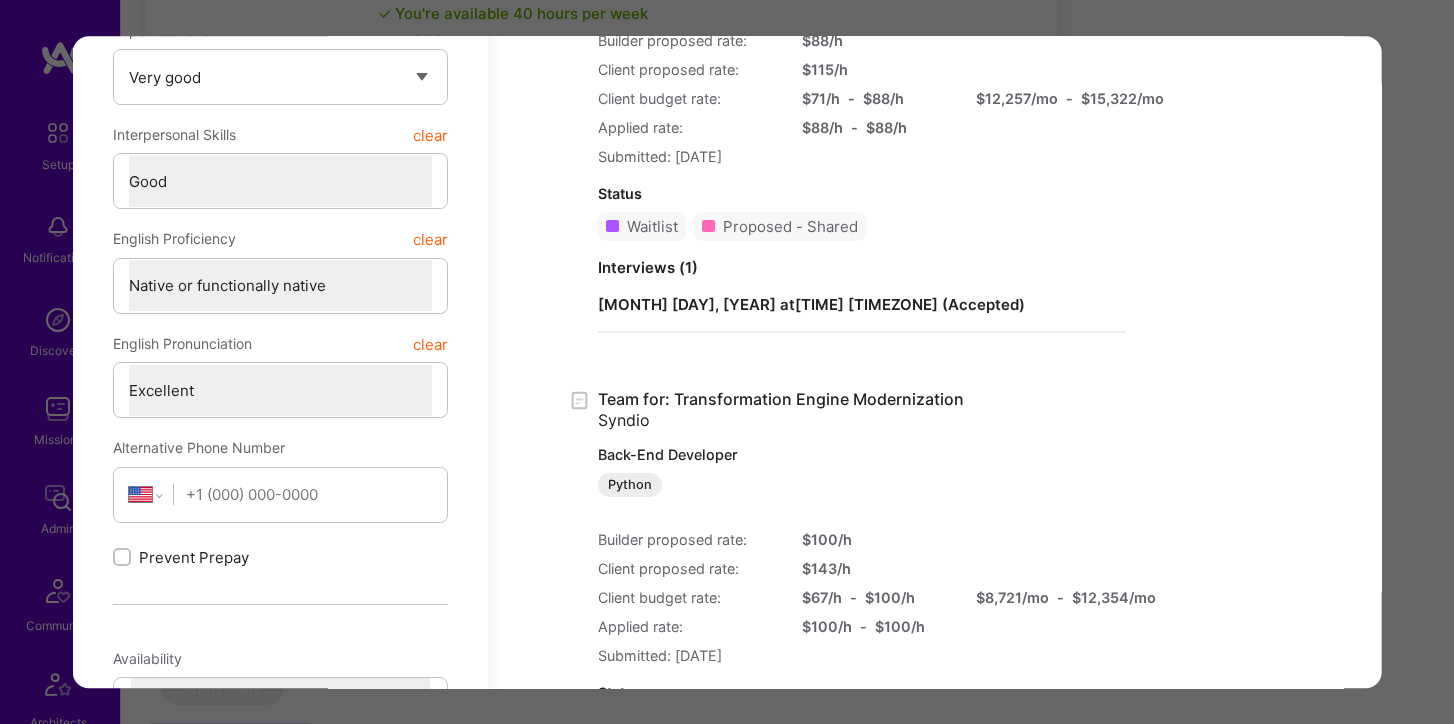 scroll, scrollTop: 709, scrollLeft: 0, axis: vertical 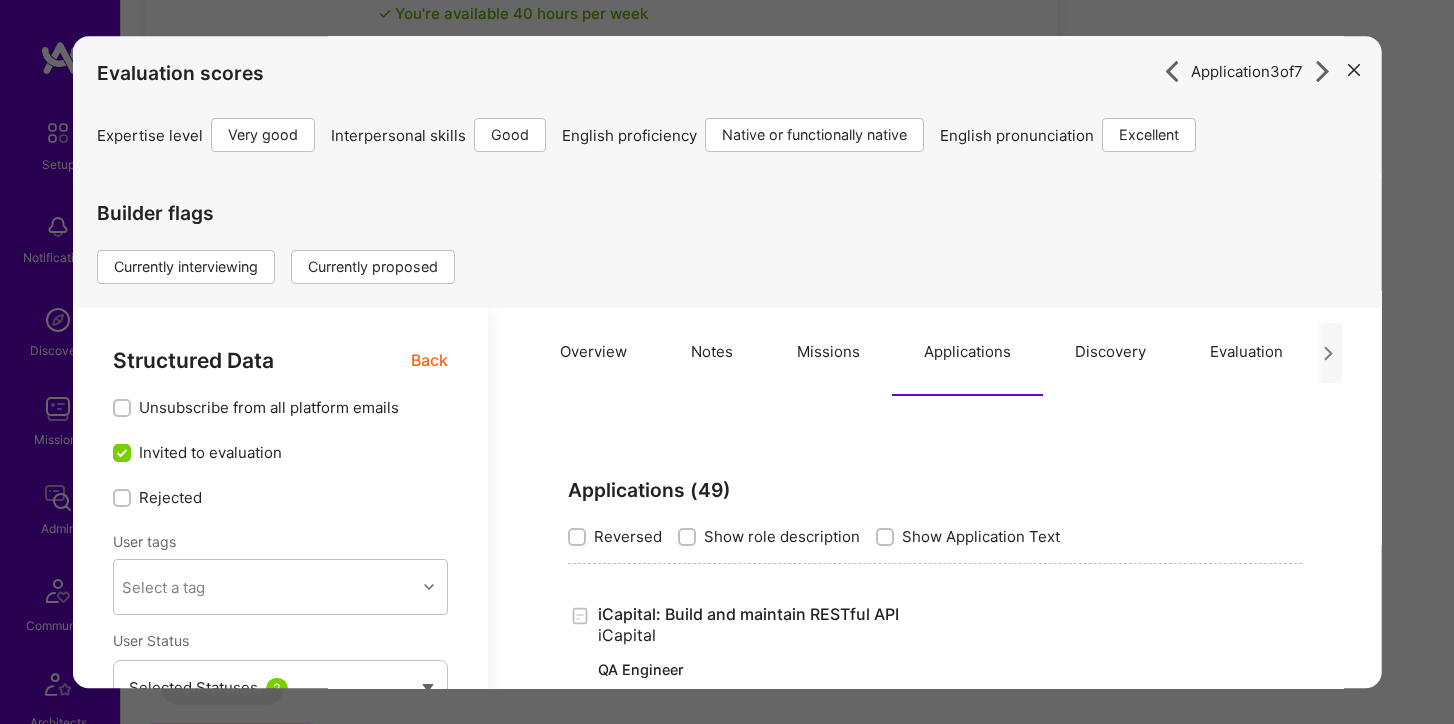 click at bounding box center [1353, 70] 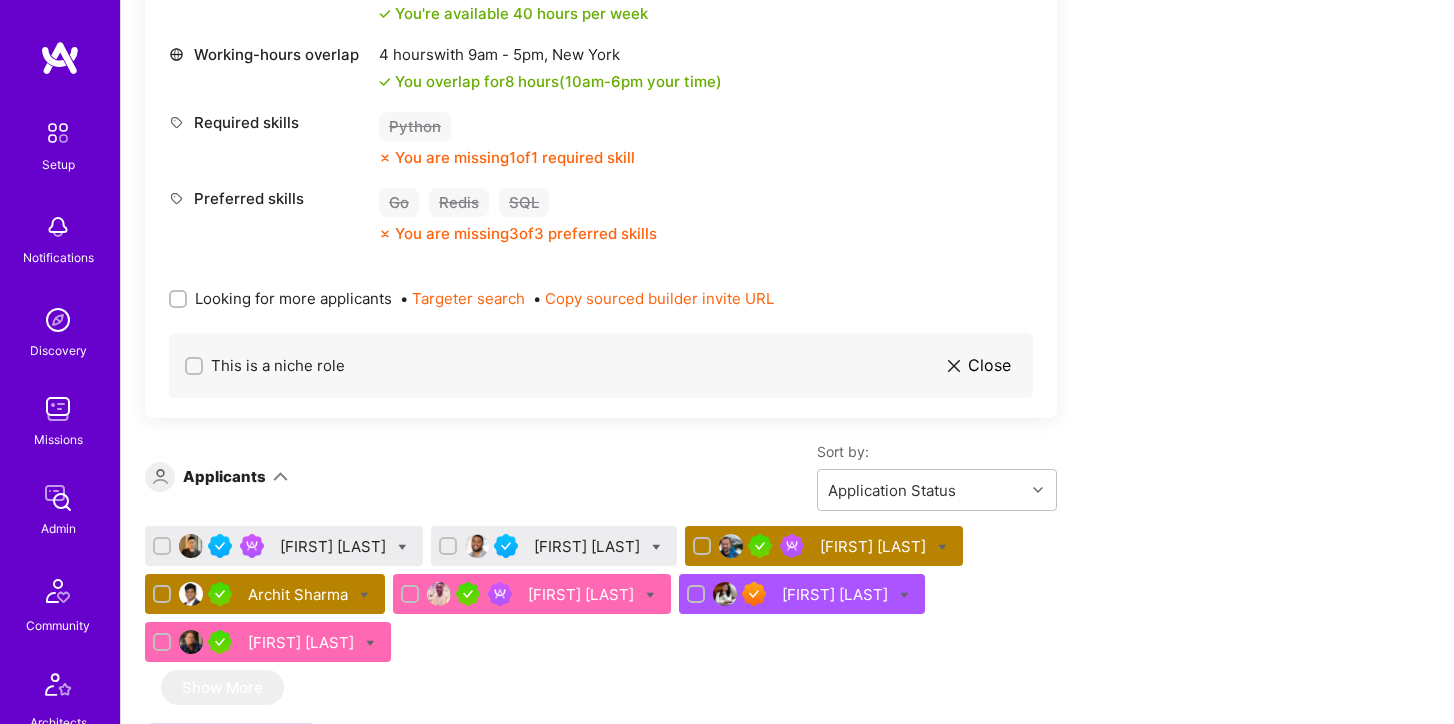 click on "[FIRST] [LAST]" at bounding box center (875, 546) 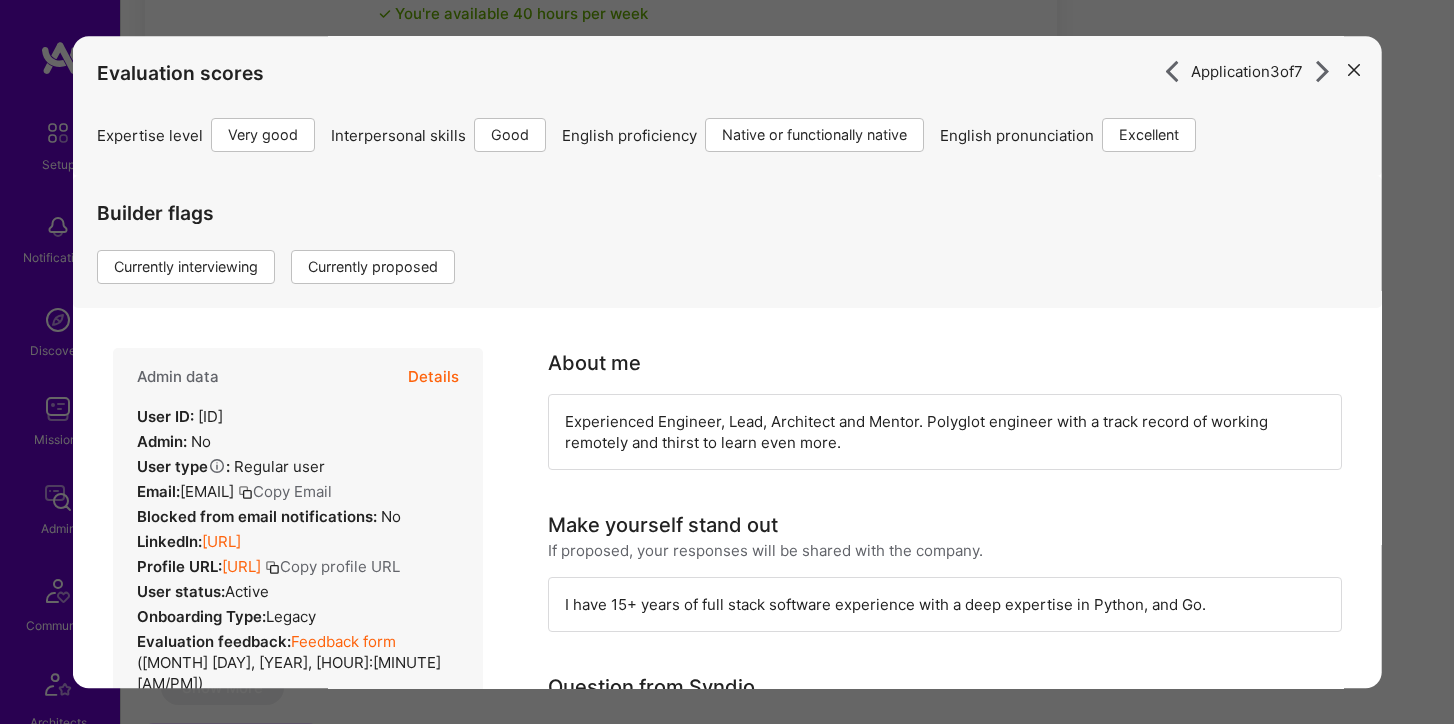 click on "Copy Email" at bounding box center [285, 491] 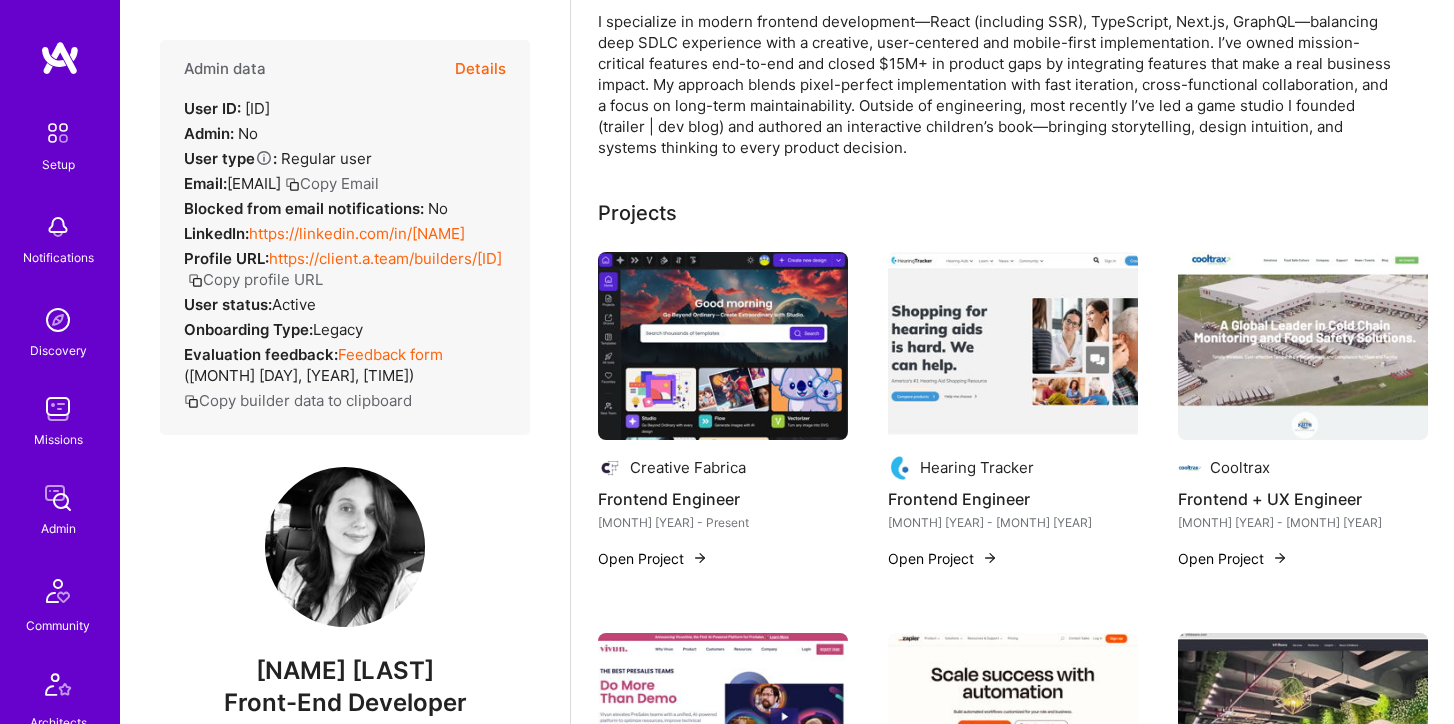 scroll, scrollTop: 319, scrollLeft: 0, axis: vertical 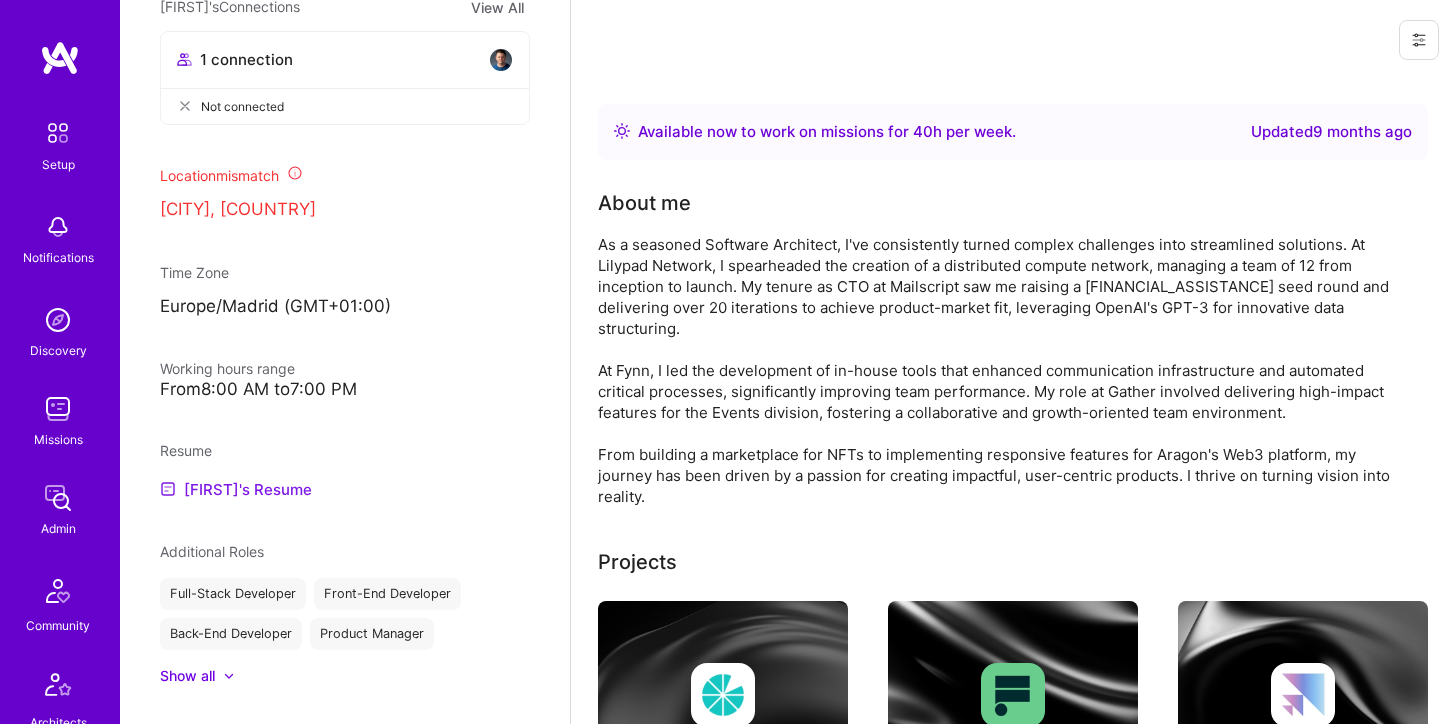 click on "[FIRST]'s Resume" at bounding box center (236, 489) 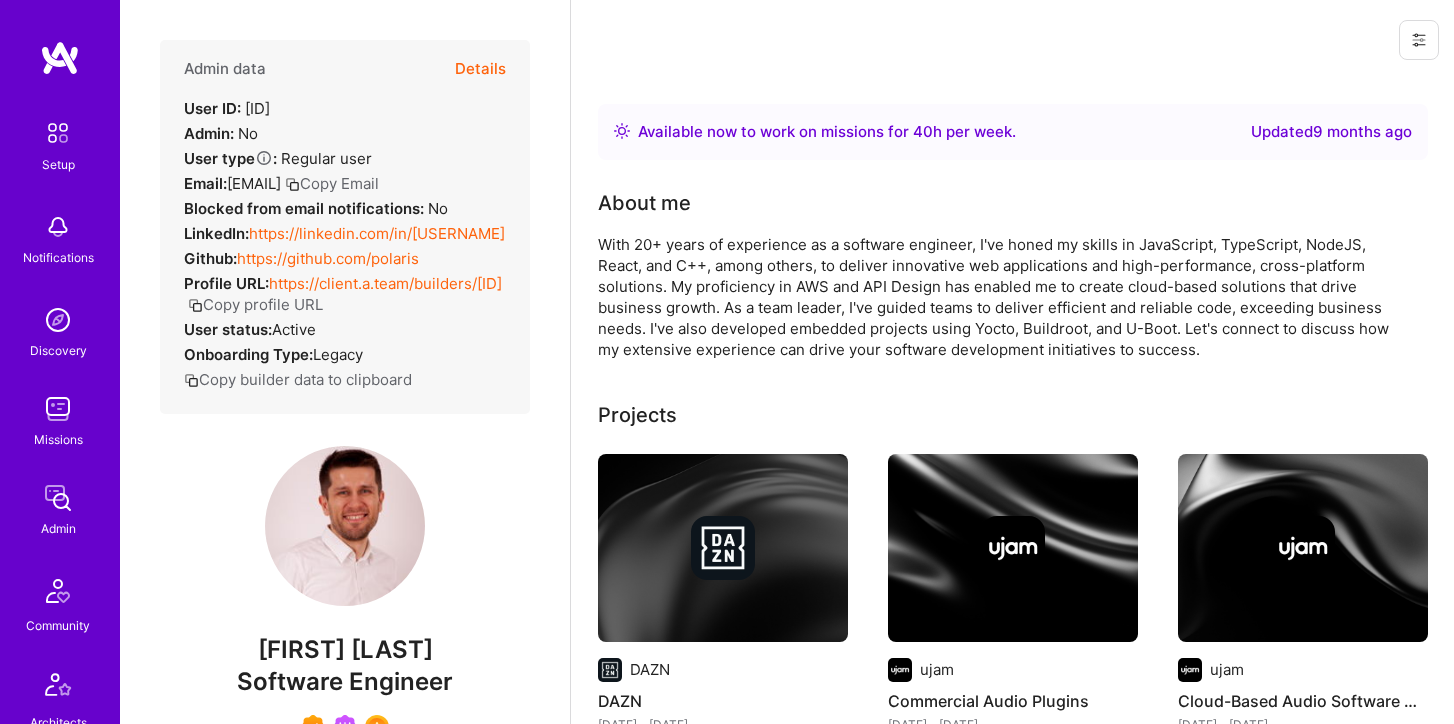 scroll, scrollTop: 0, scrollLeft: 0, axis: both 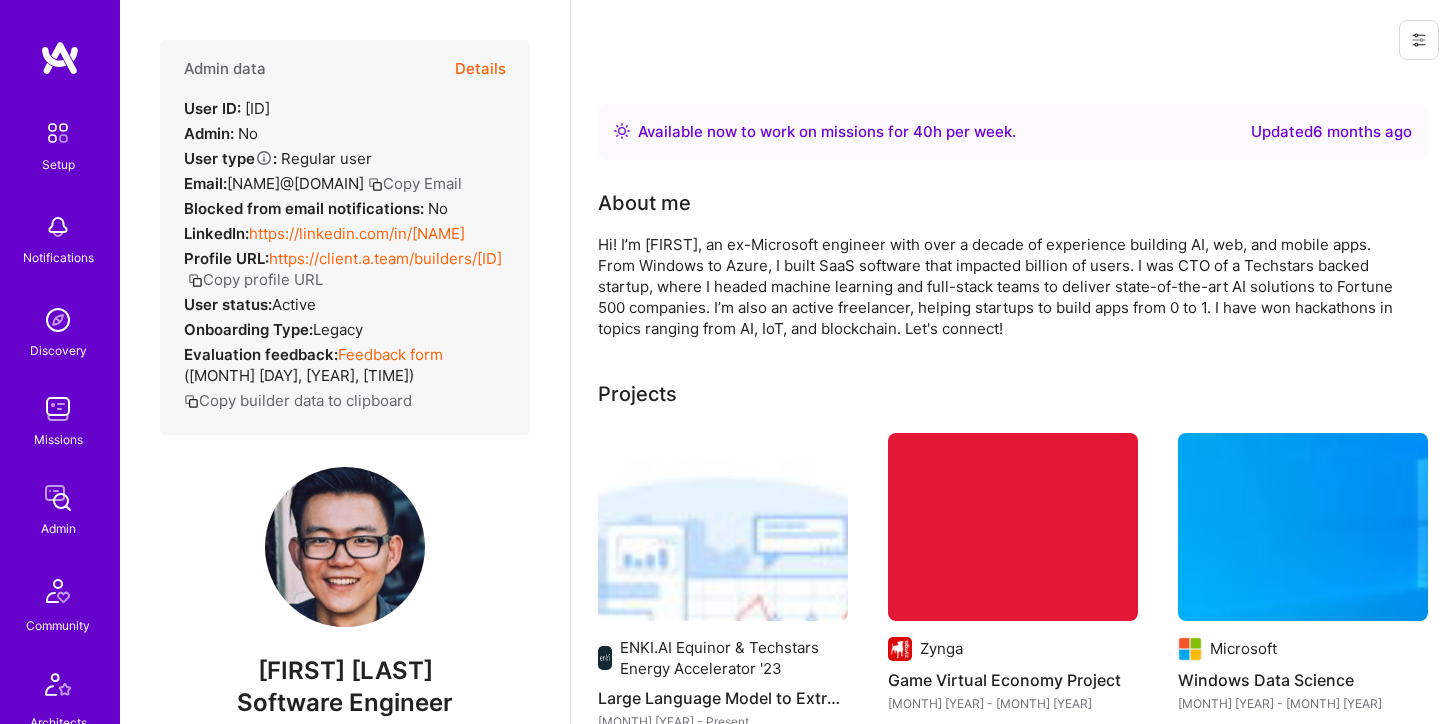 click on "https://linkedin.com/in/[NAME]" at bounding box center [357, 233] 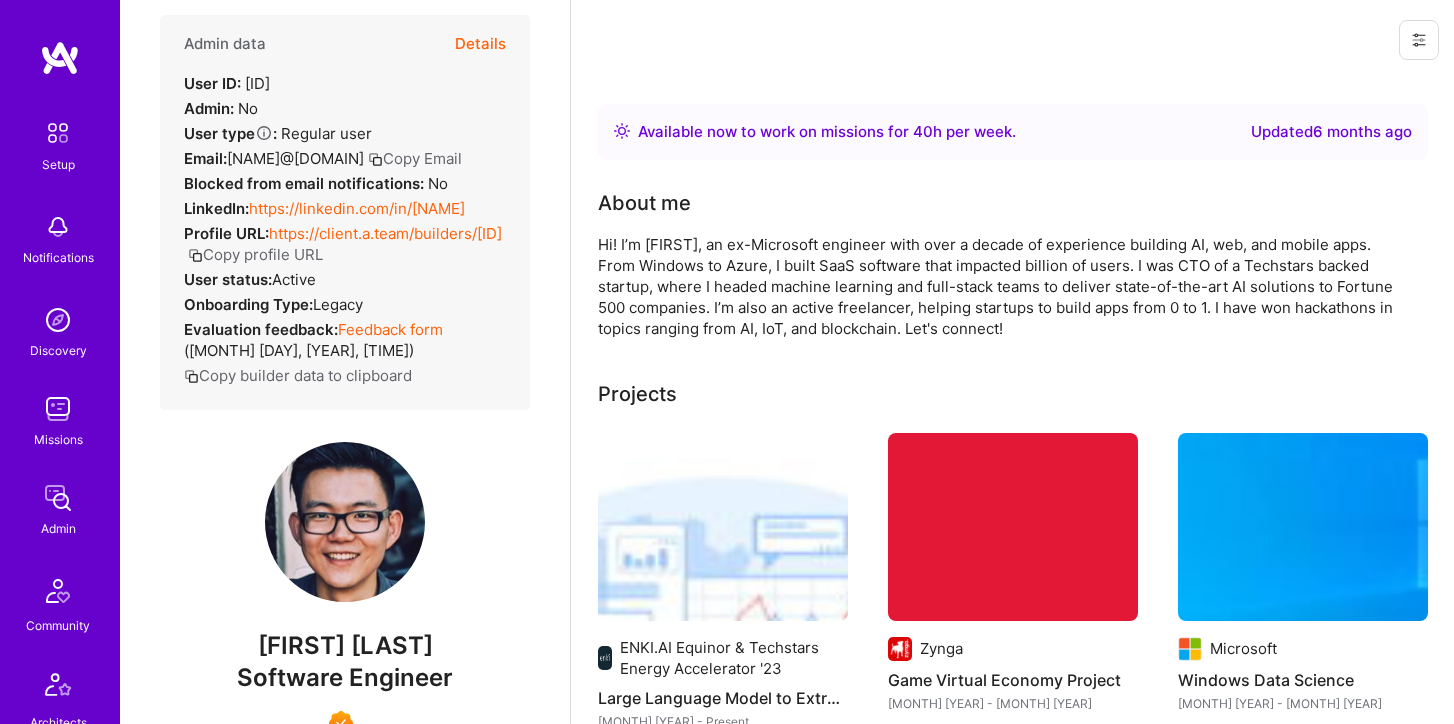 scroll, scrollTop: 48, scrollLeft: 0, axis: vertical 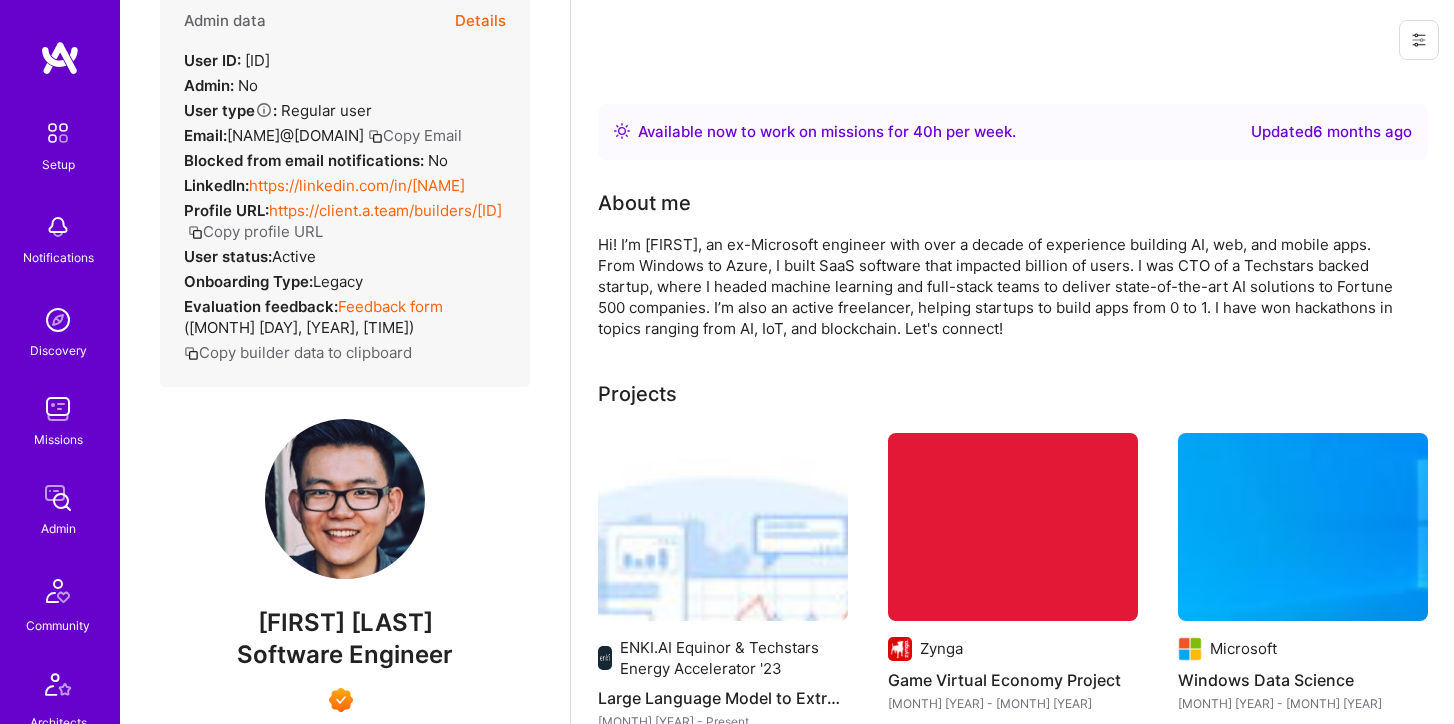click on "https://client.a.team/builders/637188821d98110013c5cd79" at bounding box center [385, 210] 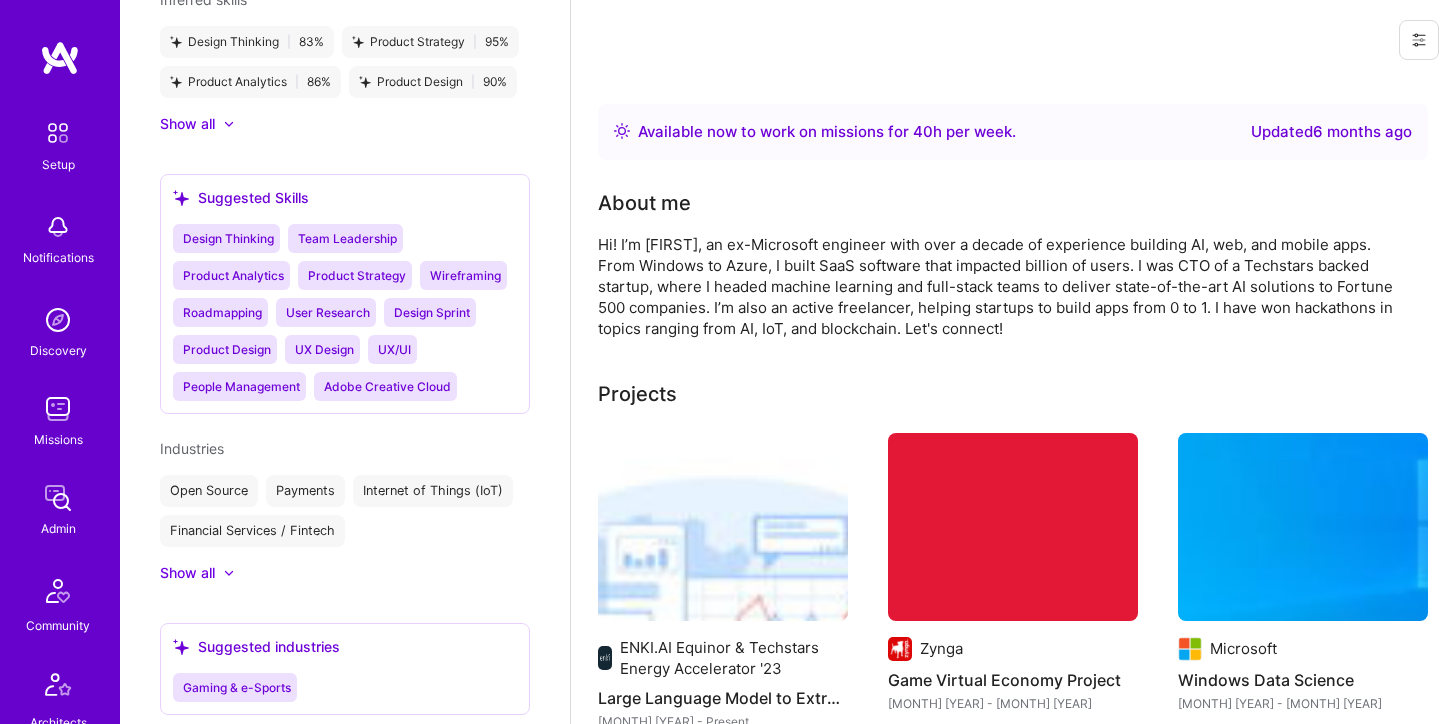 scroll, scrollTop: 3024, scrollLeft: 0, axis: vertical 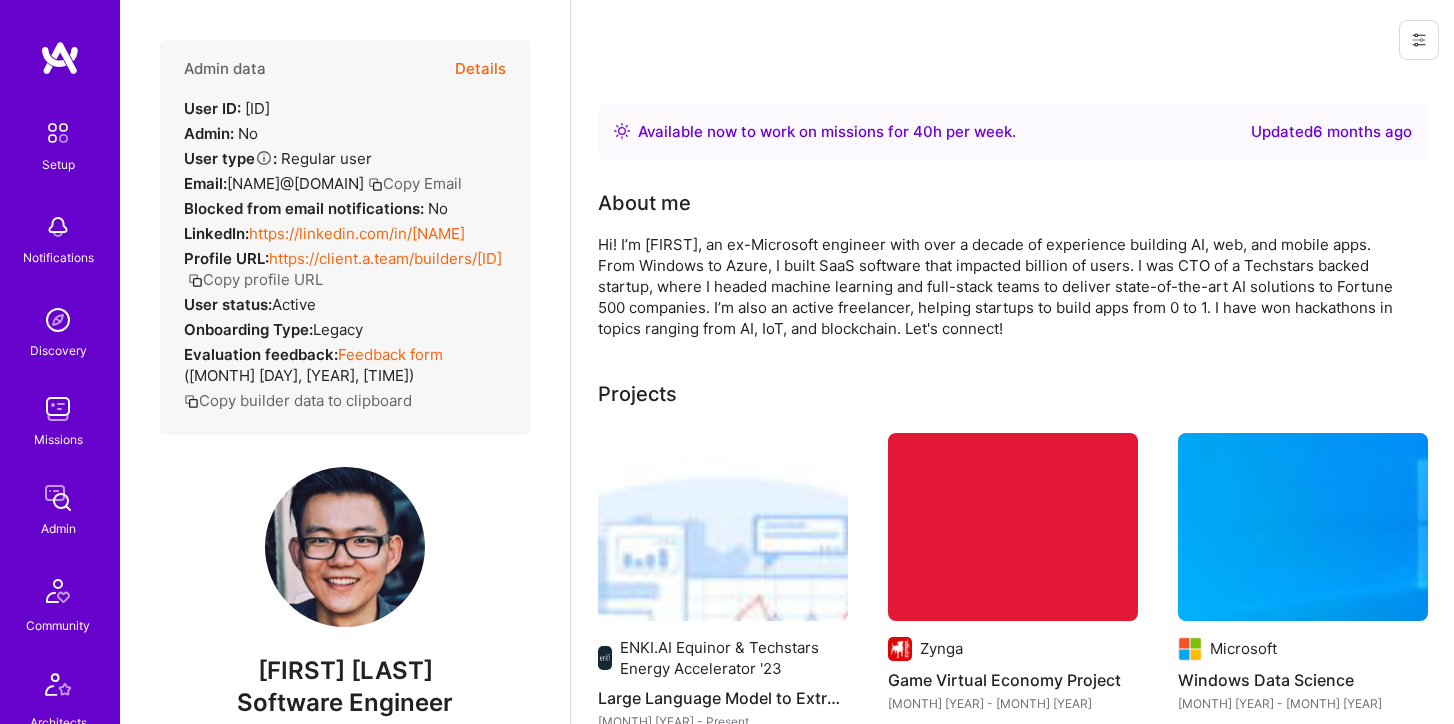 click on "Details" at bounding box center [480, 69] 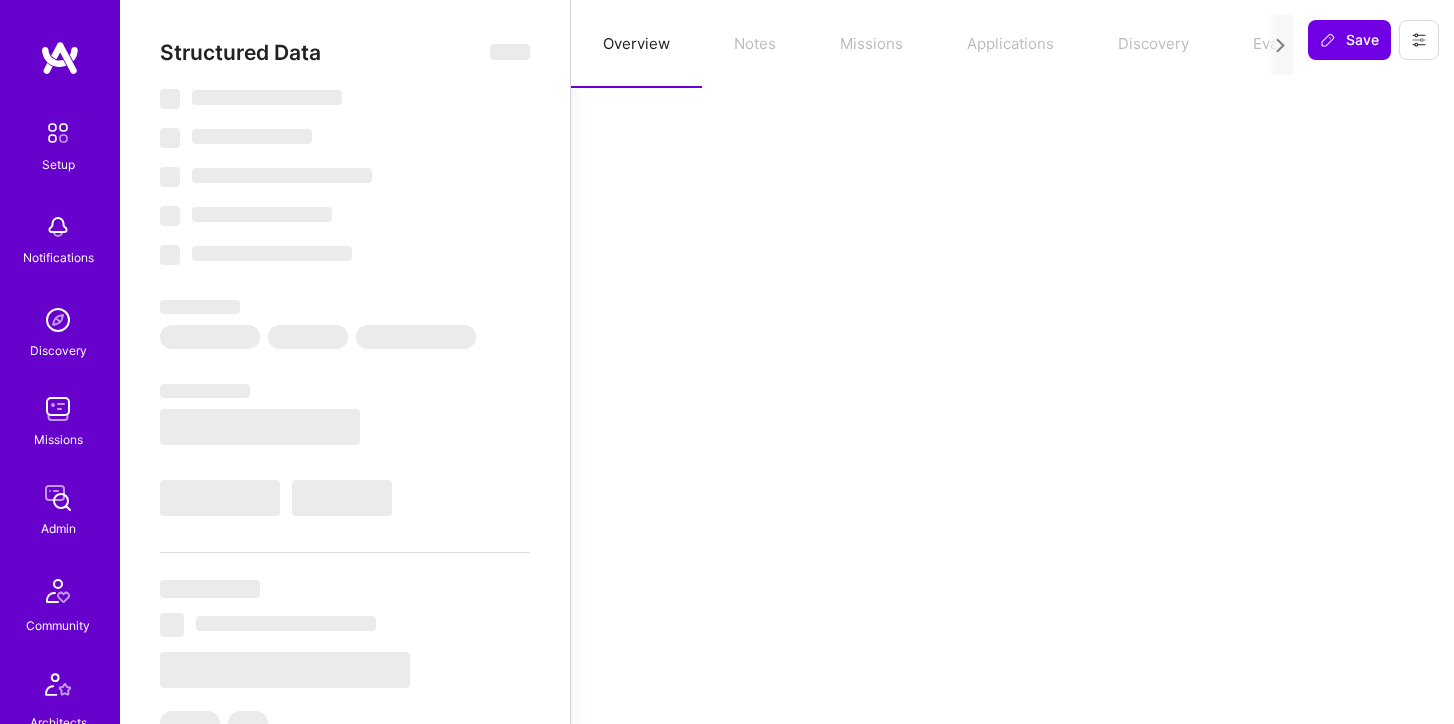 select on "Right Now" 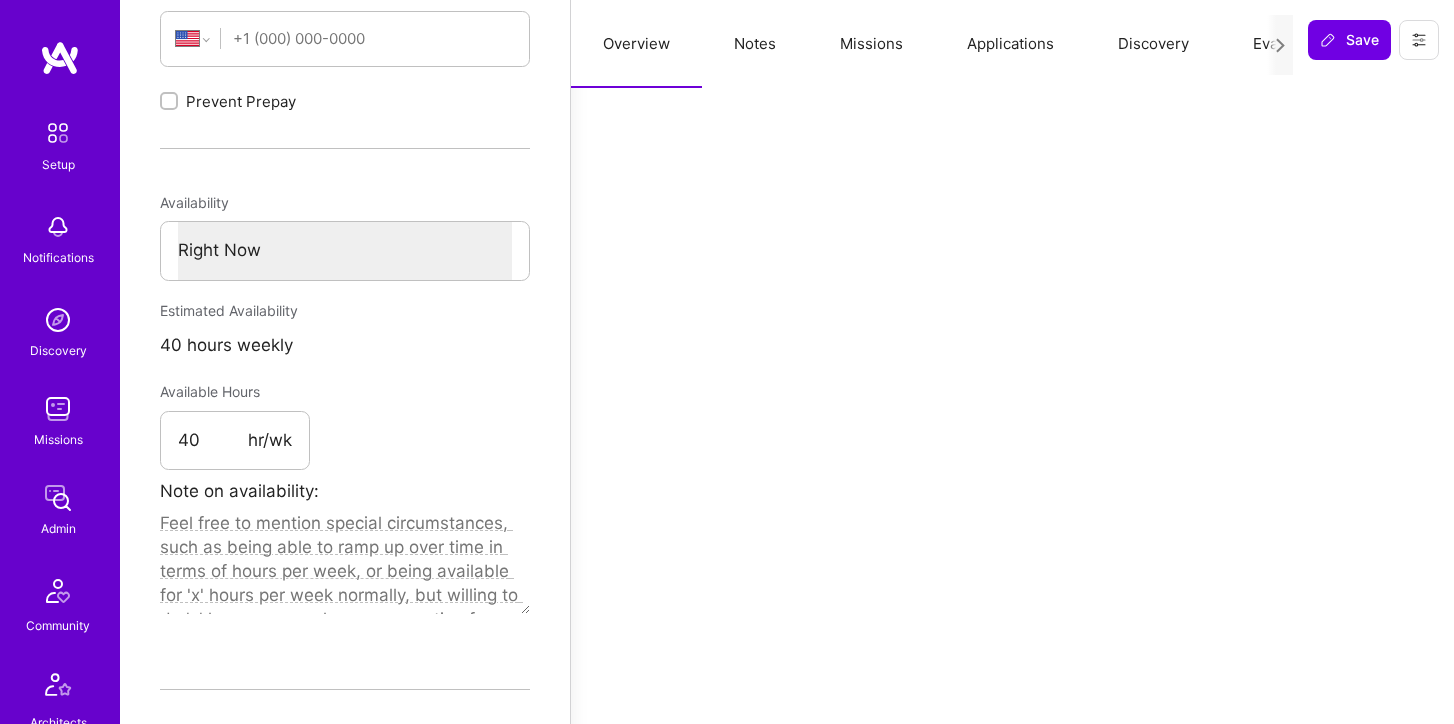 scroll, scrollTop: 0, scrollLeft: 0, axis: both 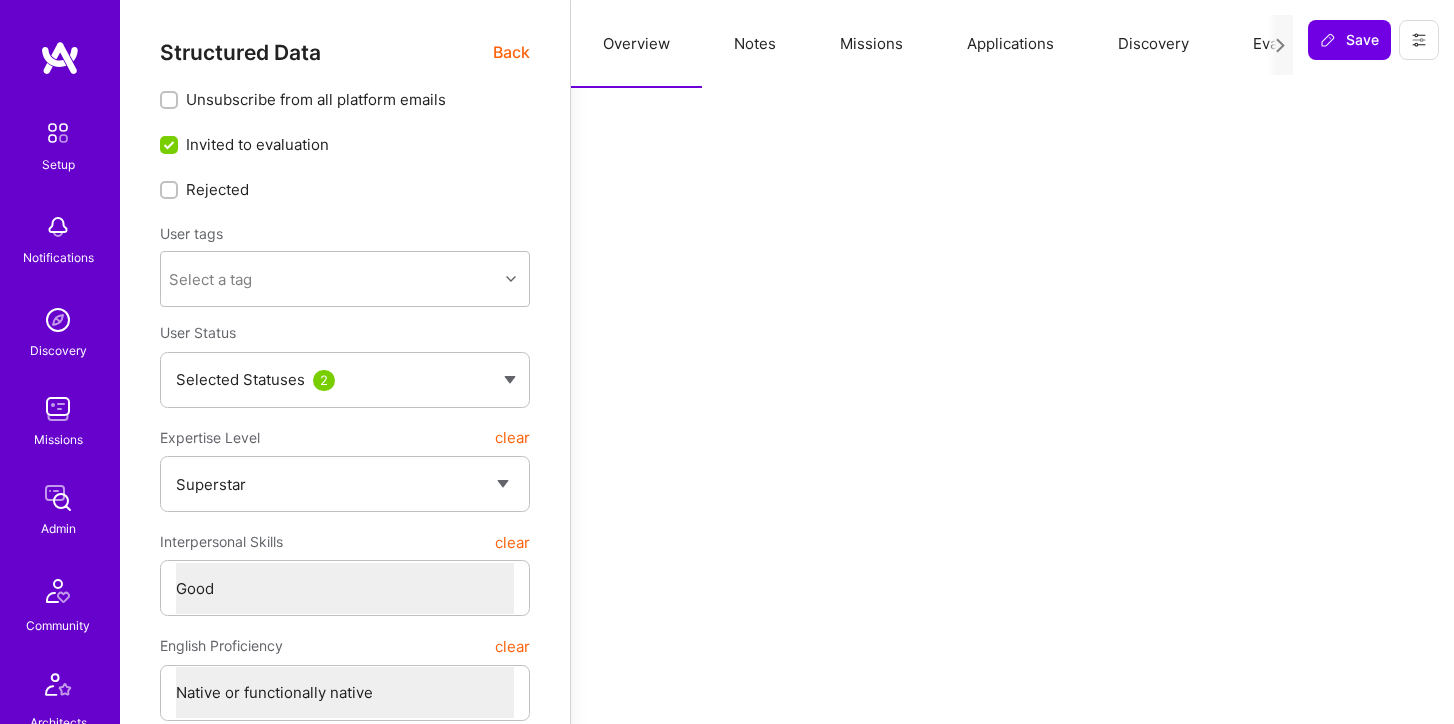 click on "Applications" at bounding box center (1010, 44) 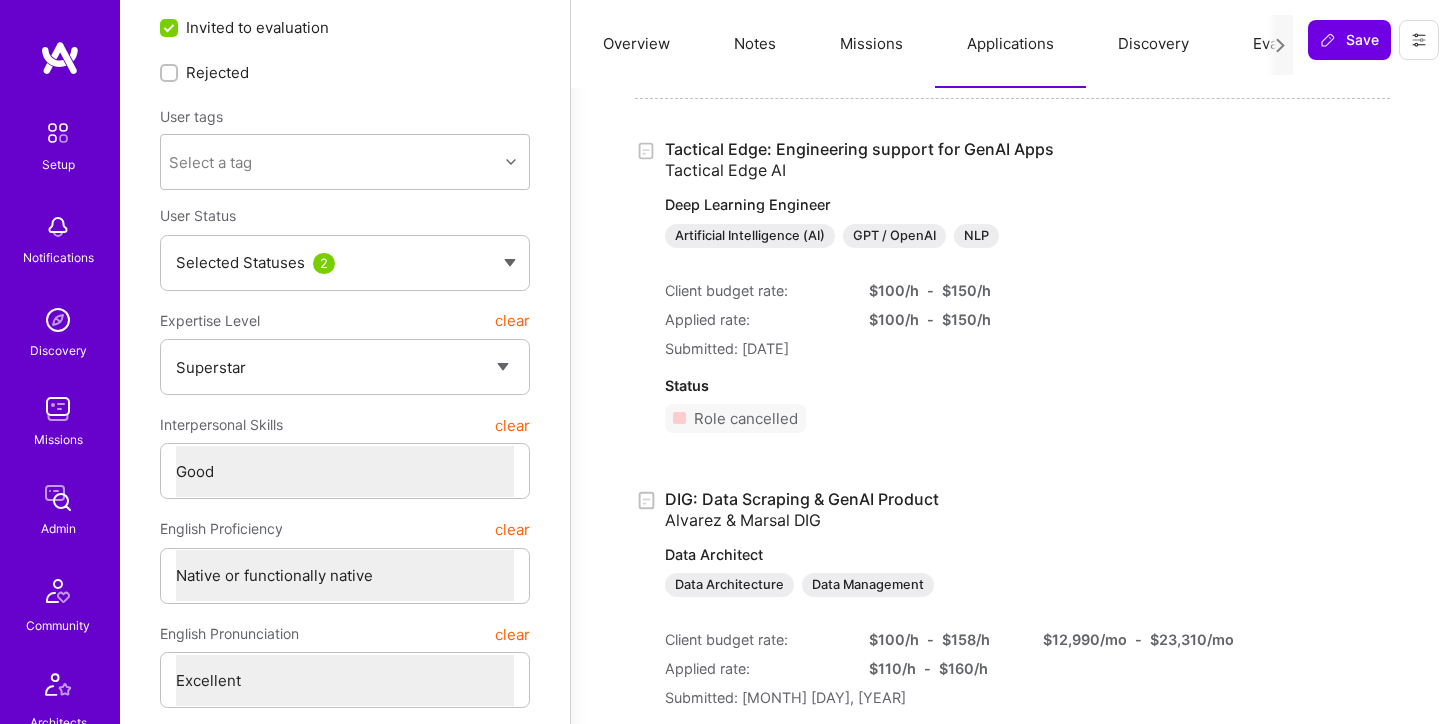 scroll, scrollTop: 0, scrollLeft: 0, axis: both 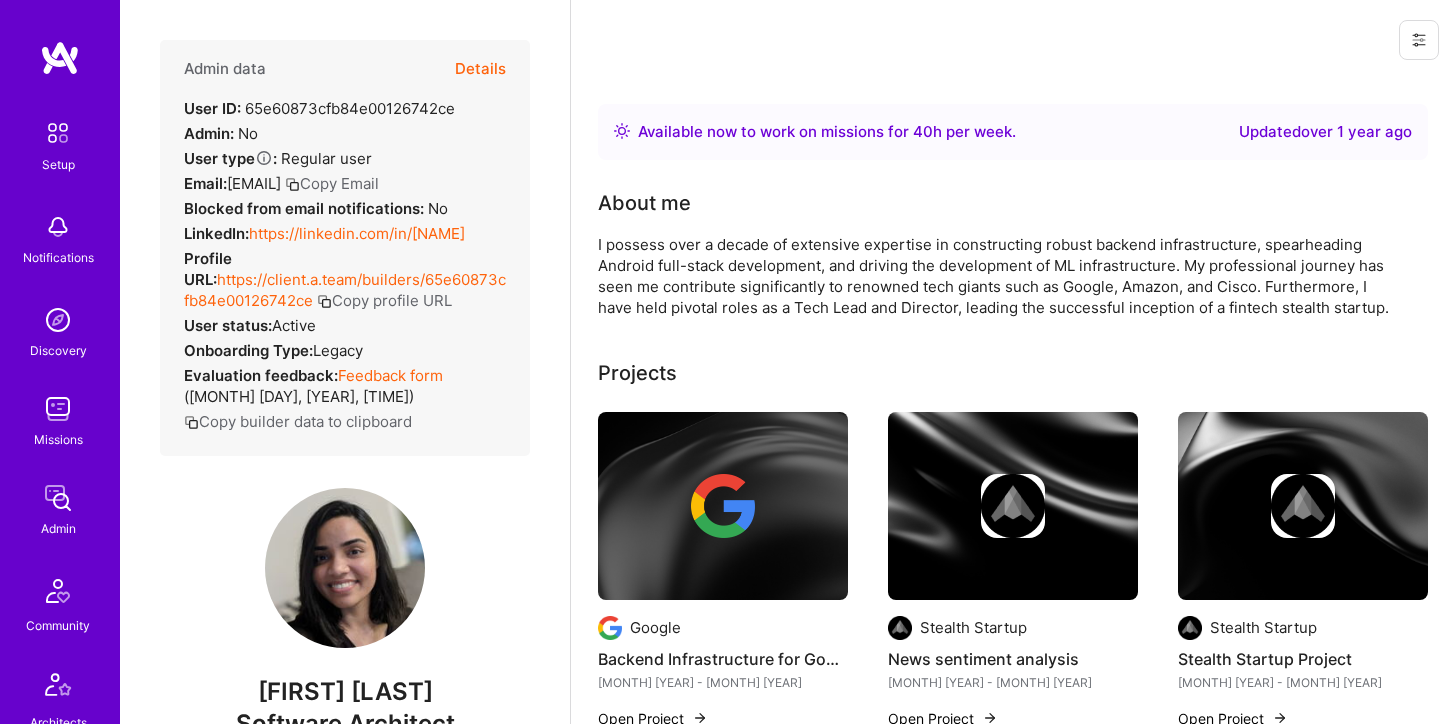 click on "Details" at bounding box center (480, 69) 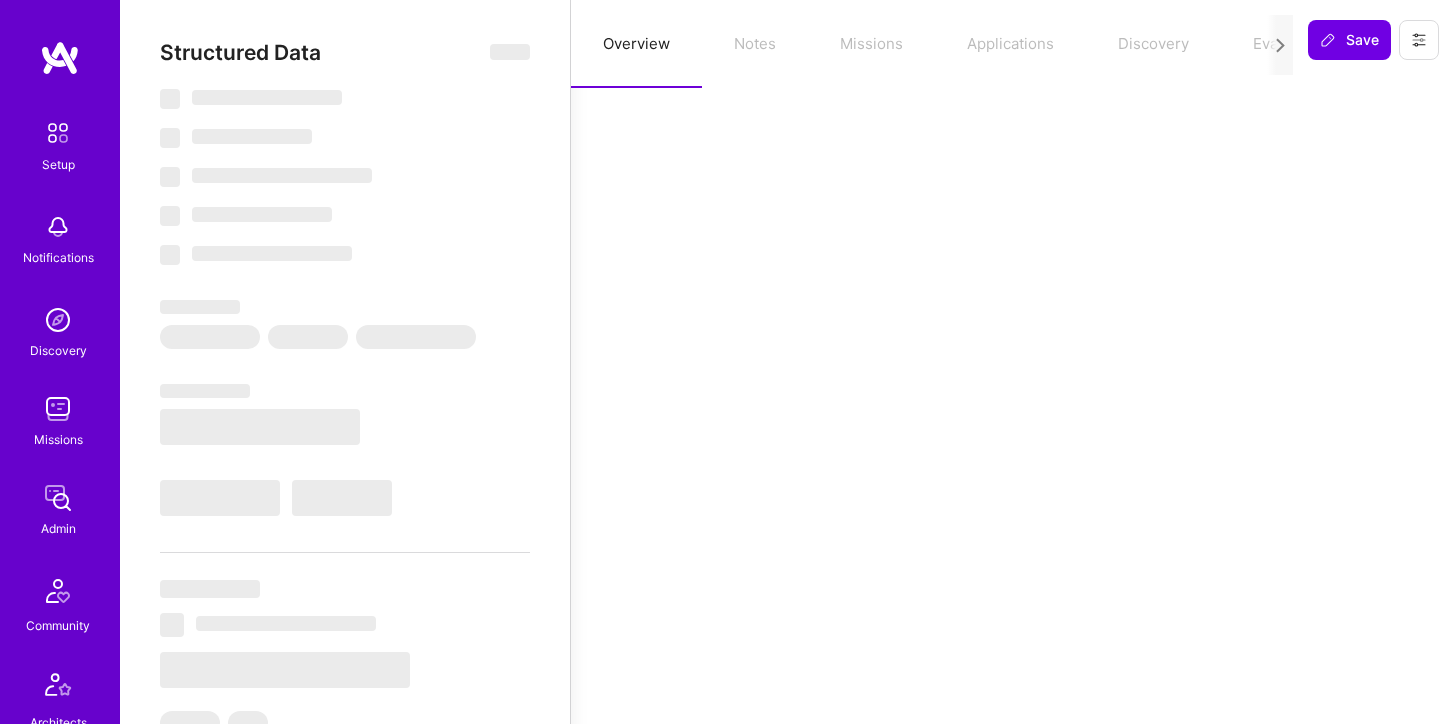 select on "Right Now" 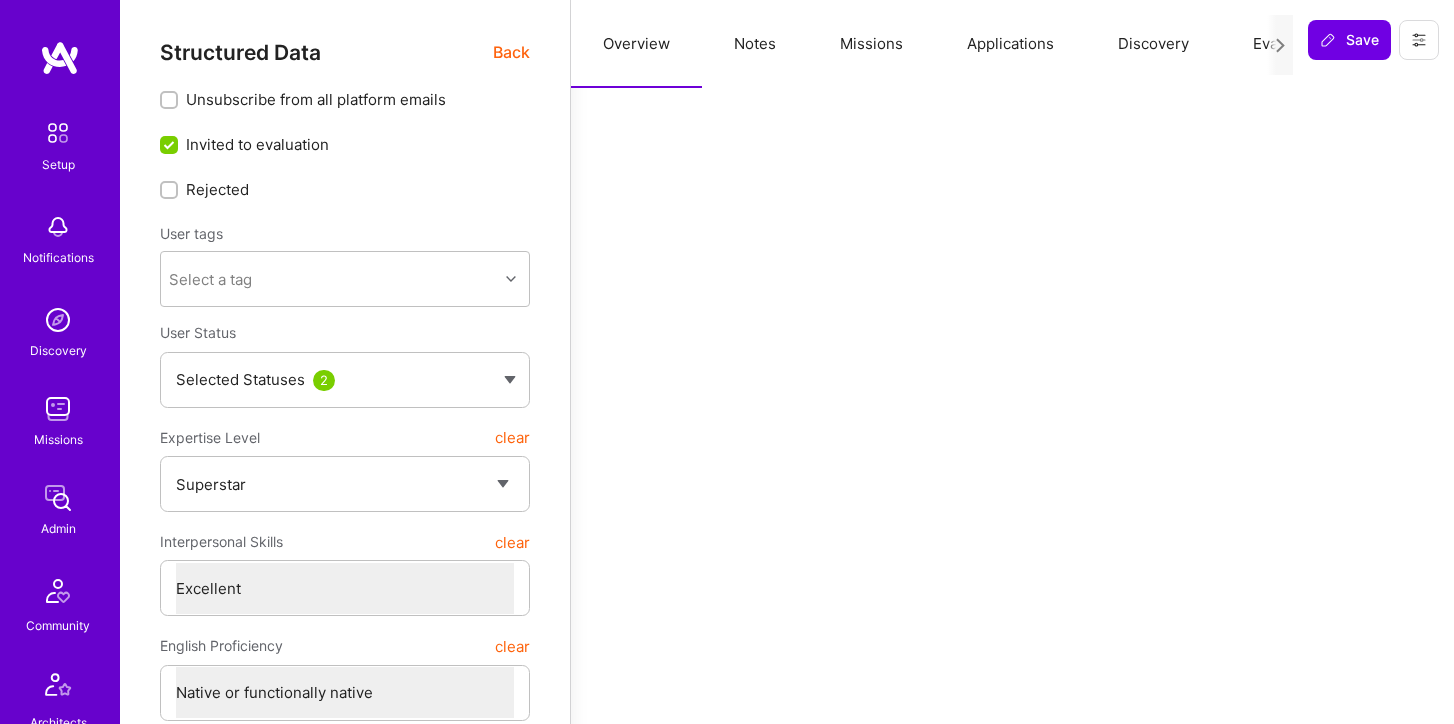 click on "Applications" at bounding box center [1010, 44] 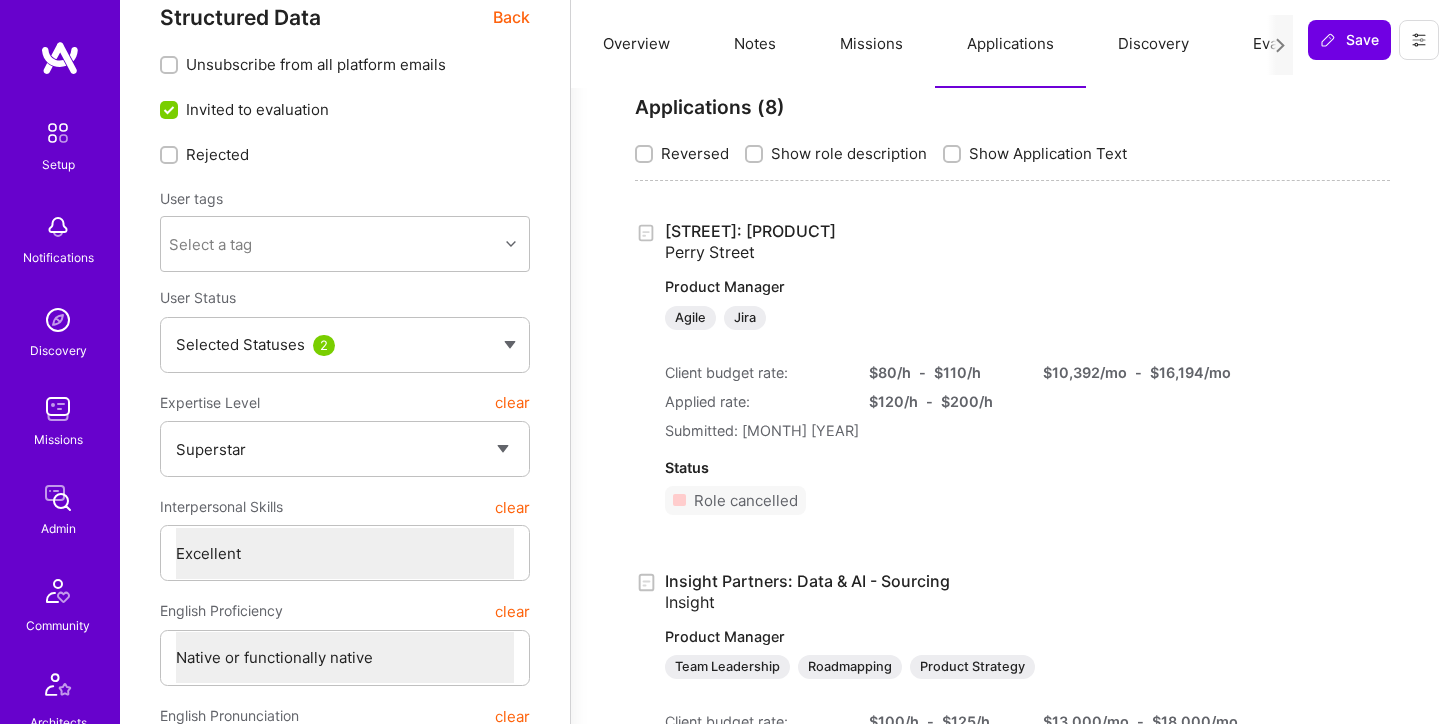 scroll, scrollTop: 0, scrollLeft: 0, axis: both 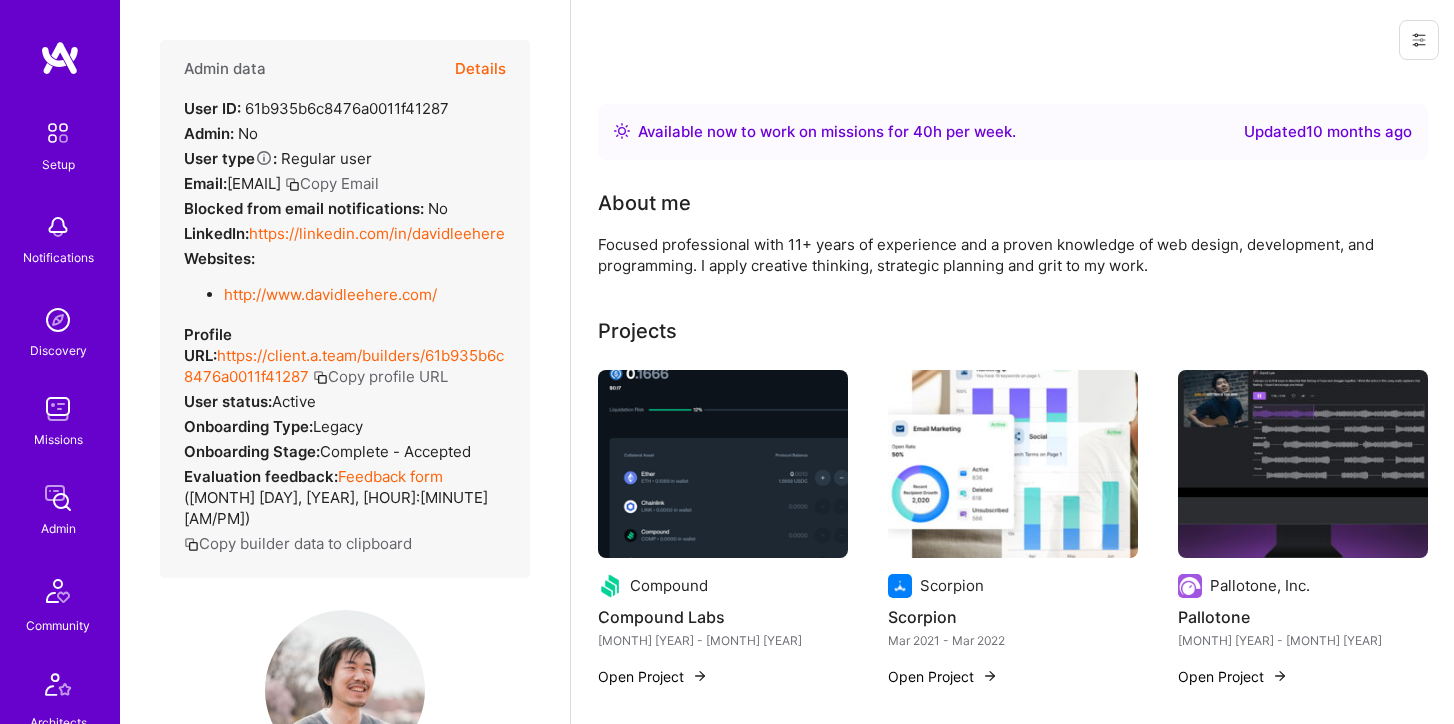 click on "Details" at bounding box center [480, 69] 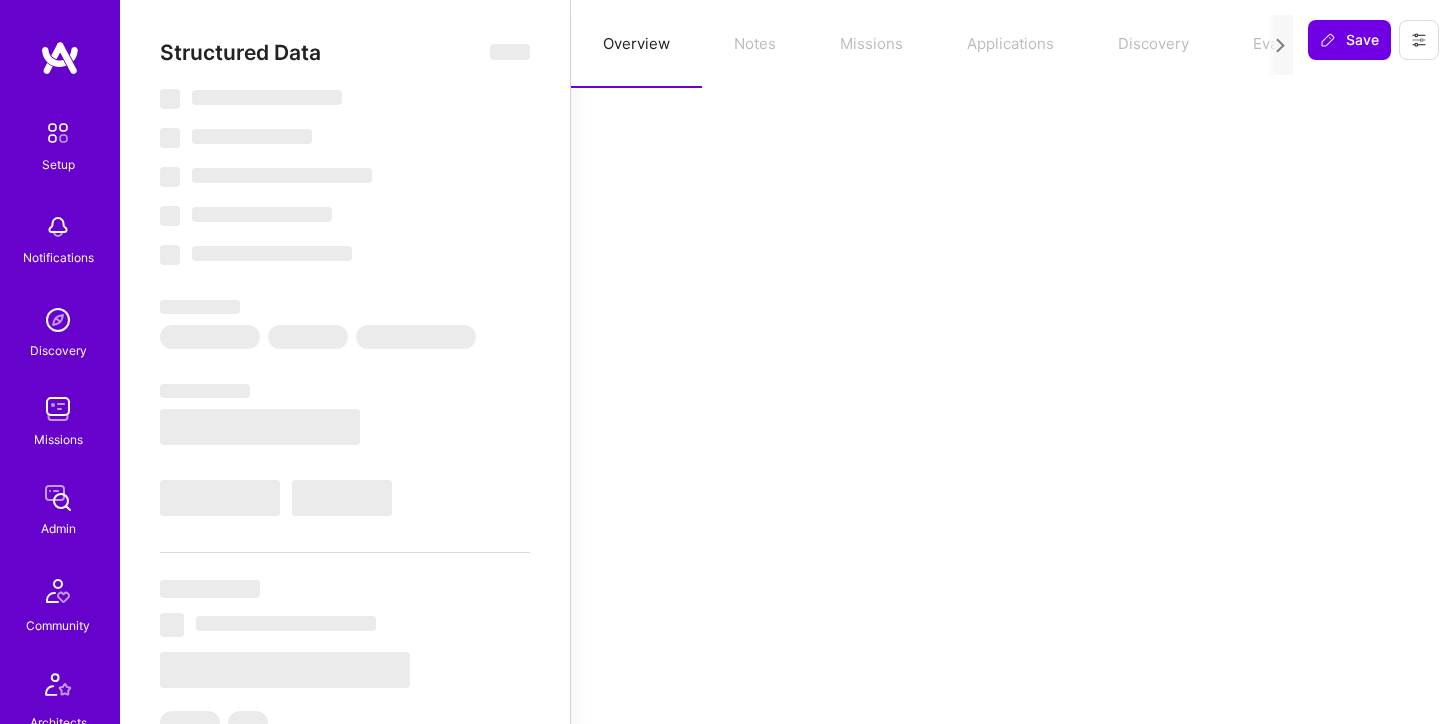 select on "Right Now" 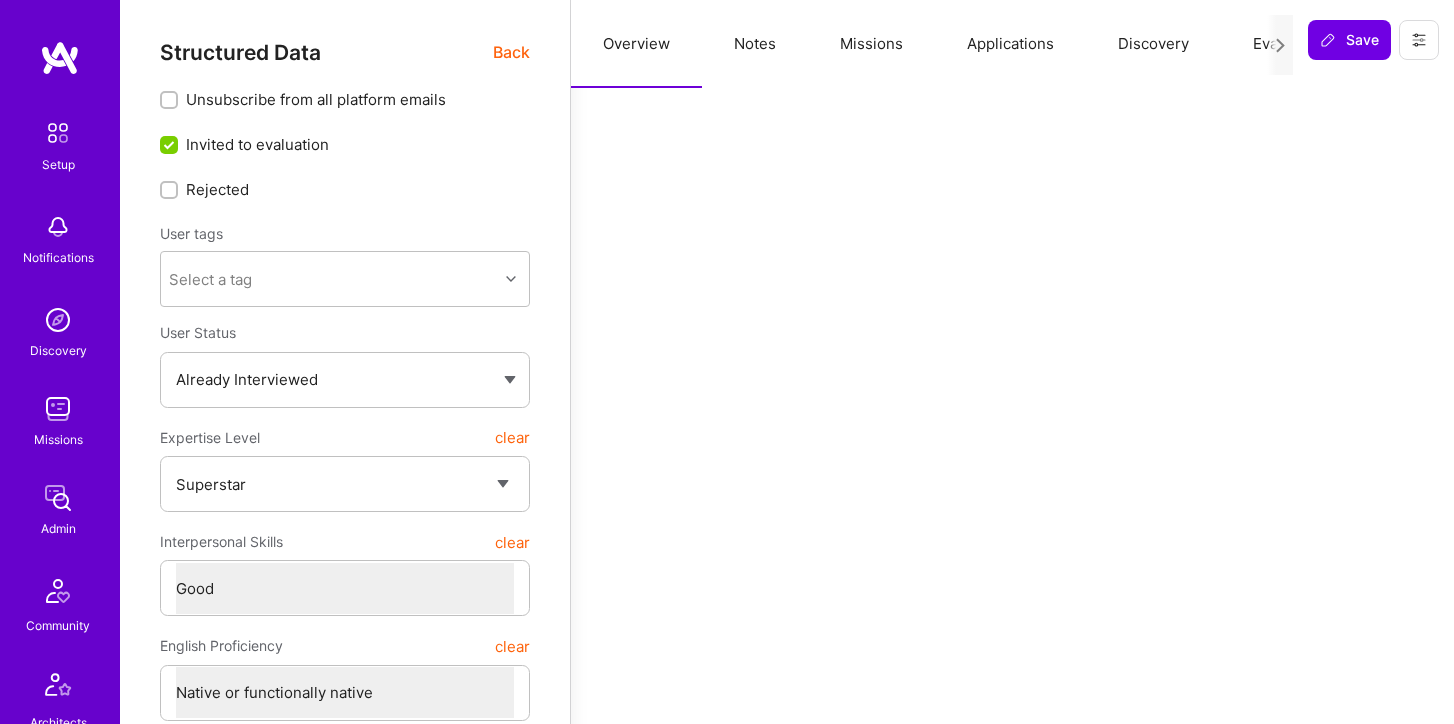 click on "Notes" at bounding box center (755, 44) 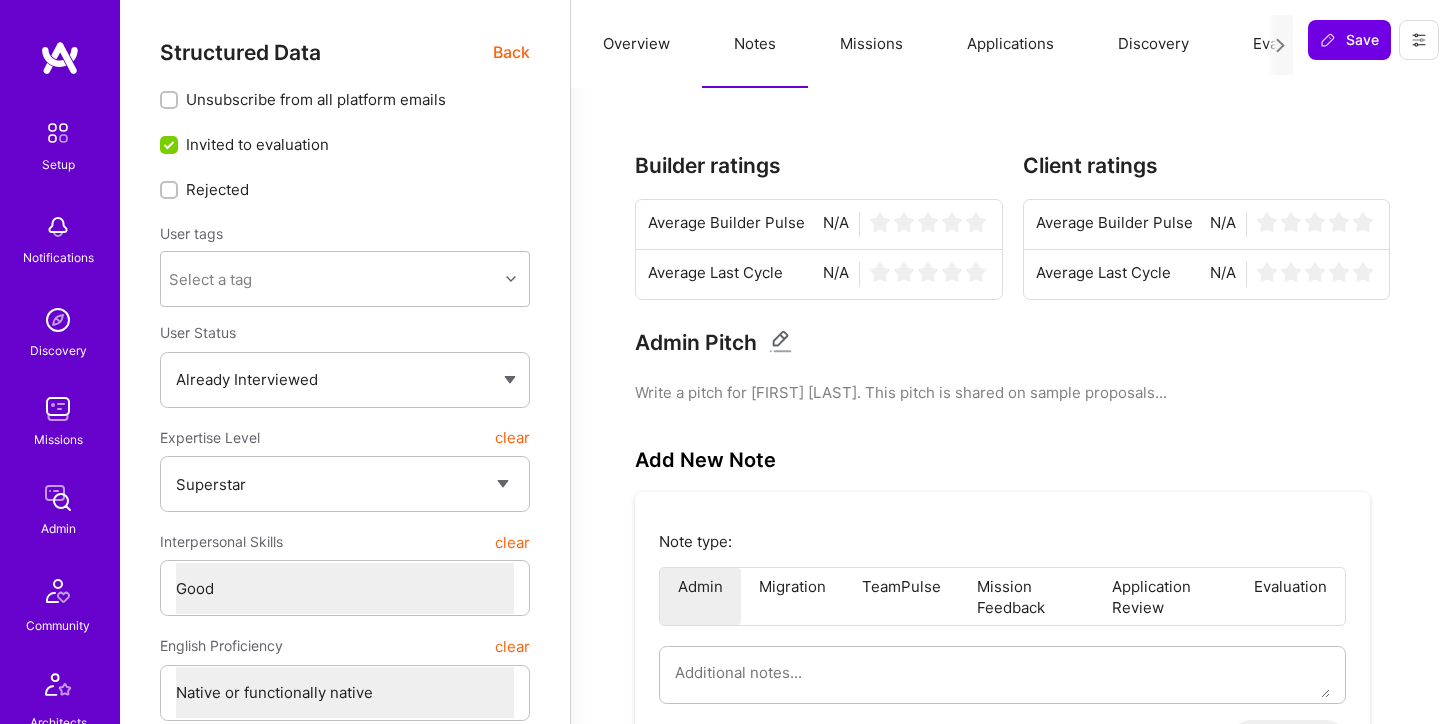 click on "Missions" at bounding box center (871, 44) 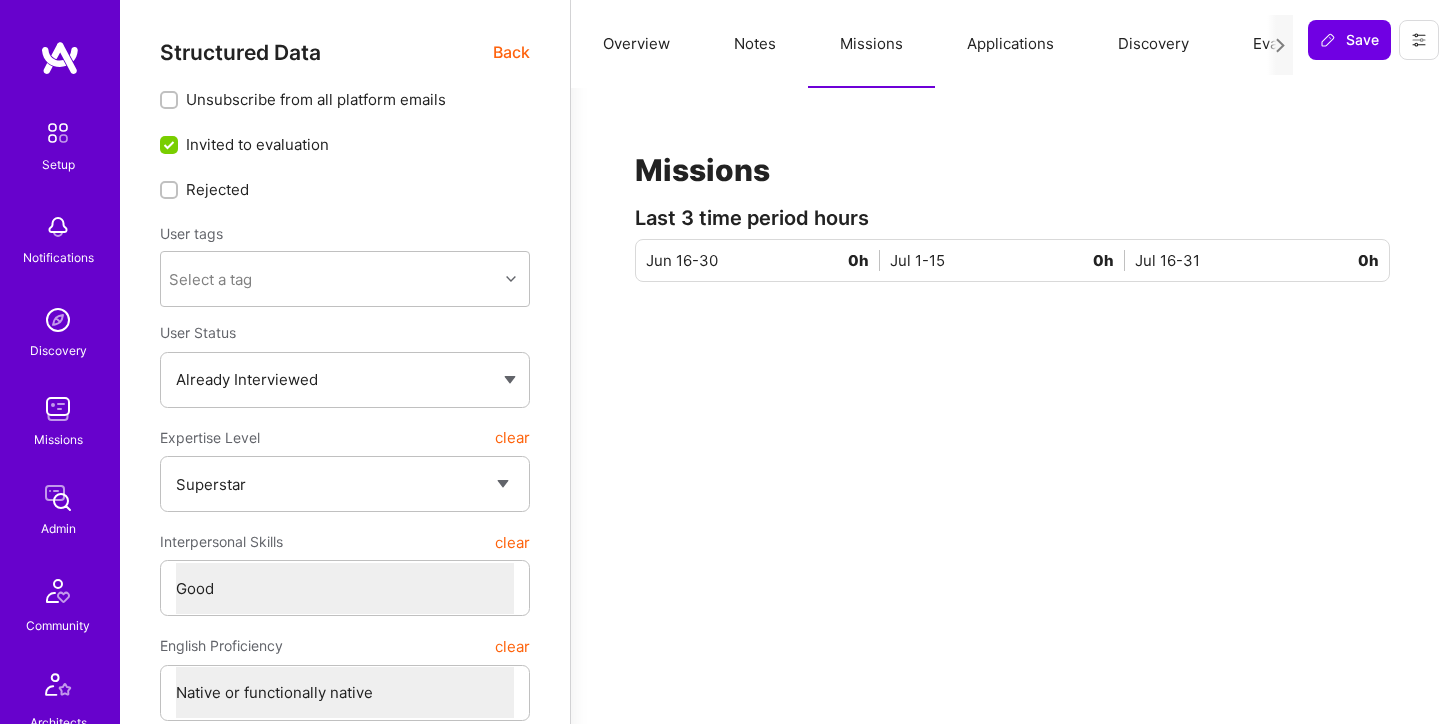 click on "Notes" at bounding box center [755, 44] 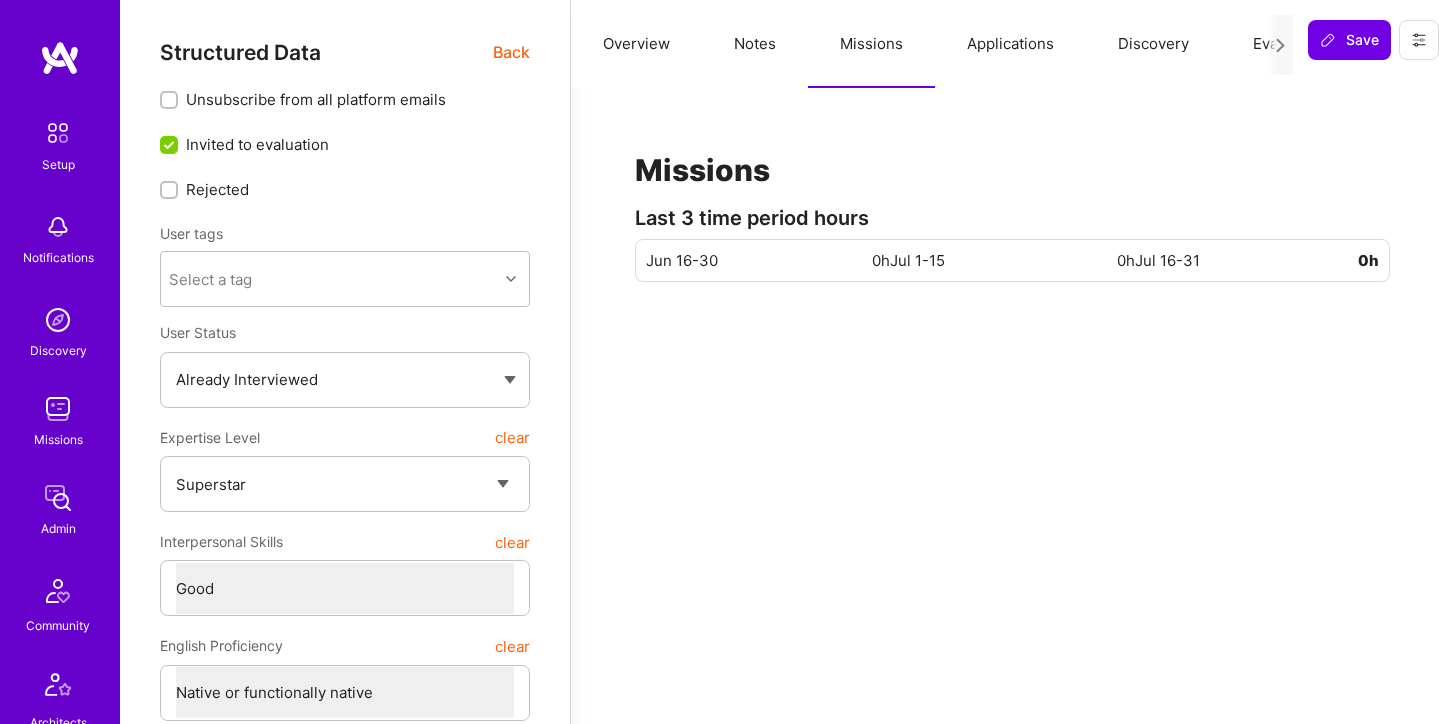 type on "x" 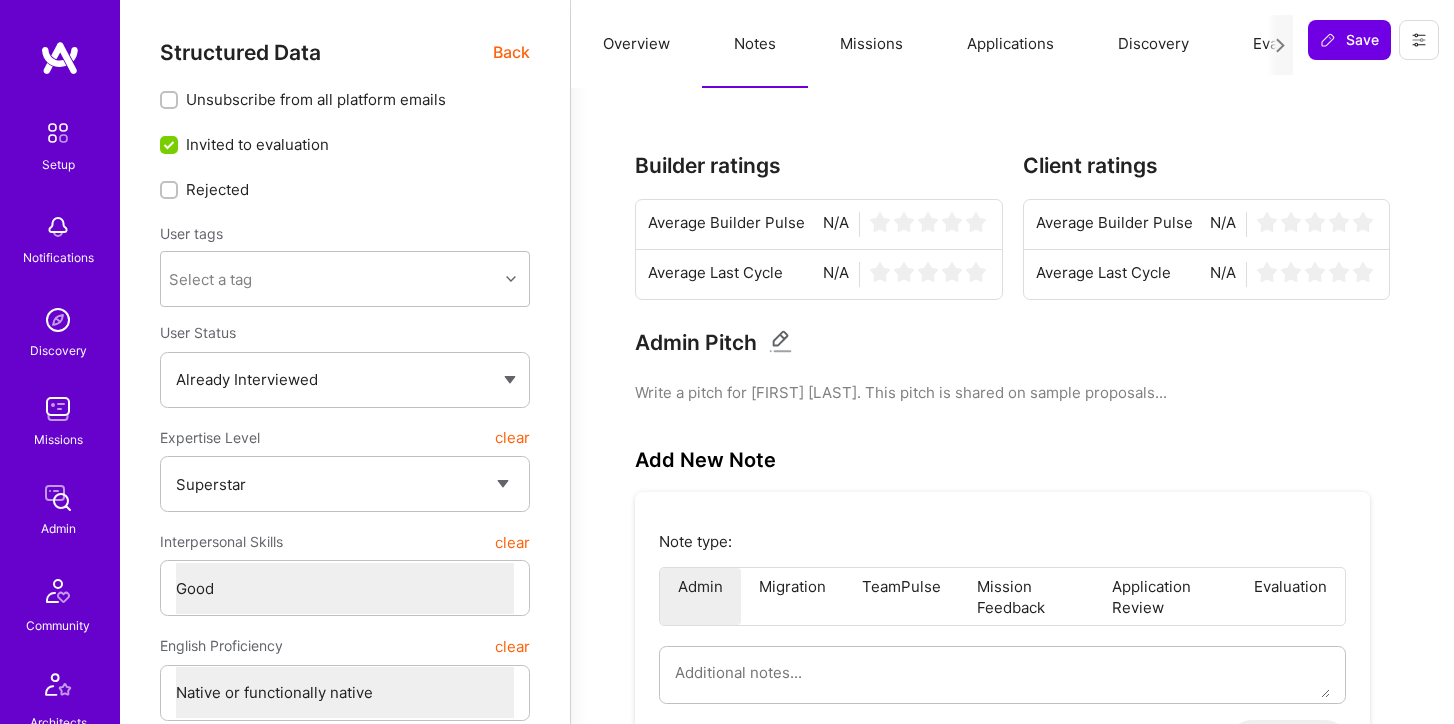 click on "Applications" at bounding box center [1010, 44] 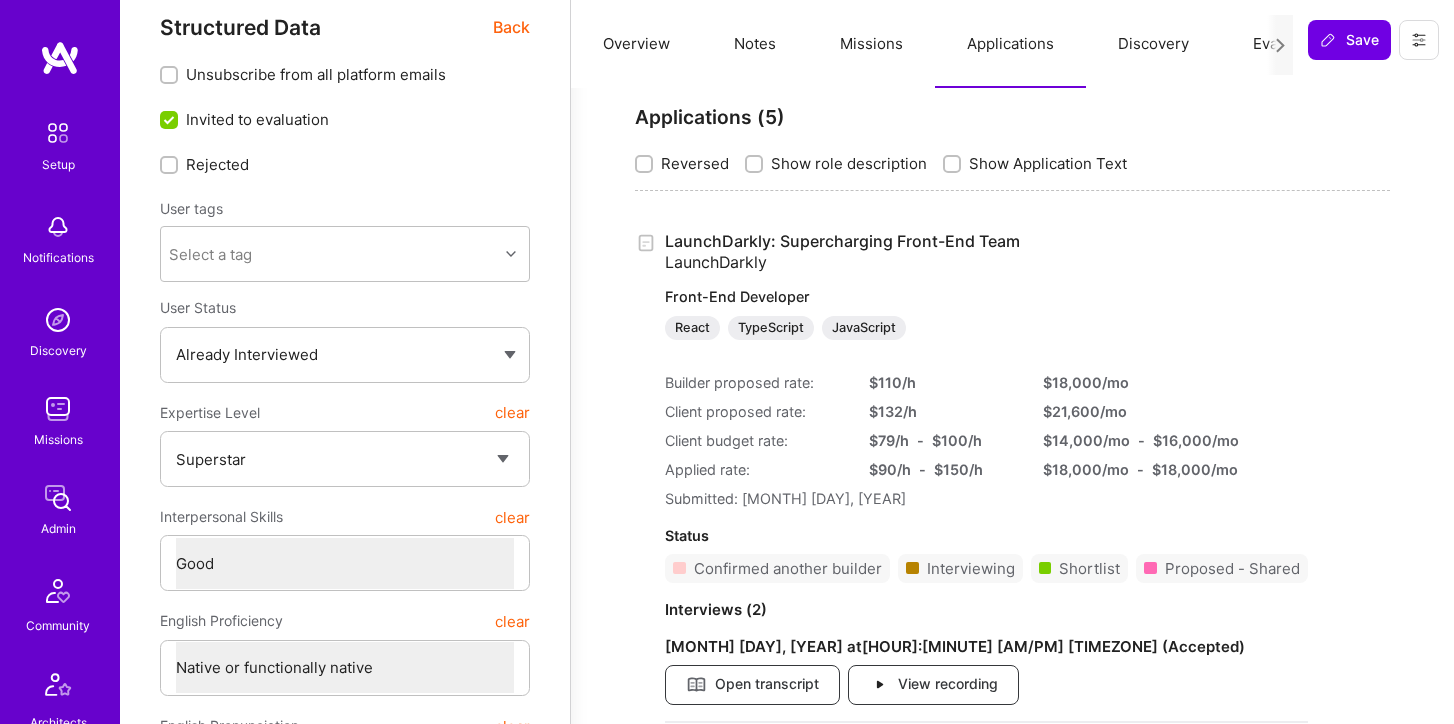 scroll, scrollTop: 23, scrollLeft: 0, axis: vertical 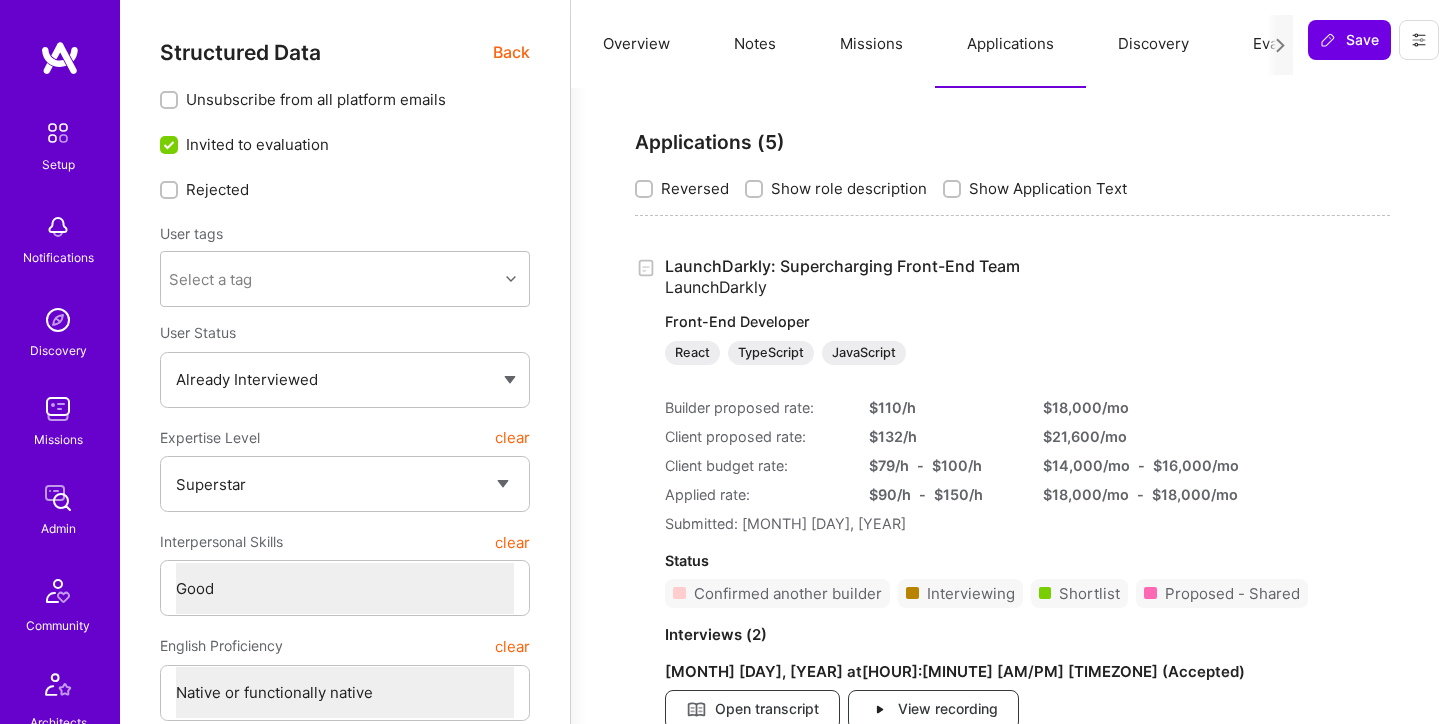 click on "Back" at bounding box center (511, 52) 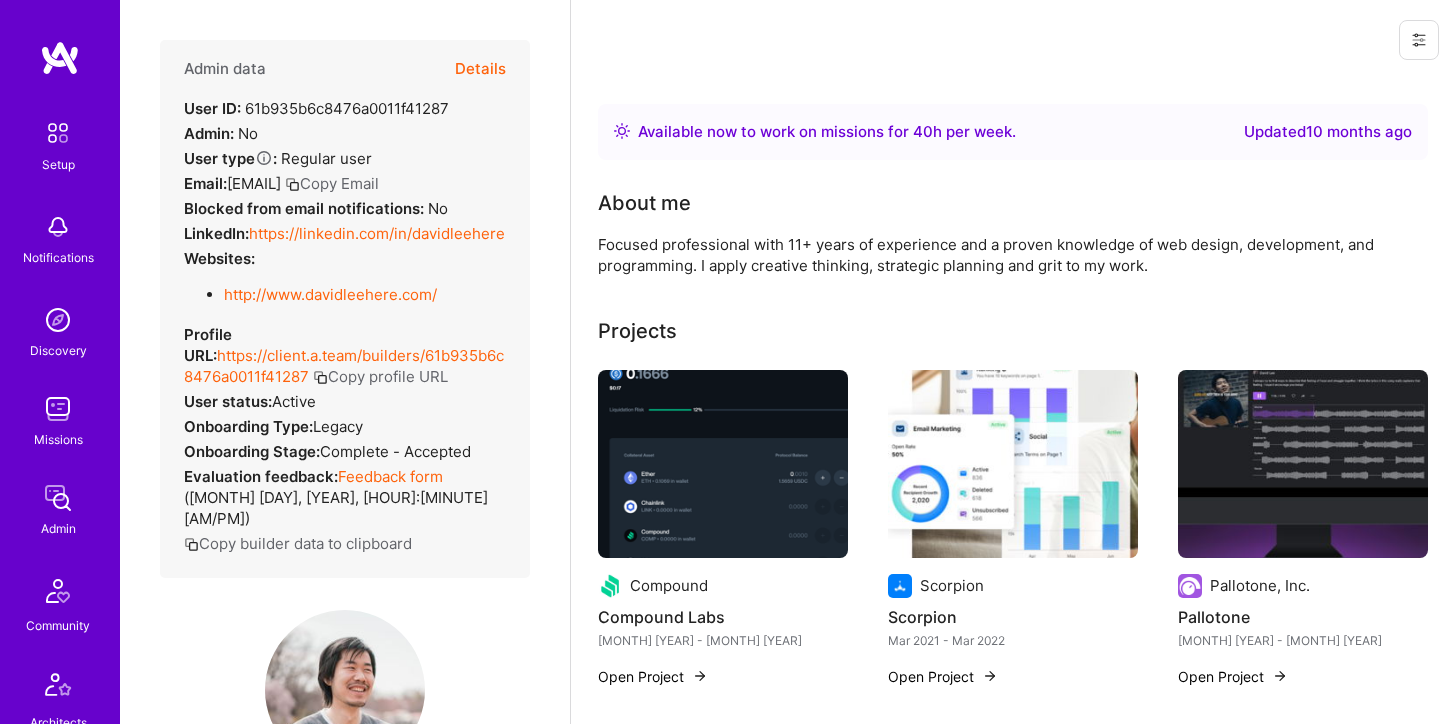 scroll, scrollTop: 20, scrollLeft: 0, axis: vertical 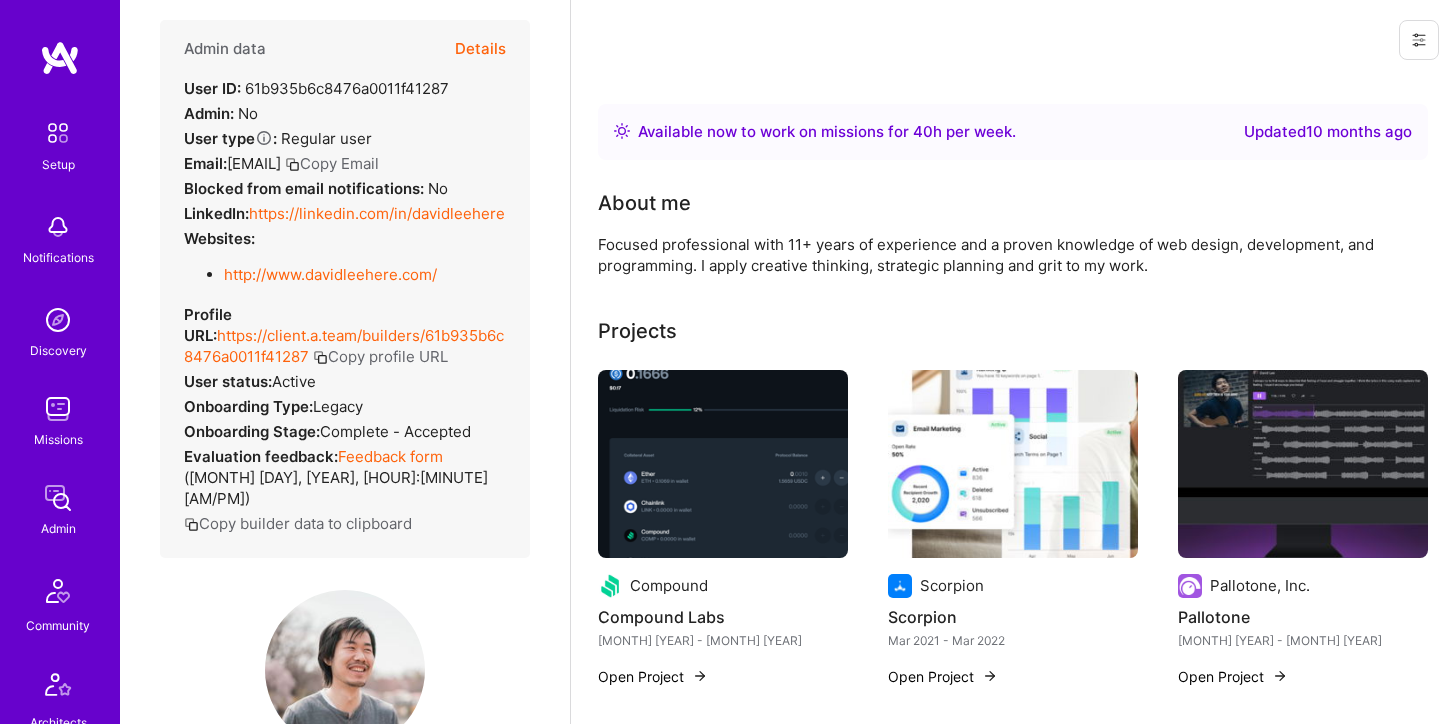 click on "https://linkedin.com/in/davidleehere" at bounding box center (377, 213) 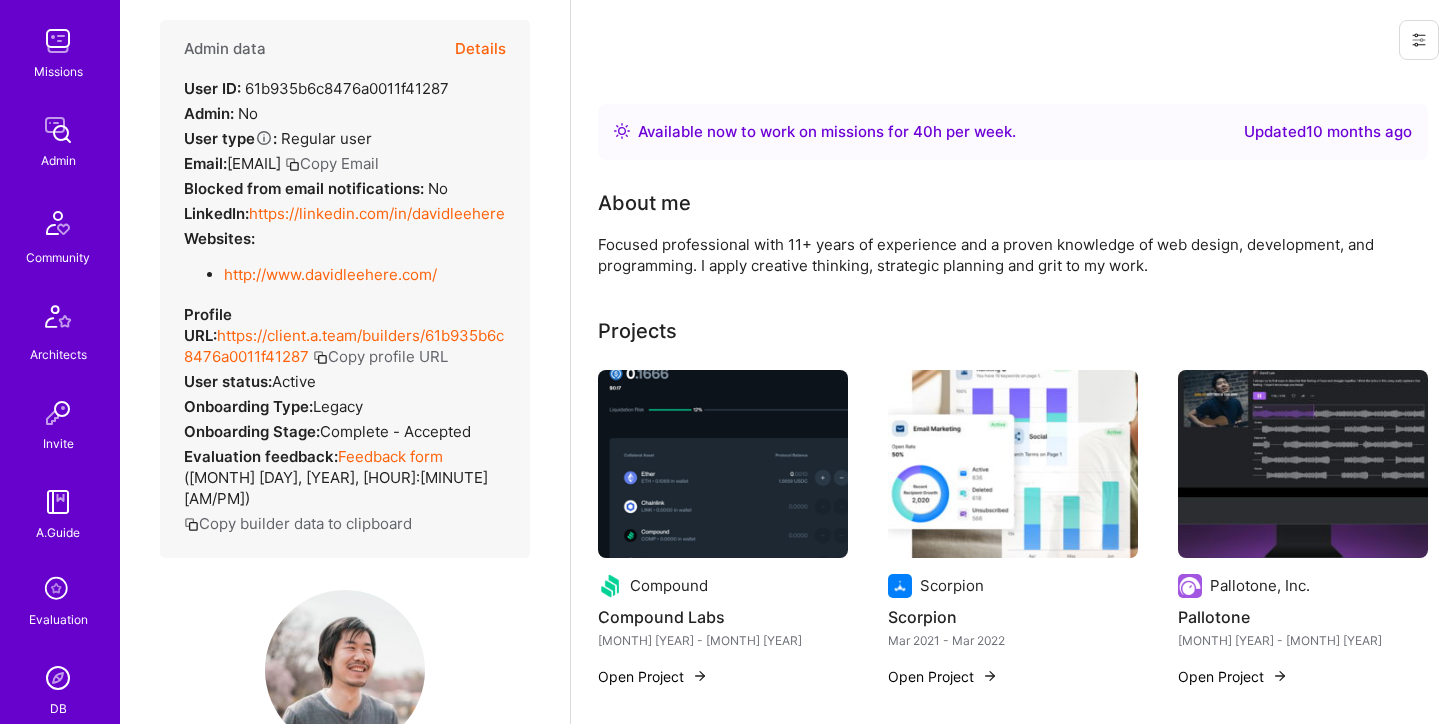 scroll, scrollTop: 627, scrollLeft: 0, axis: vertical 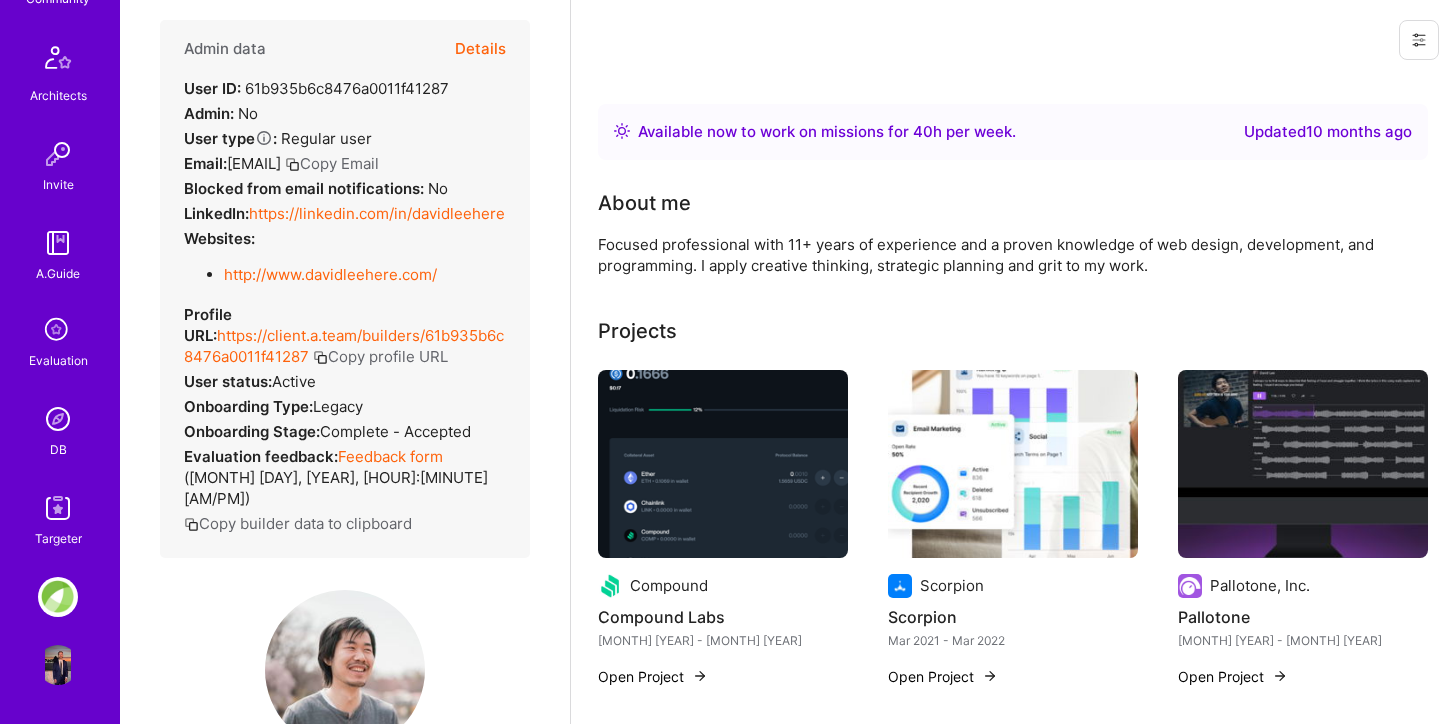 click on "Targeter" at bounding box center (58, 538) 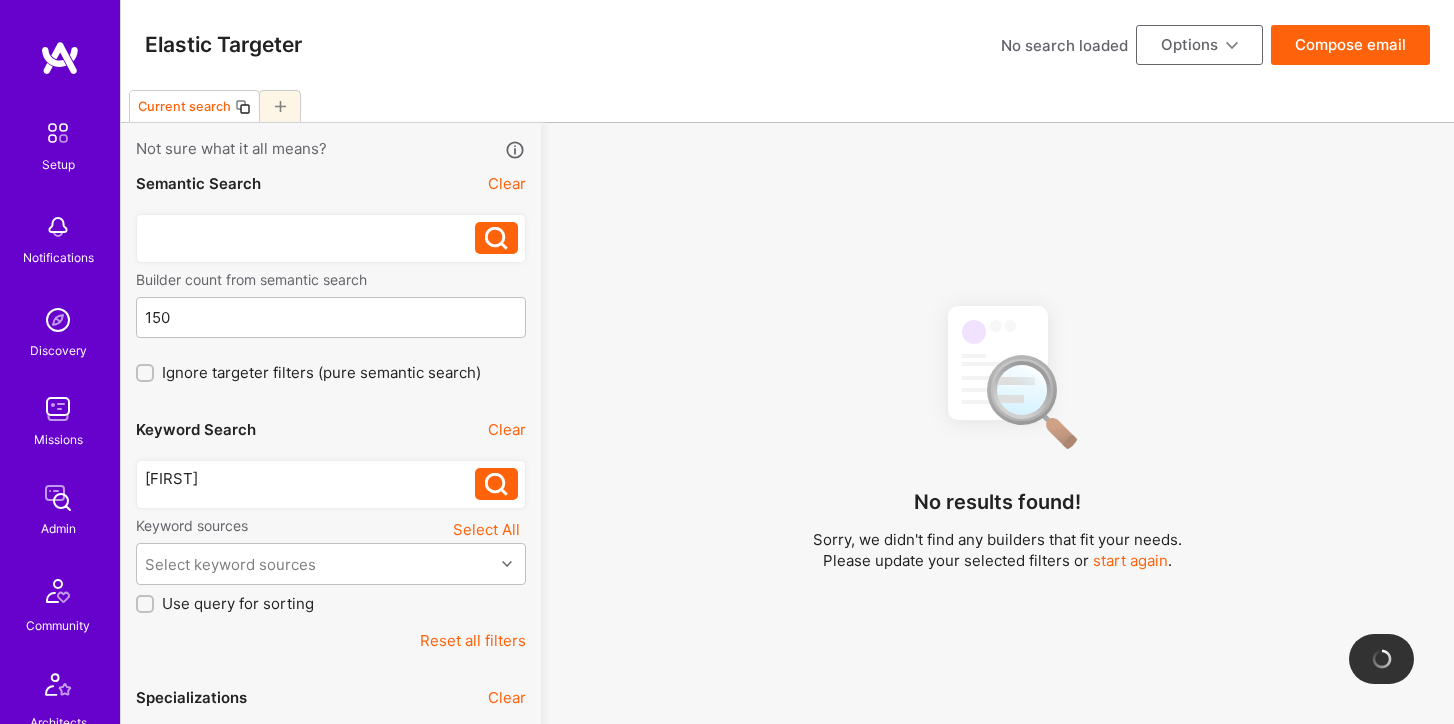 click at bounding box center (310, 232) 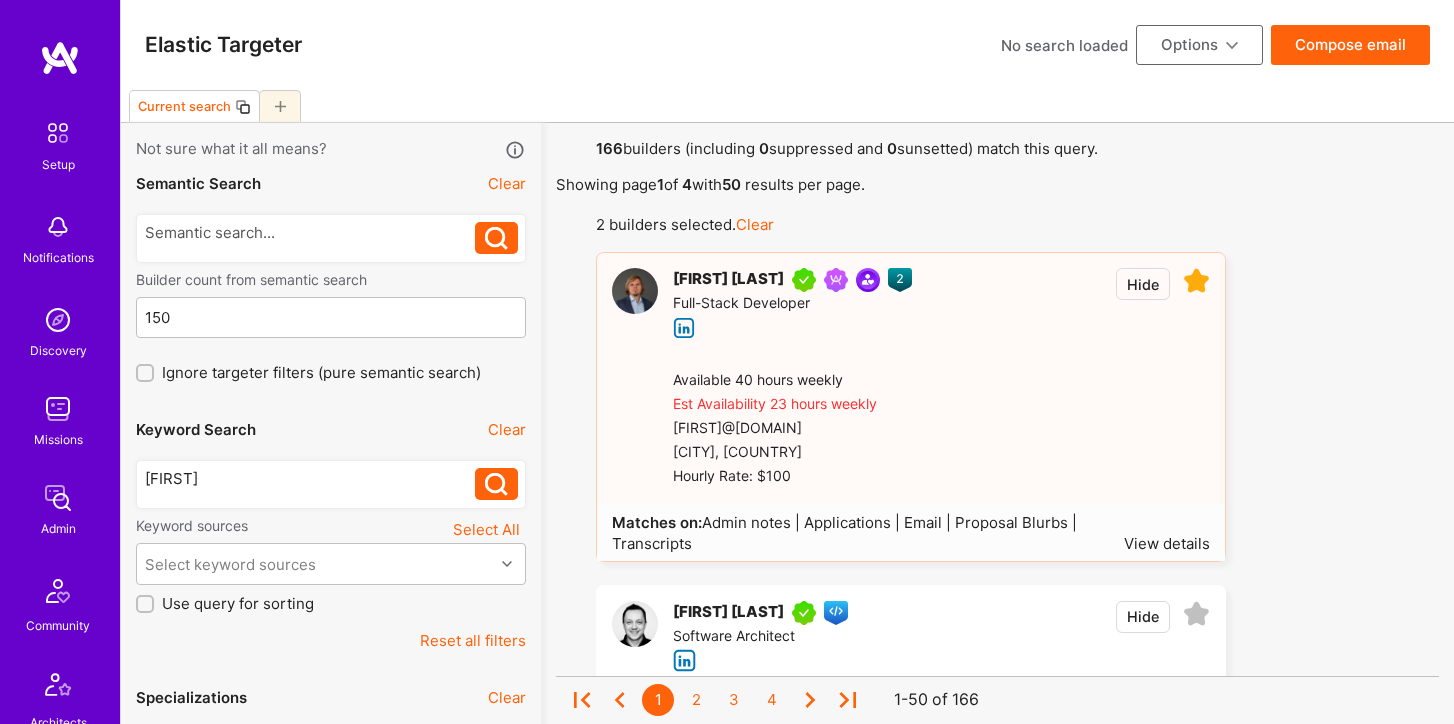 click on "Clear" at bounding box center [507, 429] 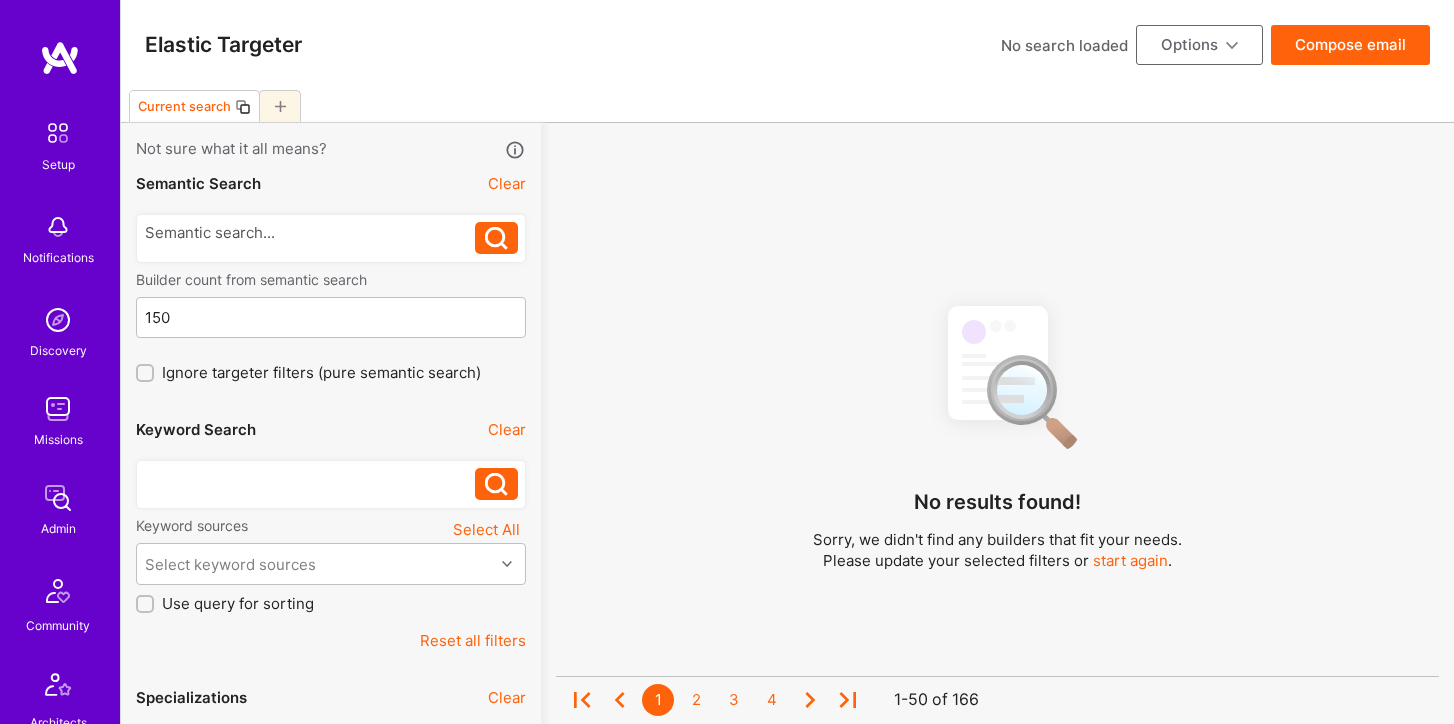 click at bounding box center [310, 478] 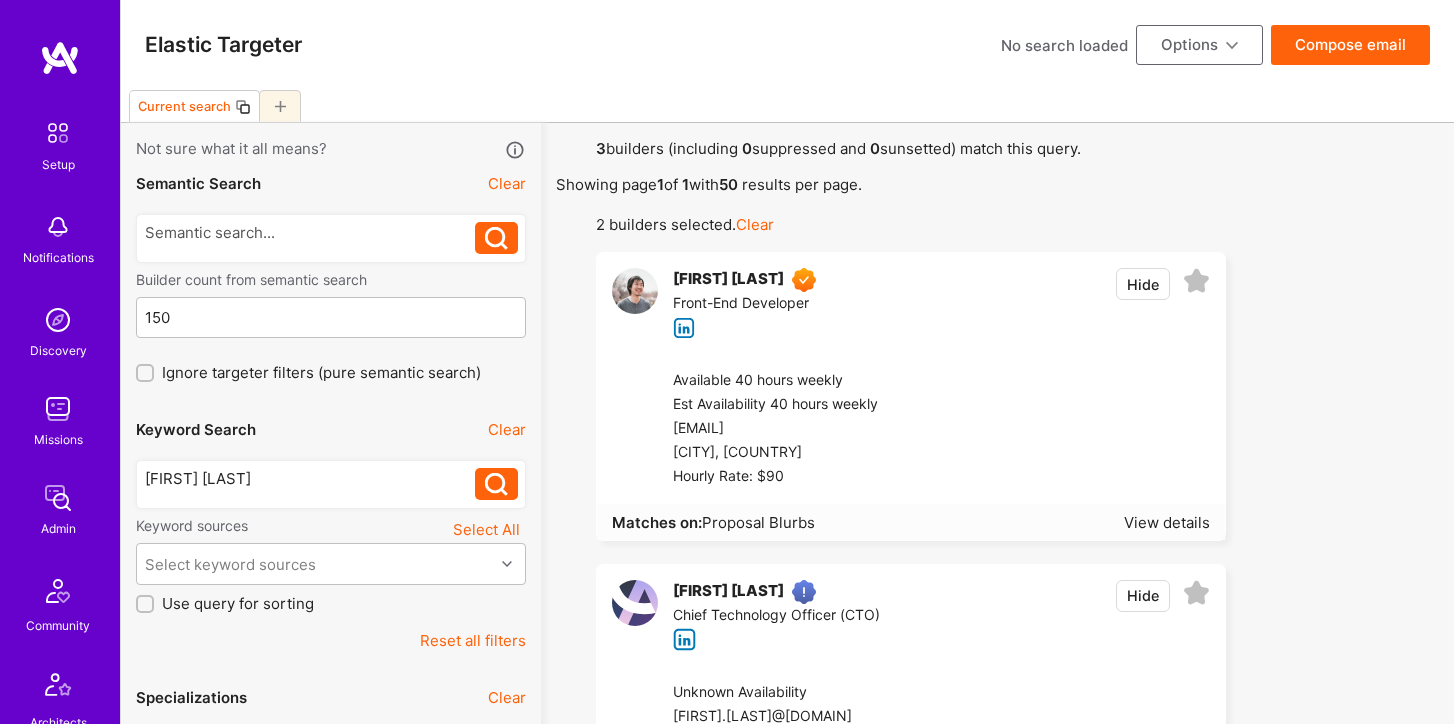 click at bounding box center (684, 328) 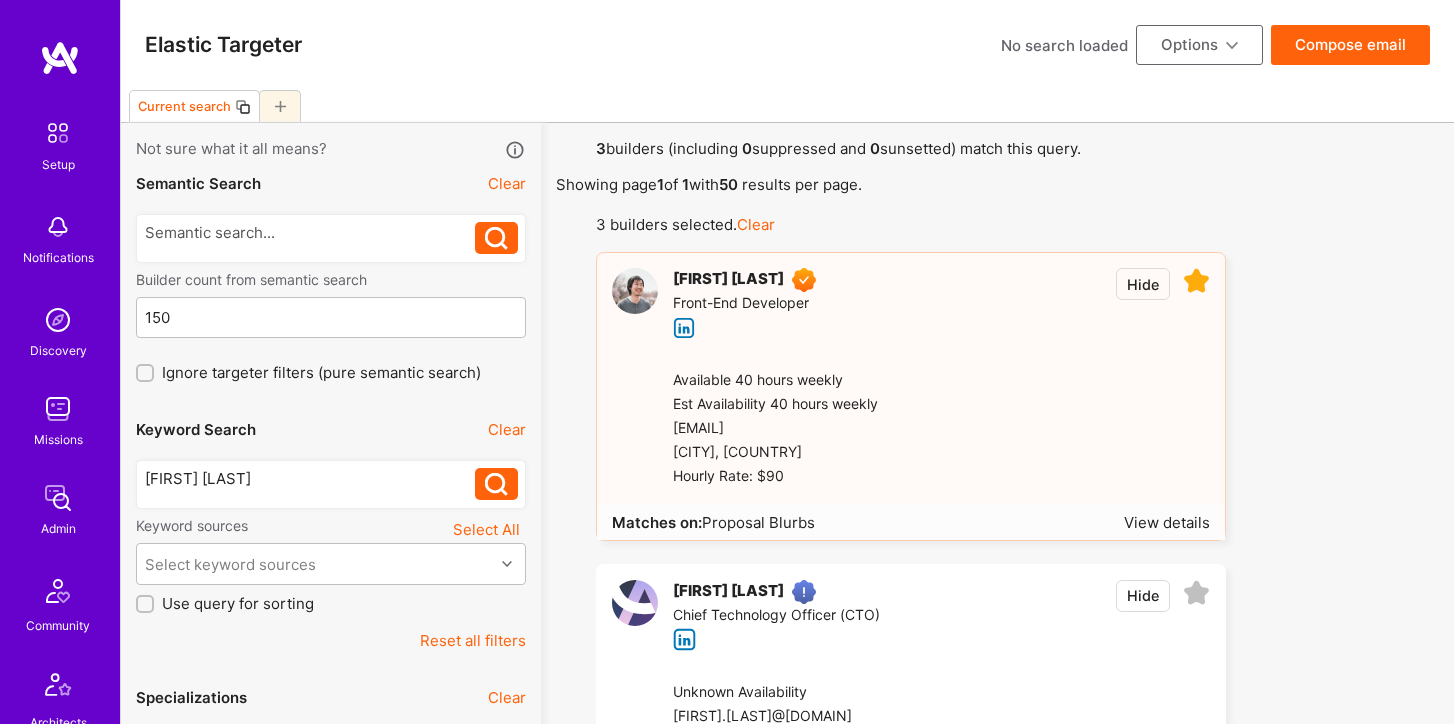 click at bounding box center [1232, 46] 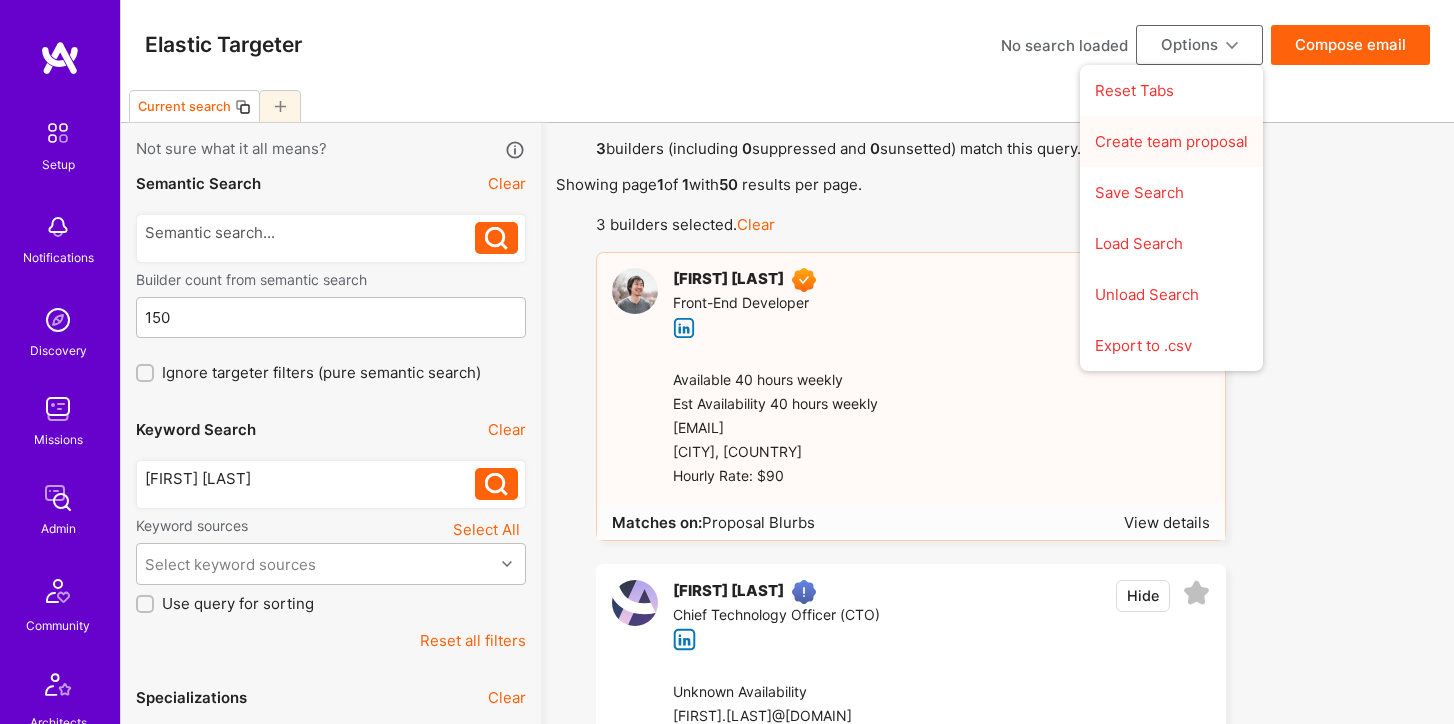 click on "Create team proposal" at bounding box center (1171, 141) 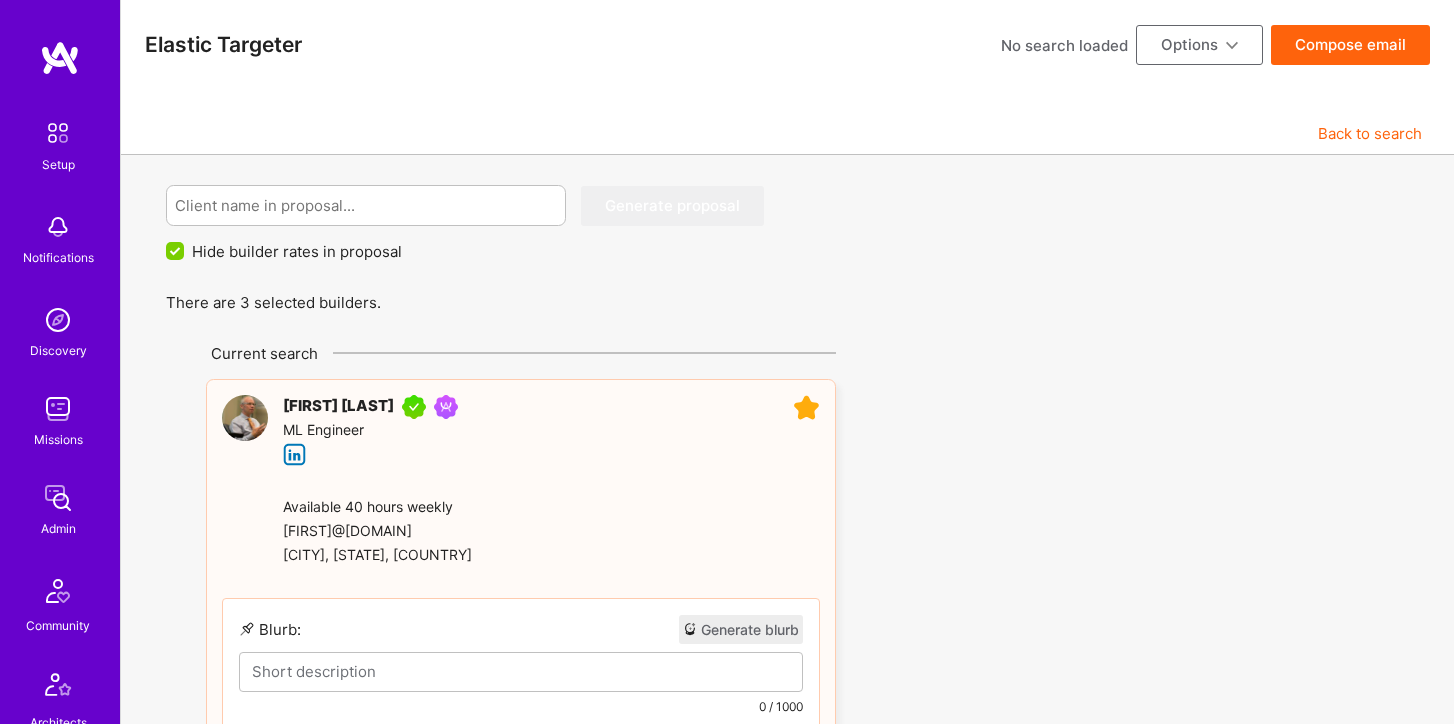 scroll, scrollTop: 51, scrollLeft: 0, axis: vertical 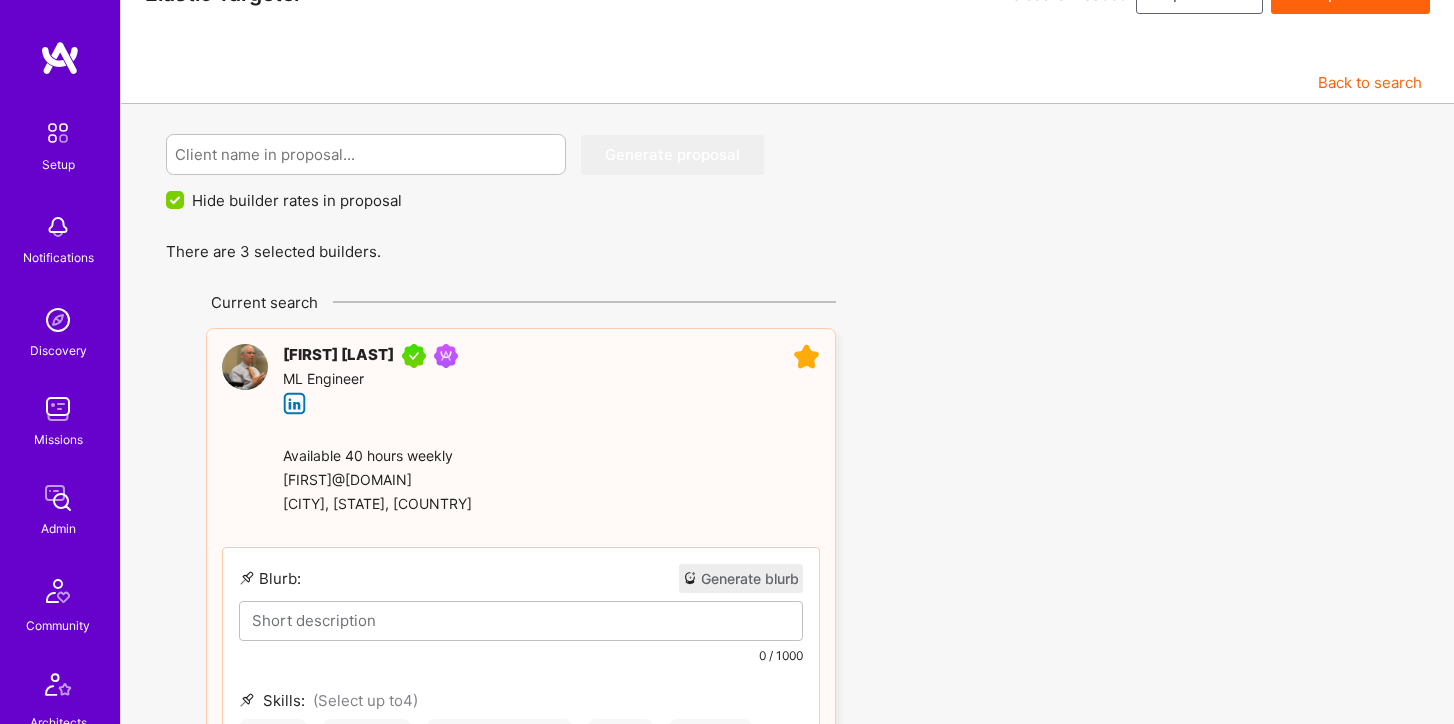 click at bounding box center [806, 357] 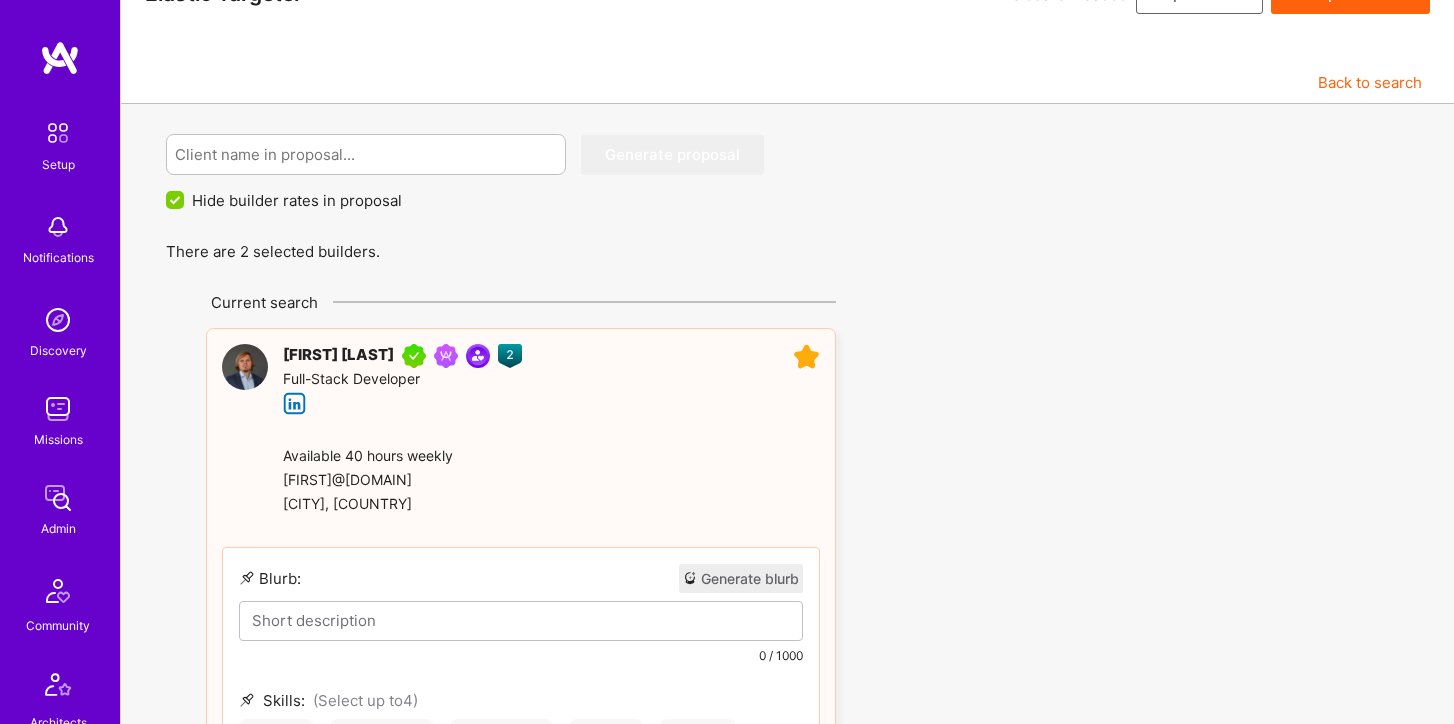 scroll, scrollTop: 99, scrollLeft: 0, axis: vertical 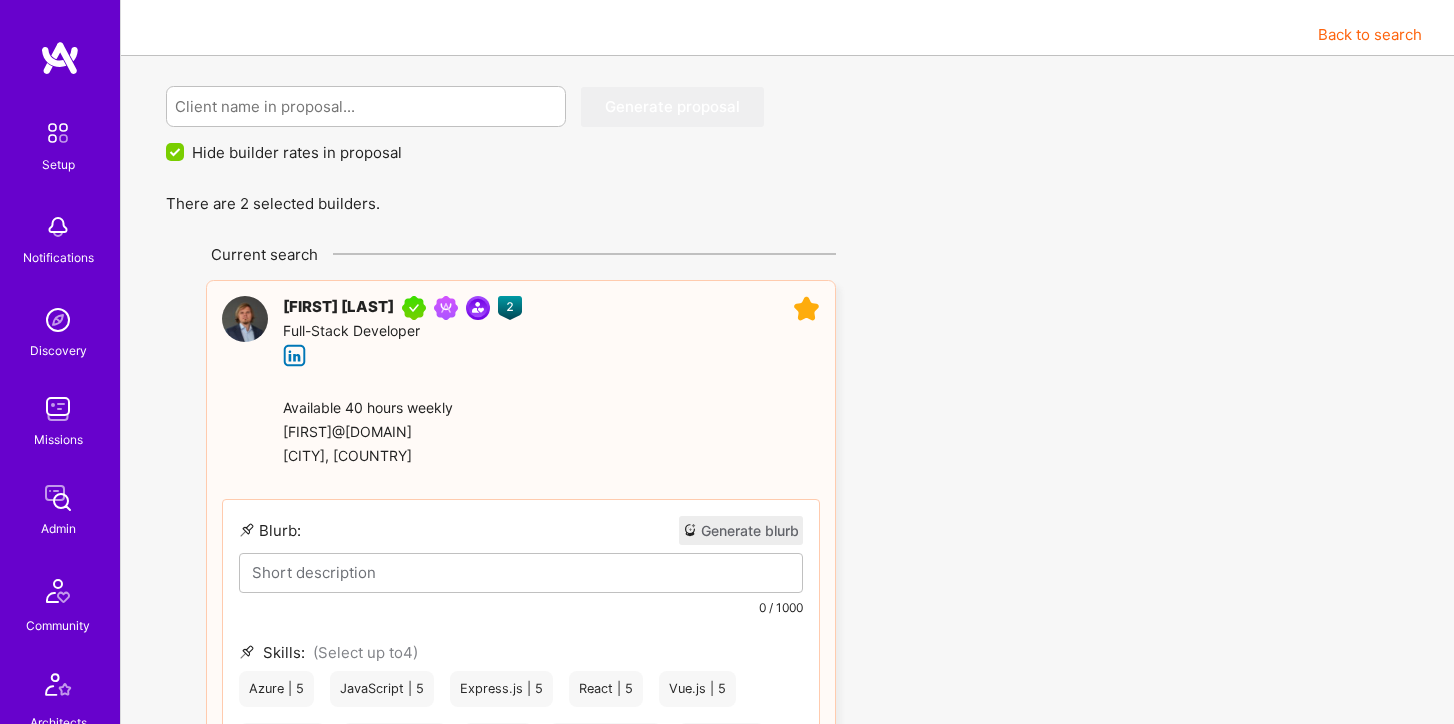 click at bounding box center [806, 309] 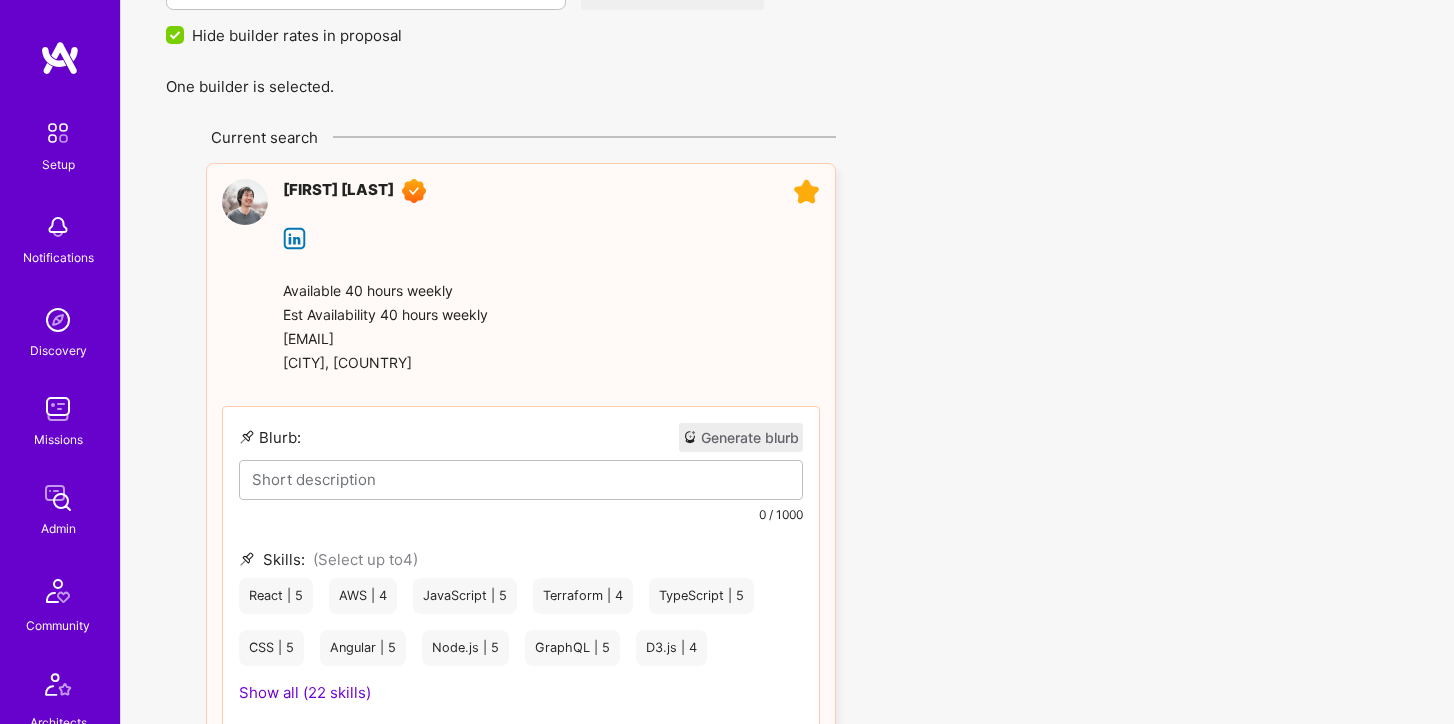 scroll, scrollTop: 0, scrollLeft: 0, axis: both 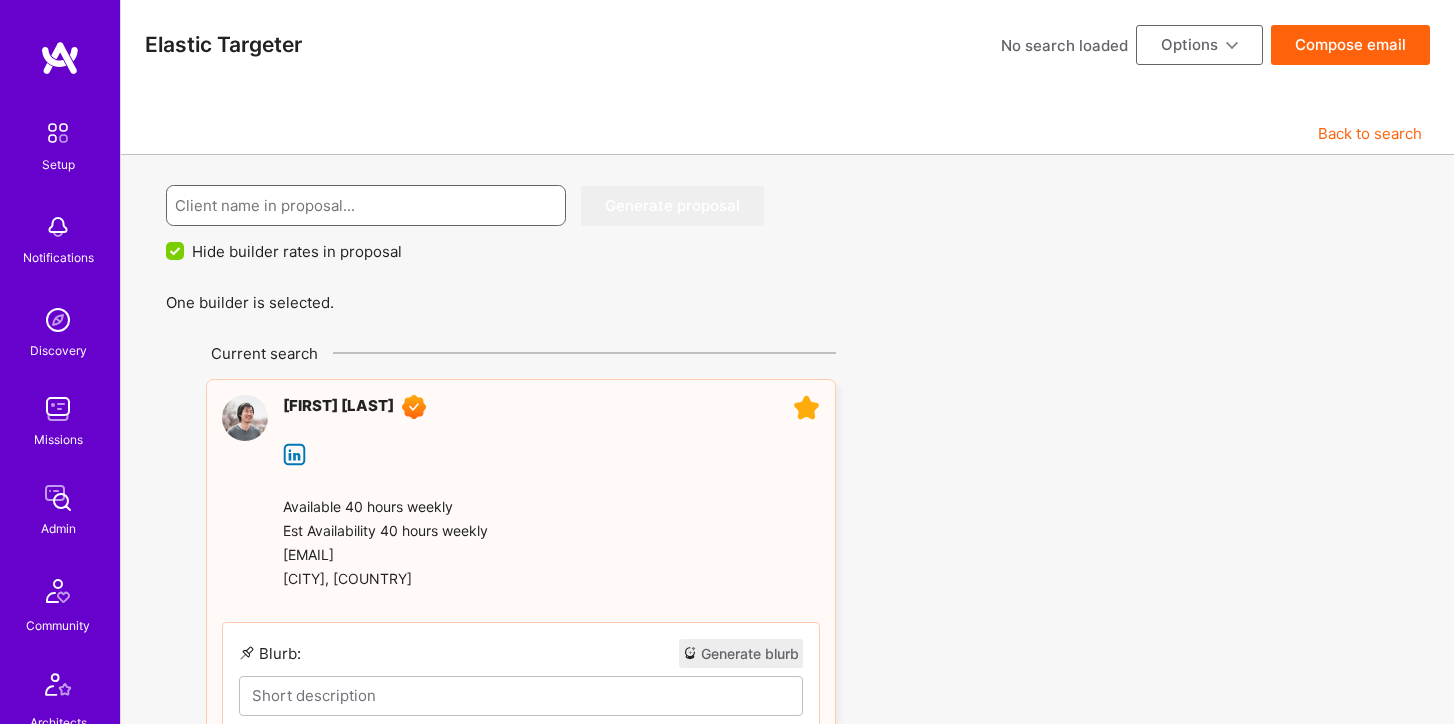 click at bounding box center [366, 205] 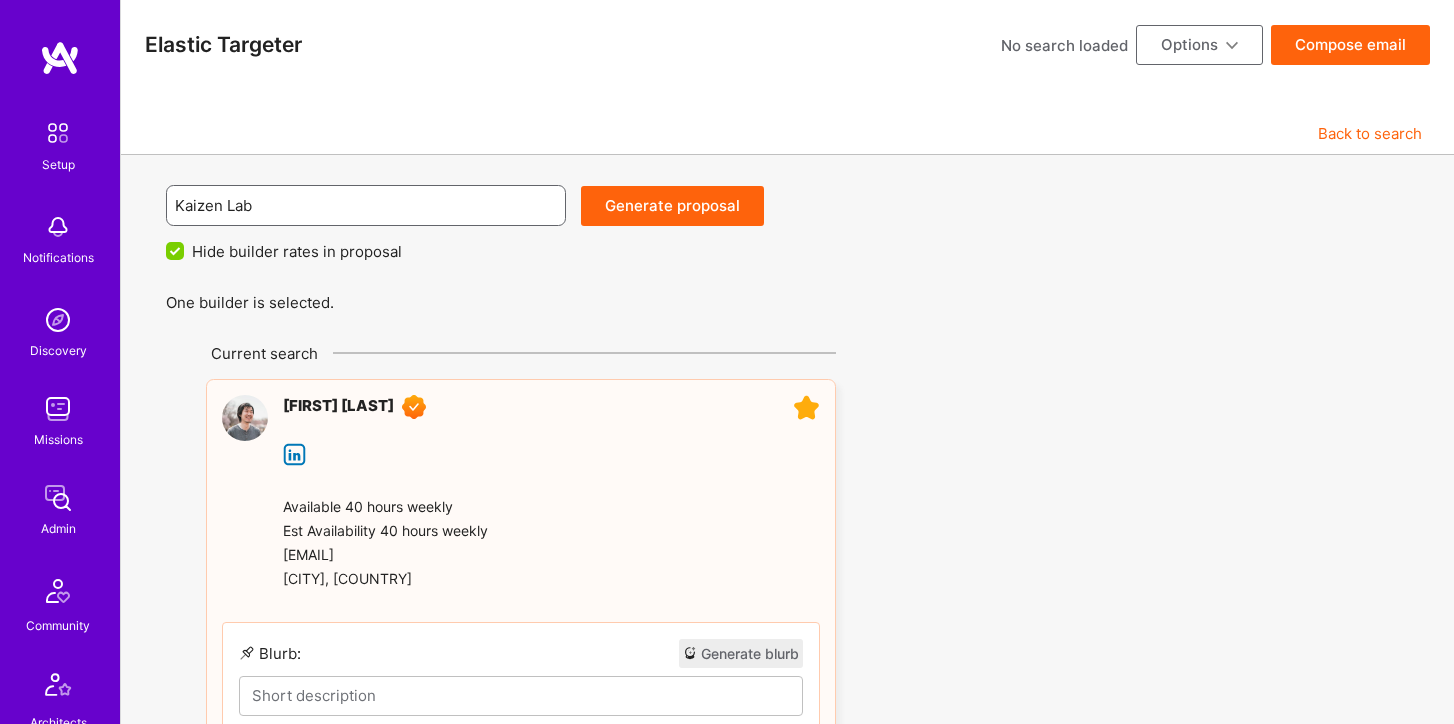 type on "Kaizen Lab" 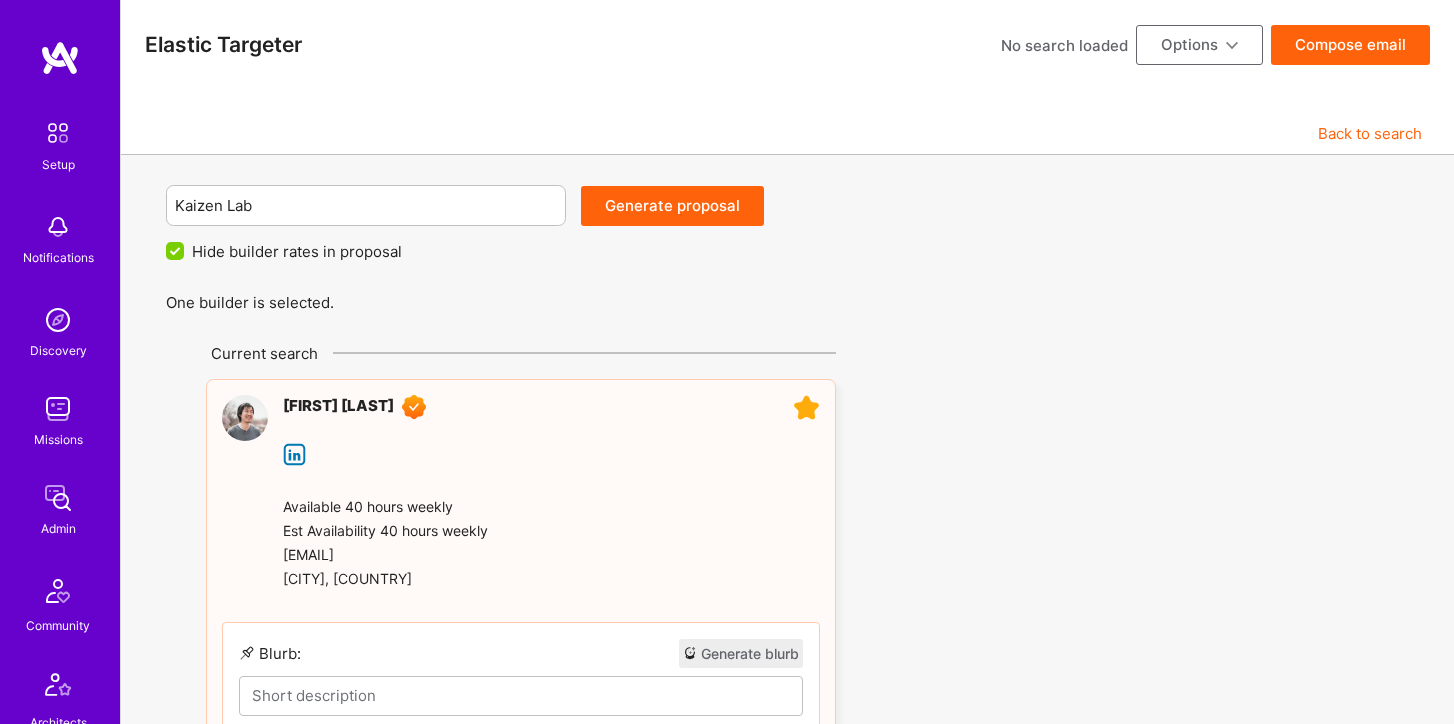 click on "Generate proposal" at bounding box center [672, 206] 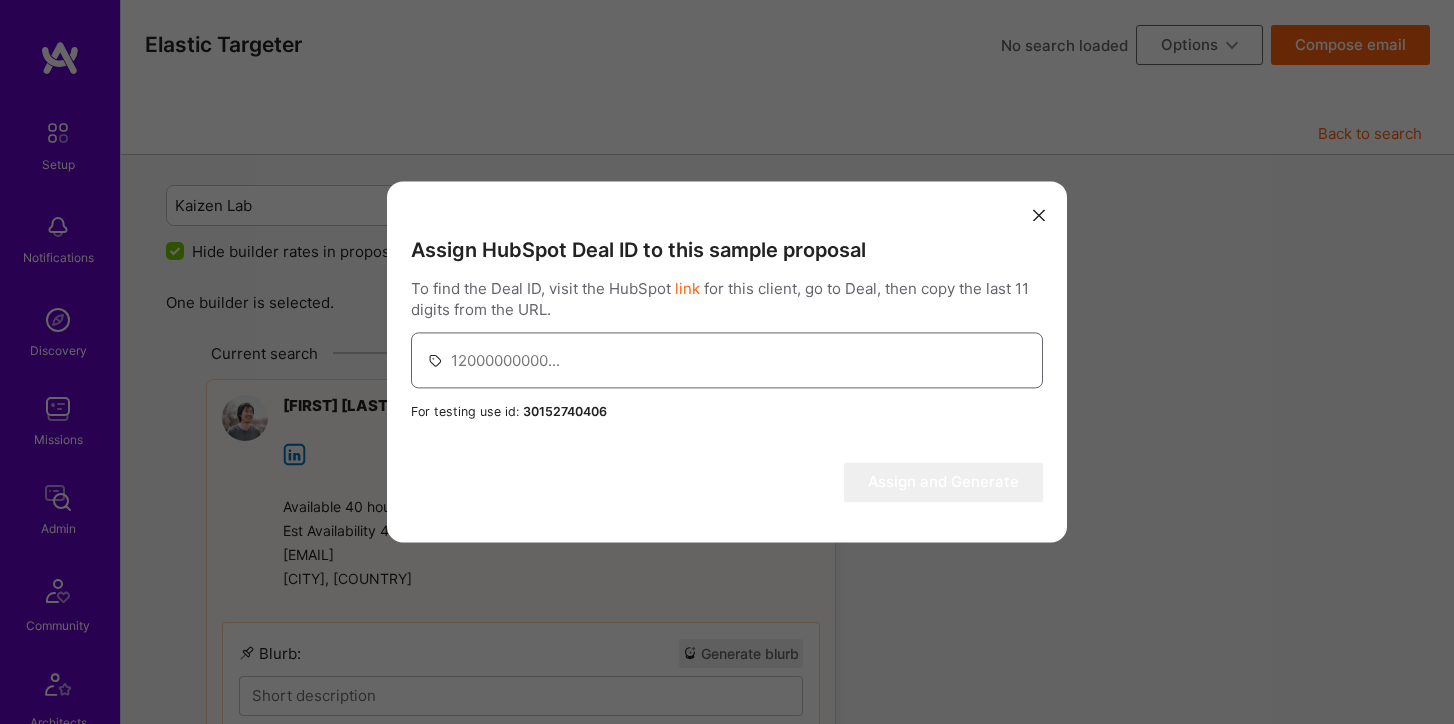click at bounding box center [739, 360] 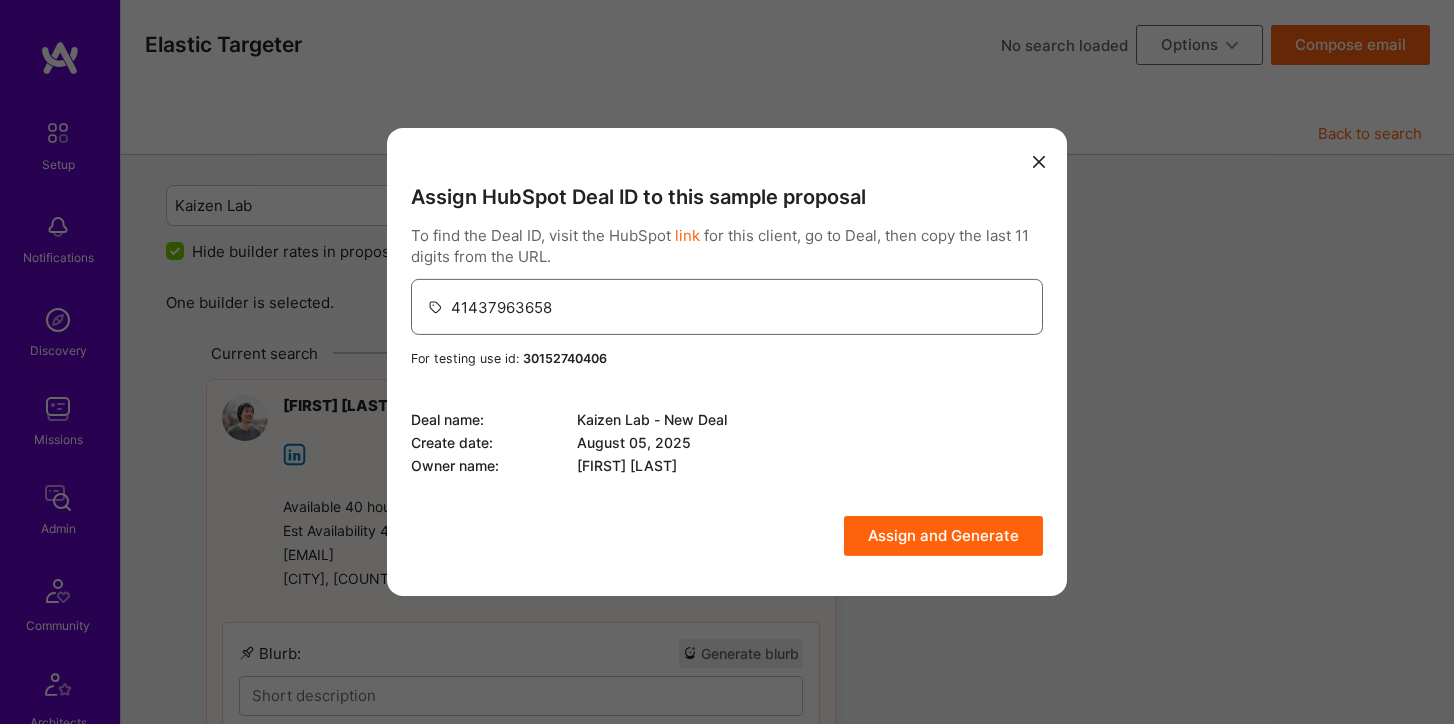 type on "41437963658" 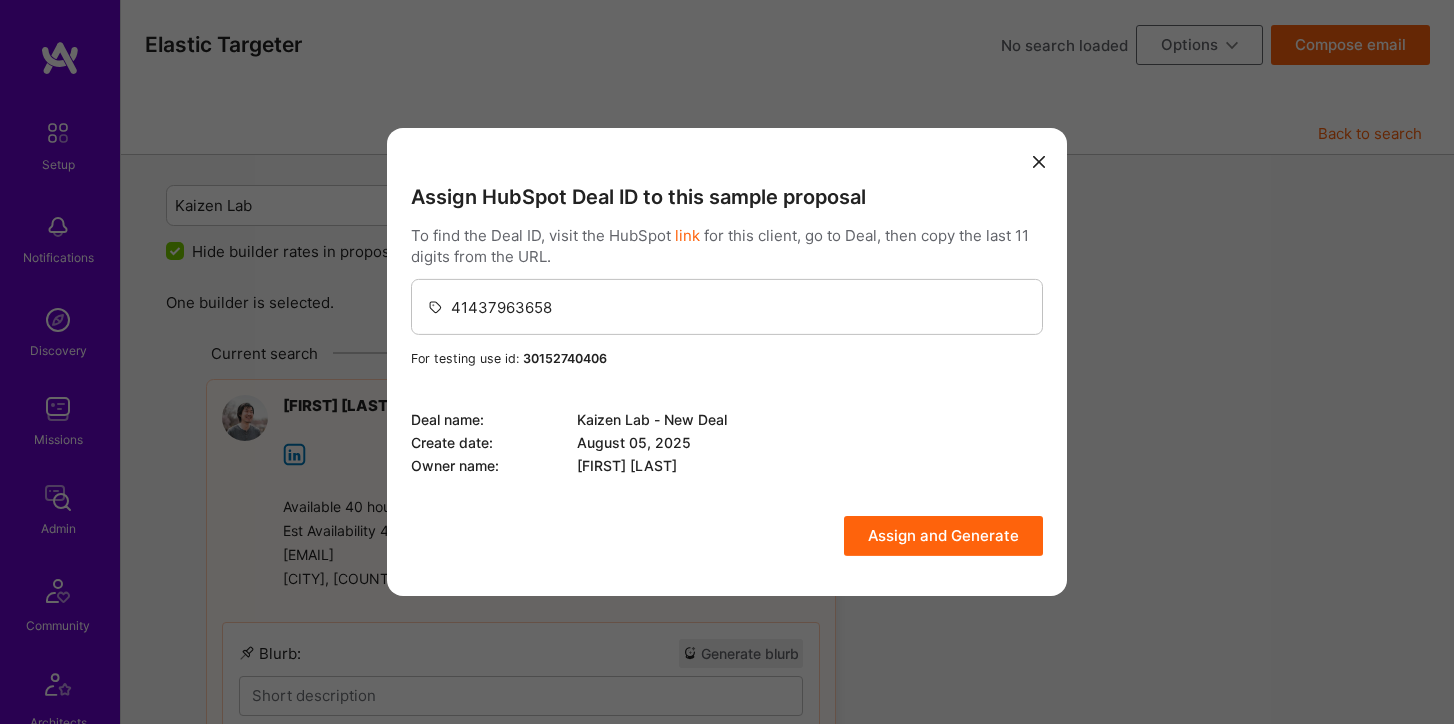 click on "Assign and Generate" at bounding box center (943, 536) 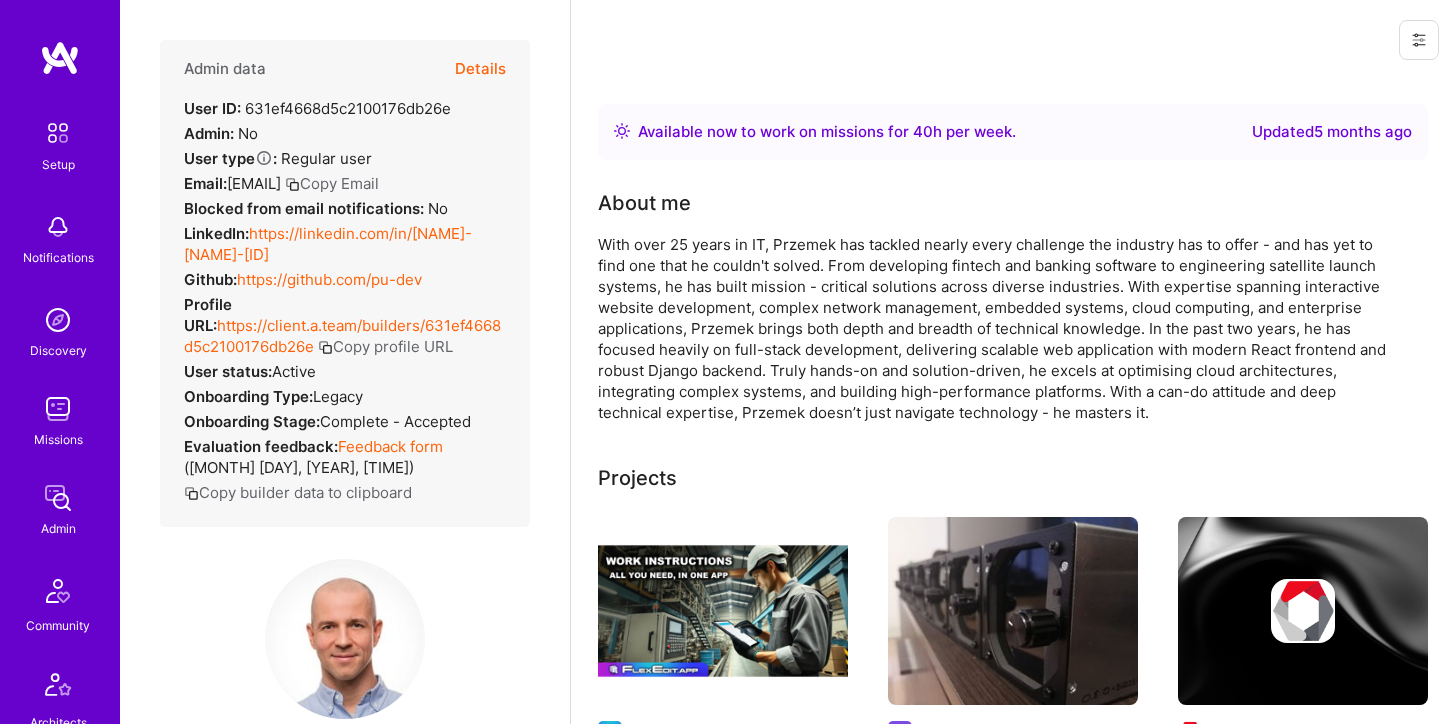 scroll, scrollTop: 0, scrollLeft: 0, axis: both 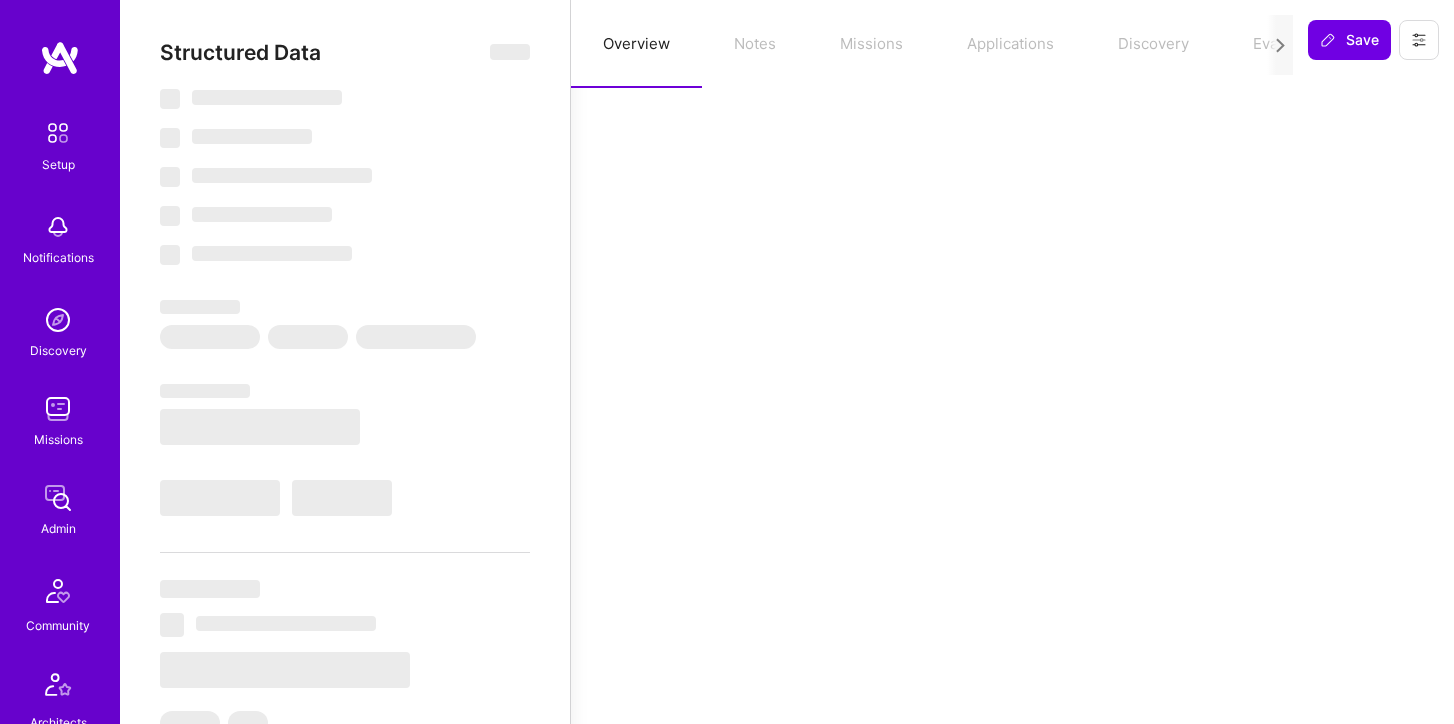 select on "Right Now" 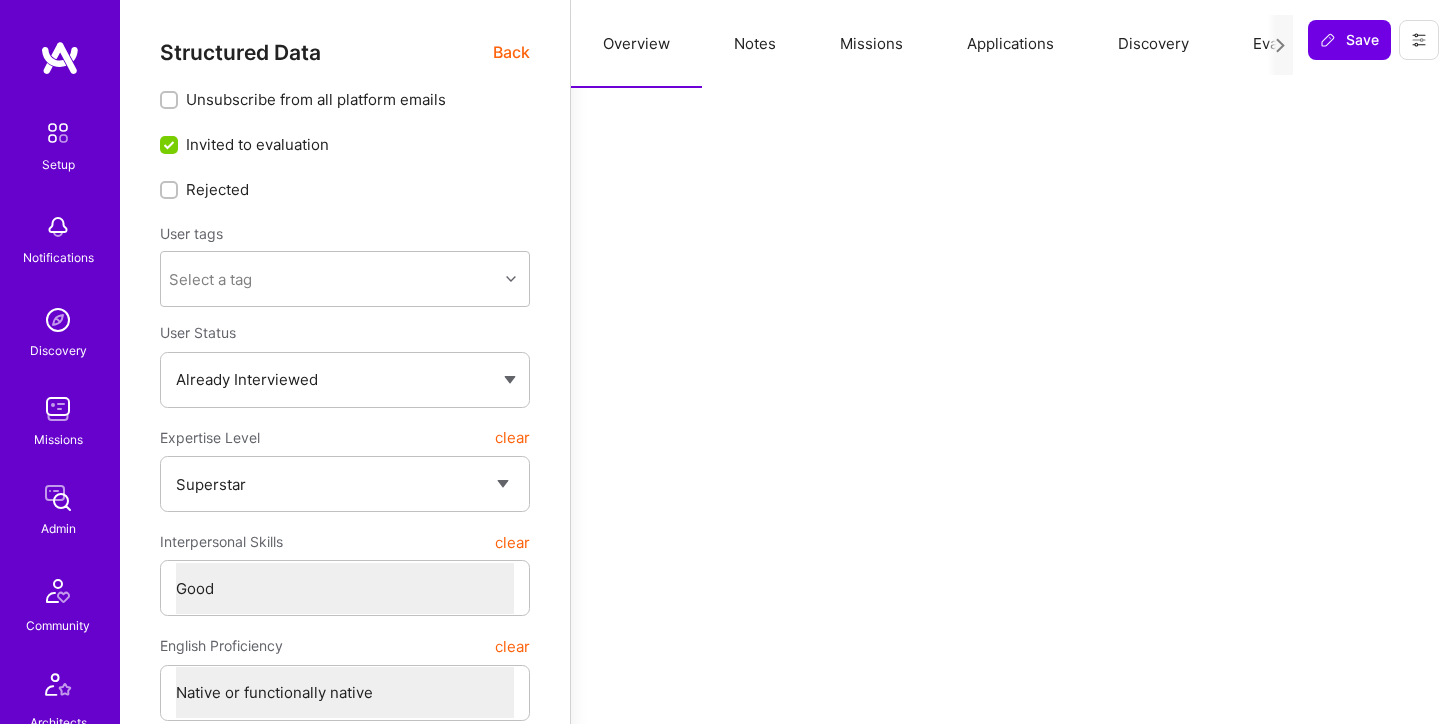 click on "Applications" at bounding box center (1010, 44) 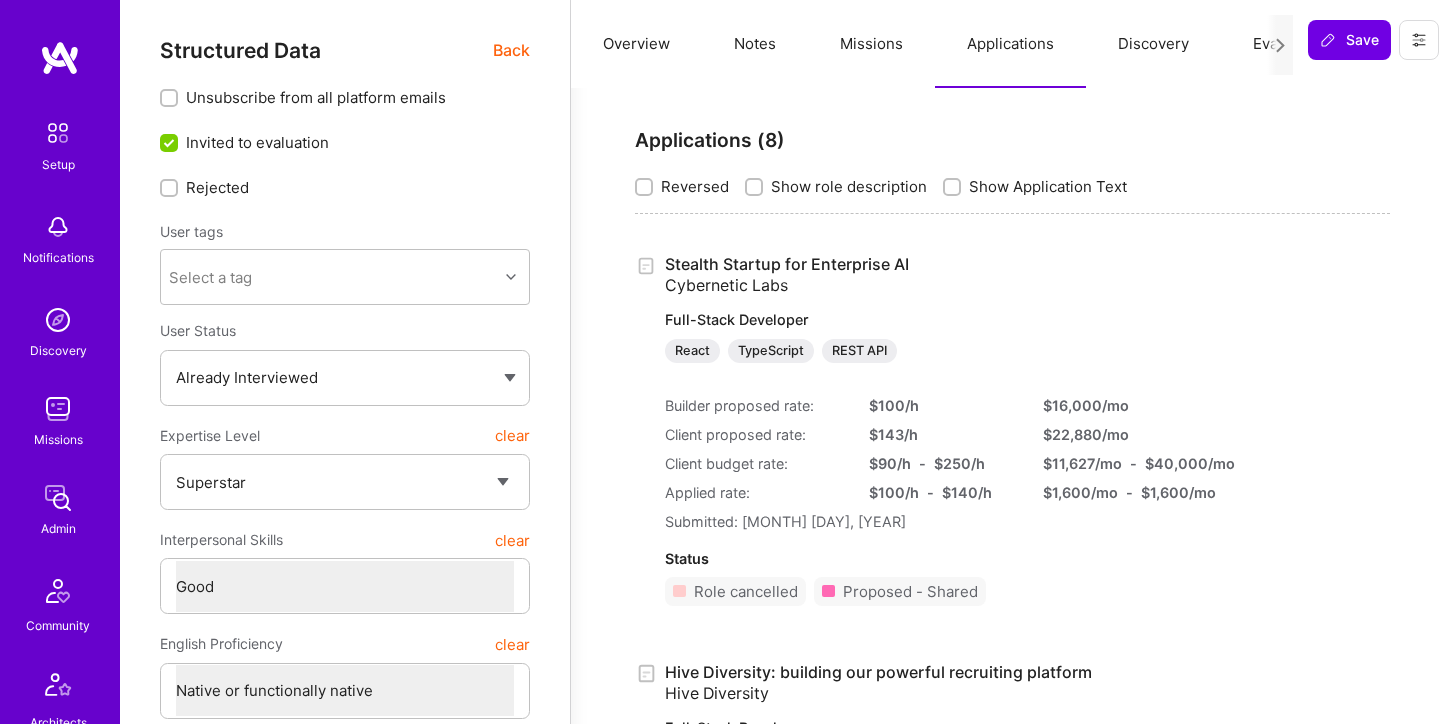 scroll, scrollTop: 0, scrollLeft: 0, axis: both 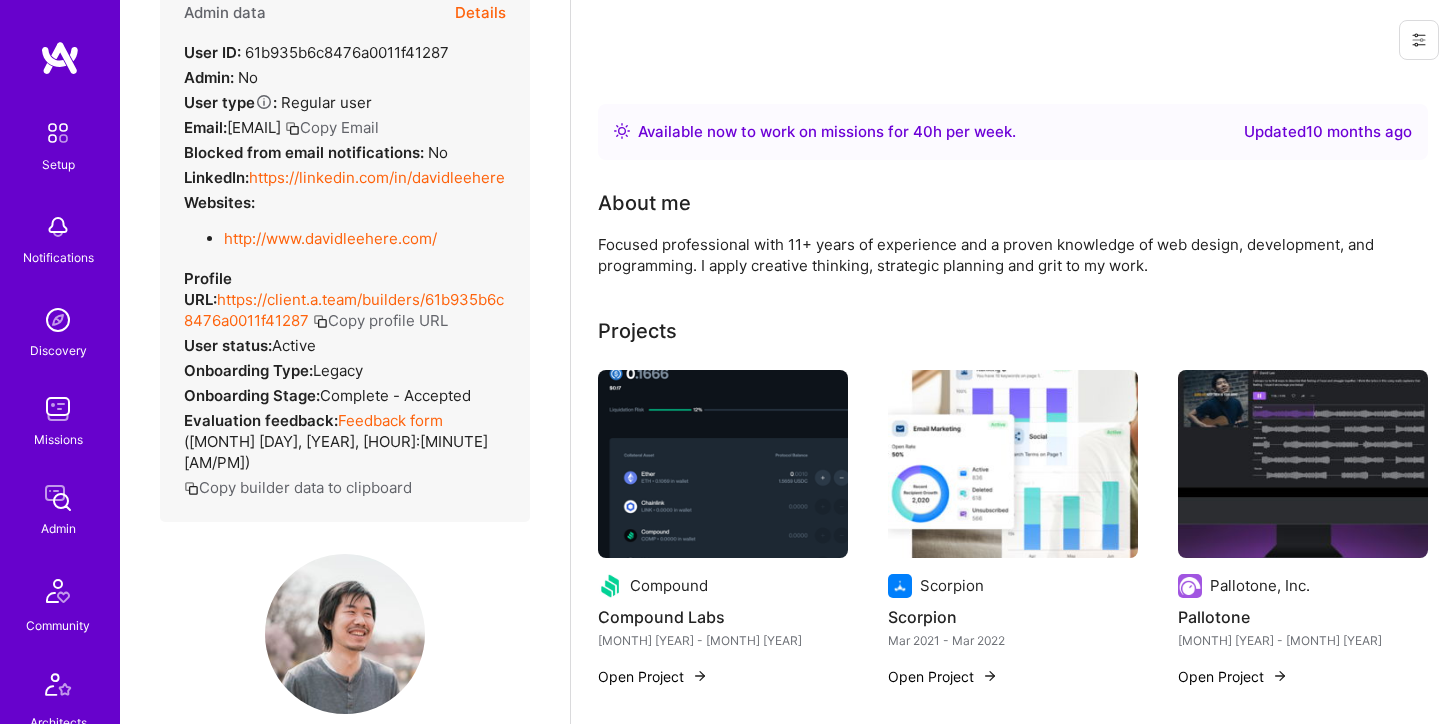 click on "http://www.davidleehere.com/" at bounding box center [330, 238] 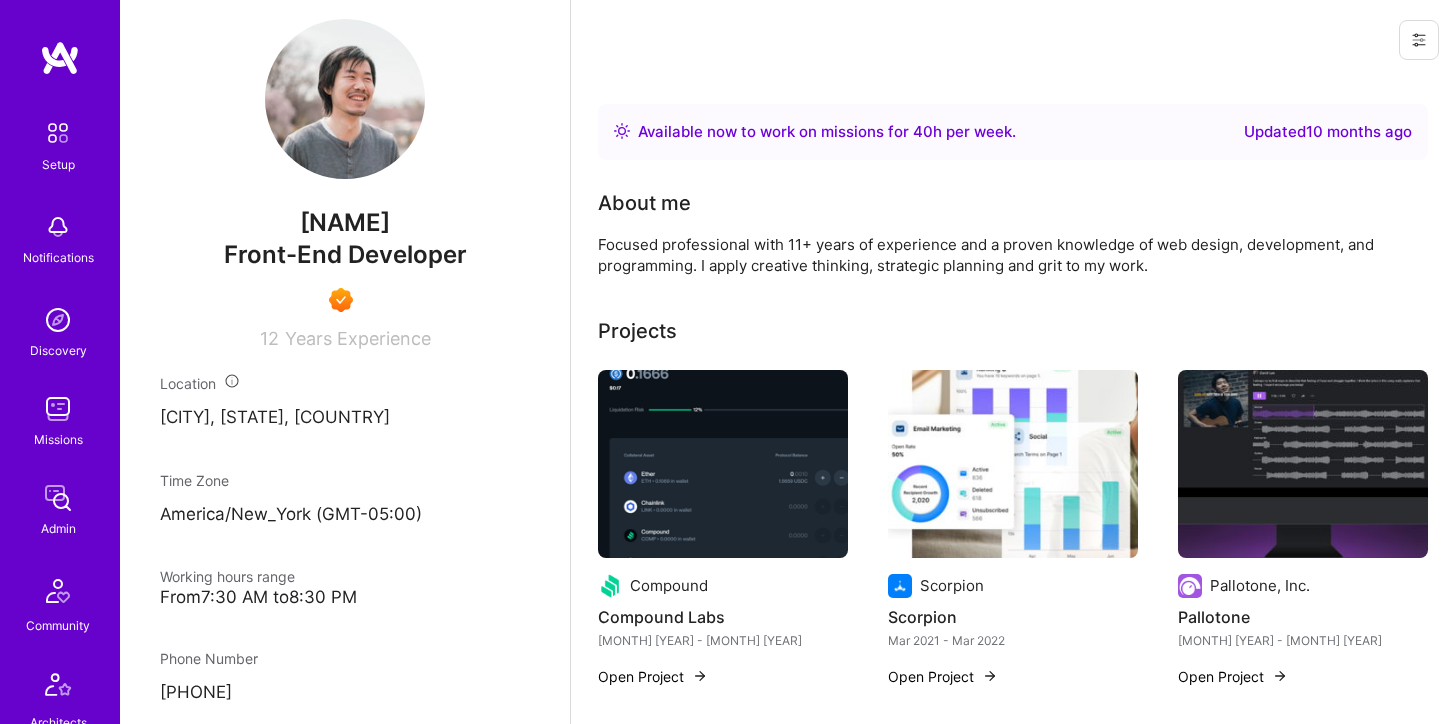 scroll, scrollTop: 597, scrollLeft: 0, axis: vertical 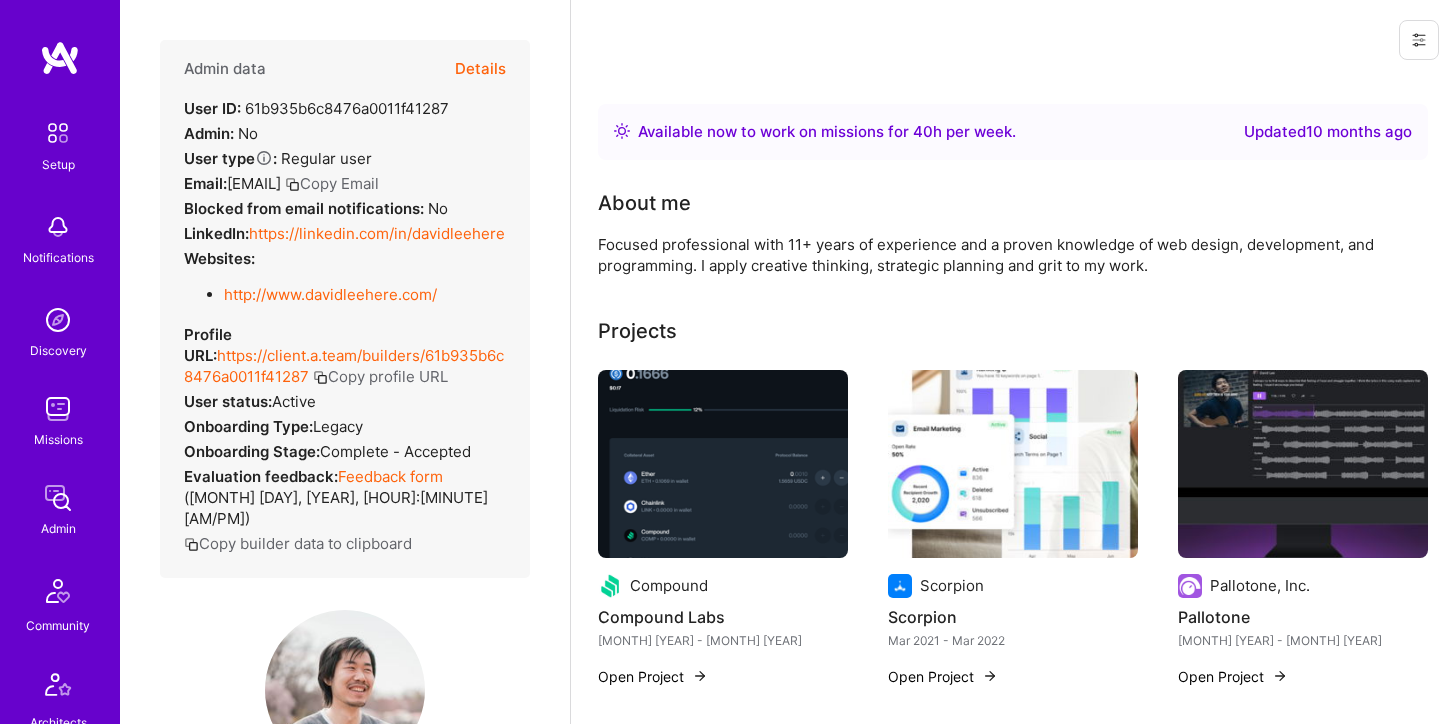 click on "Copy Email" at bounding box center [332, 183] 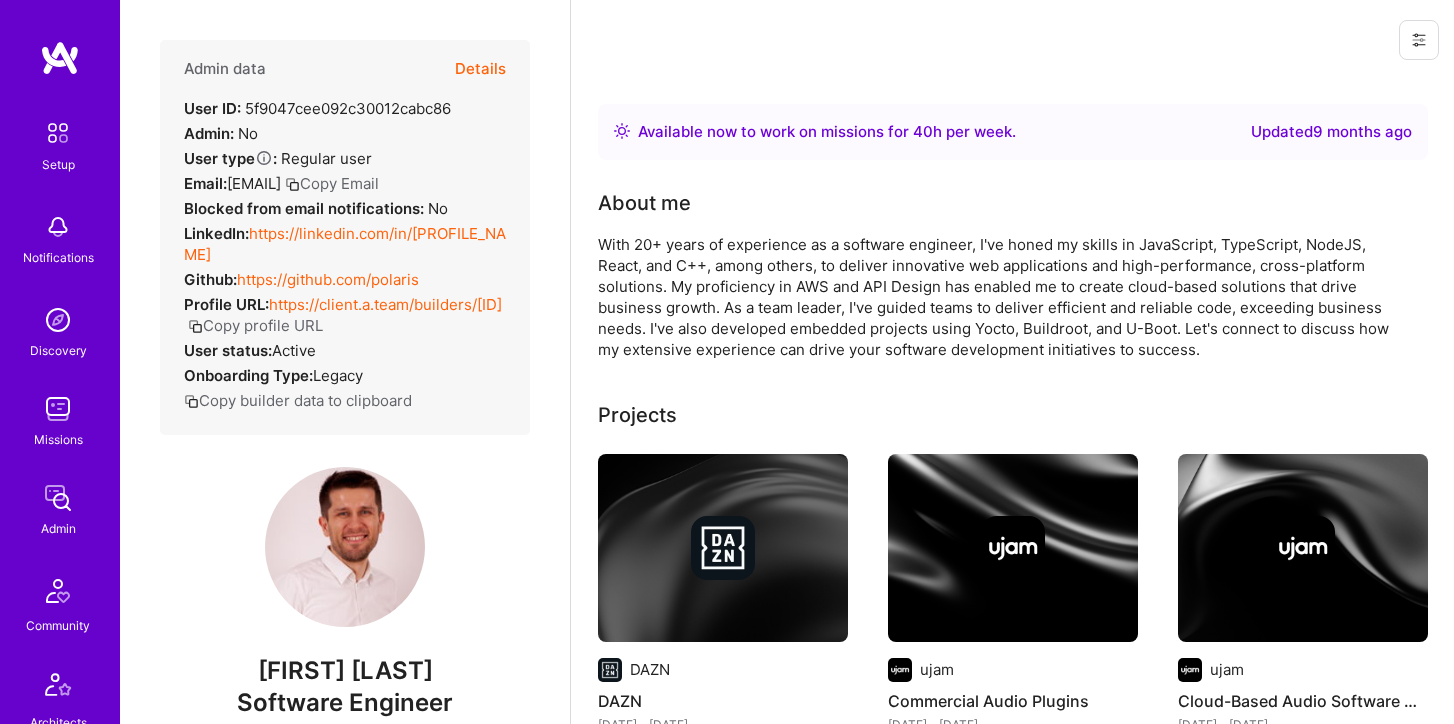 scroll, scrollTop: 0, scrollLeft: 0, axis: both 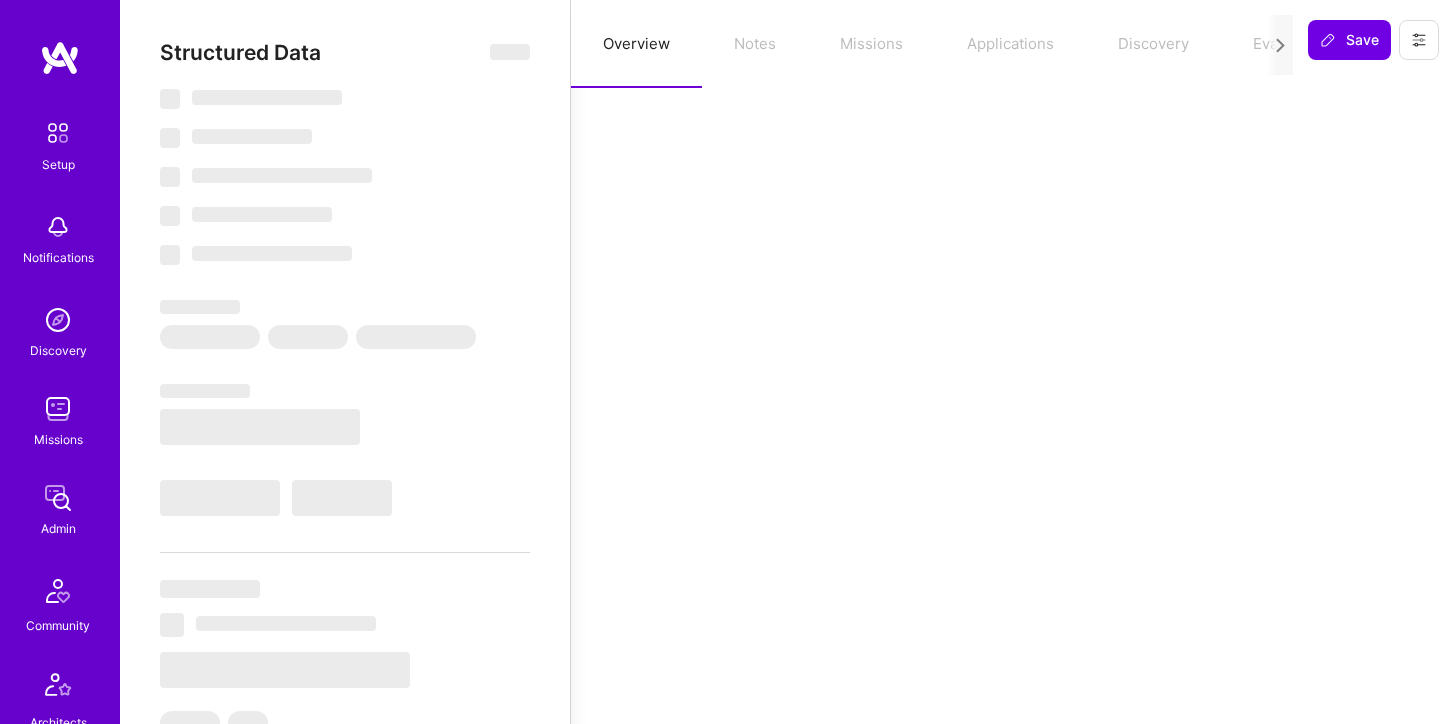 select on "Right Now" 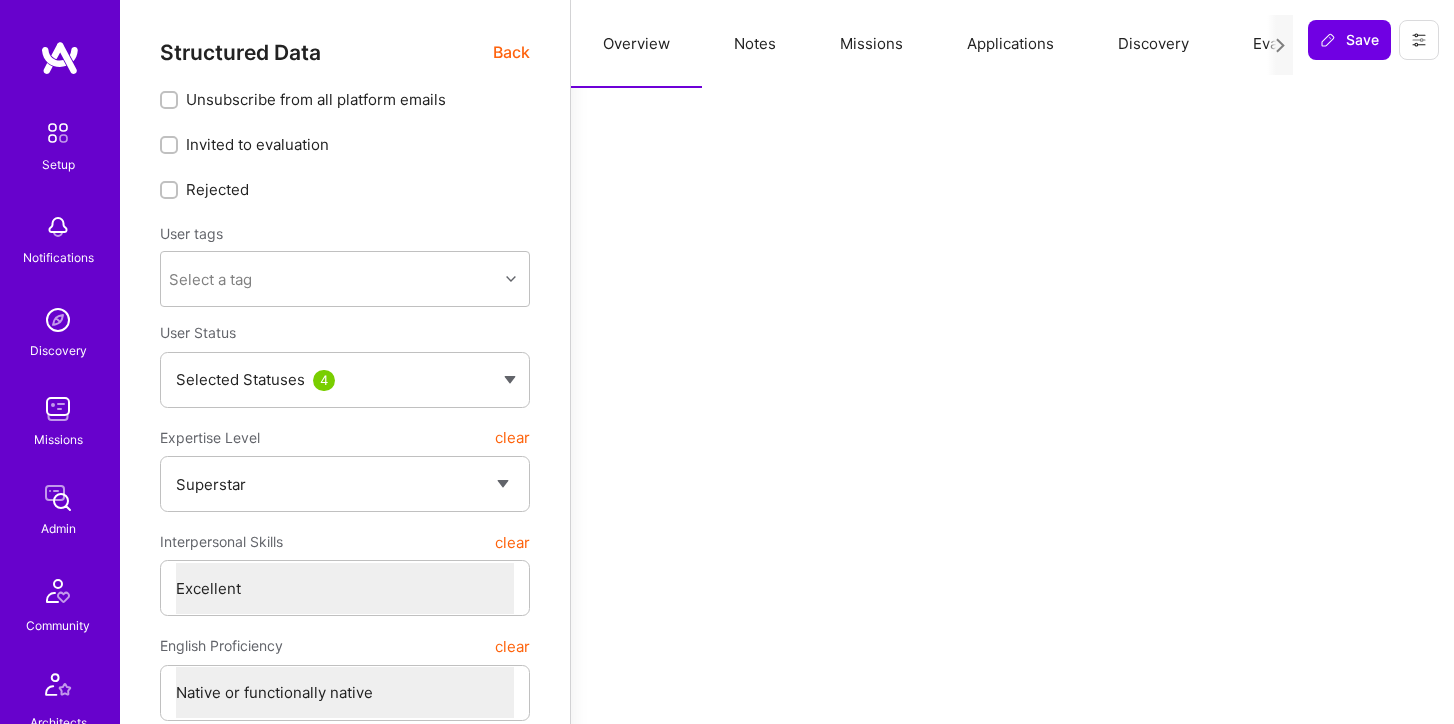 click on "Applications" at bounding box center [1010, 44] 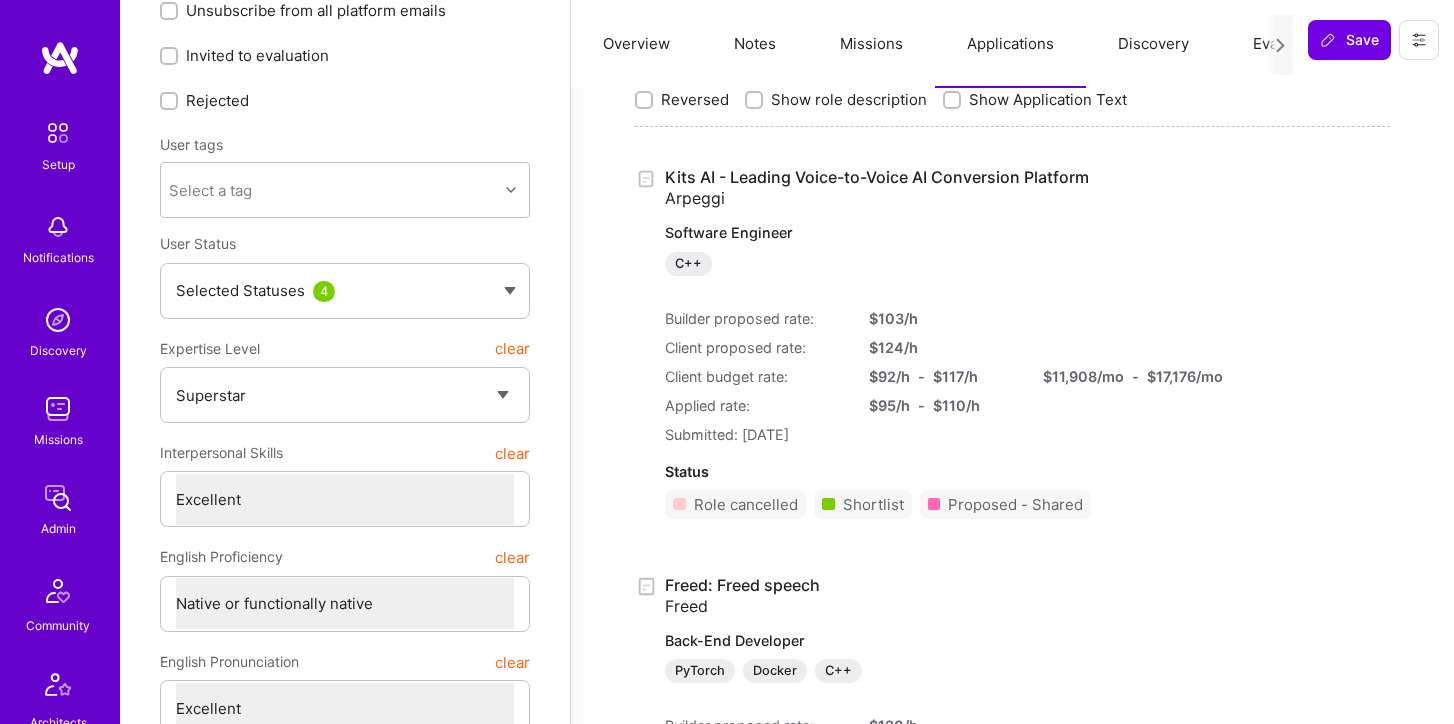 scroll, scrollTop: 0, scrollLeft: 0, axis: both 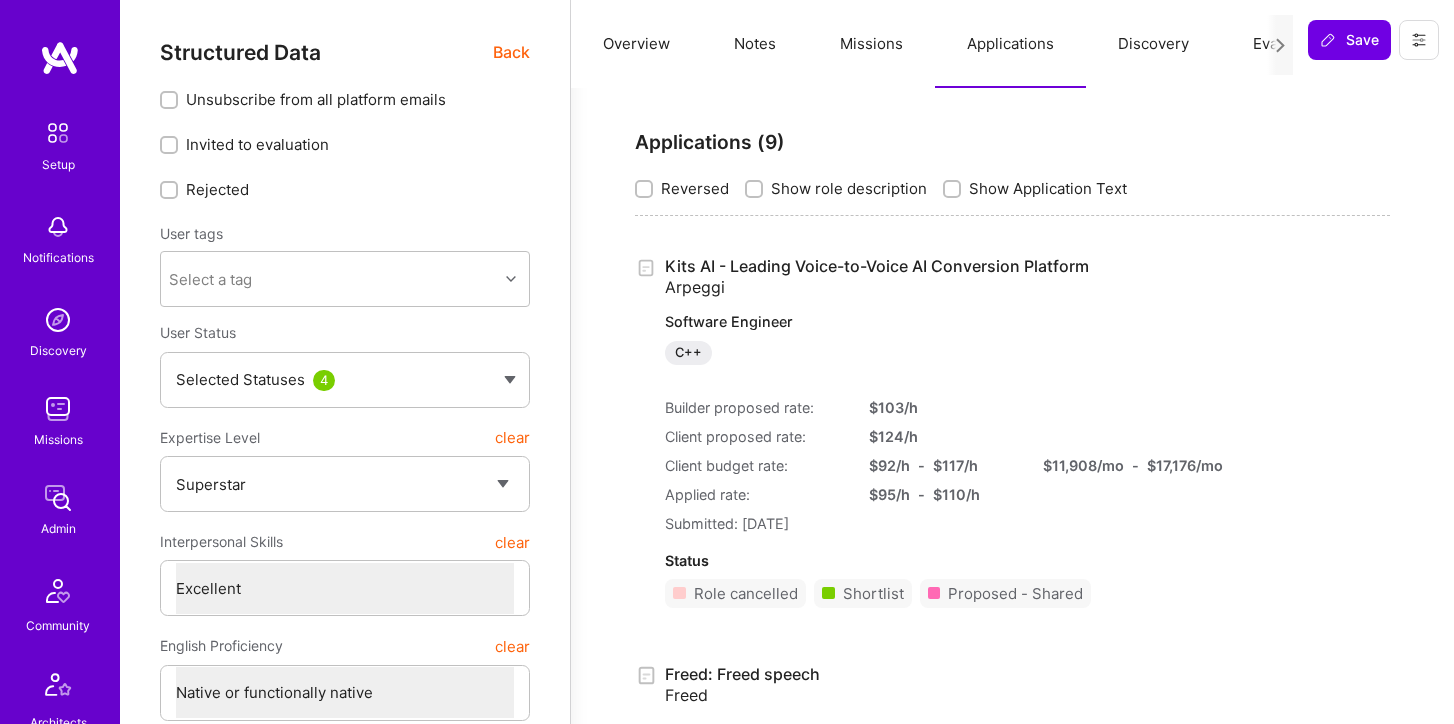 click on "Back" at bounding box center [511, 52] 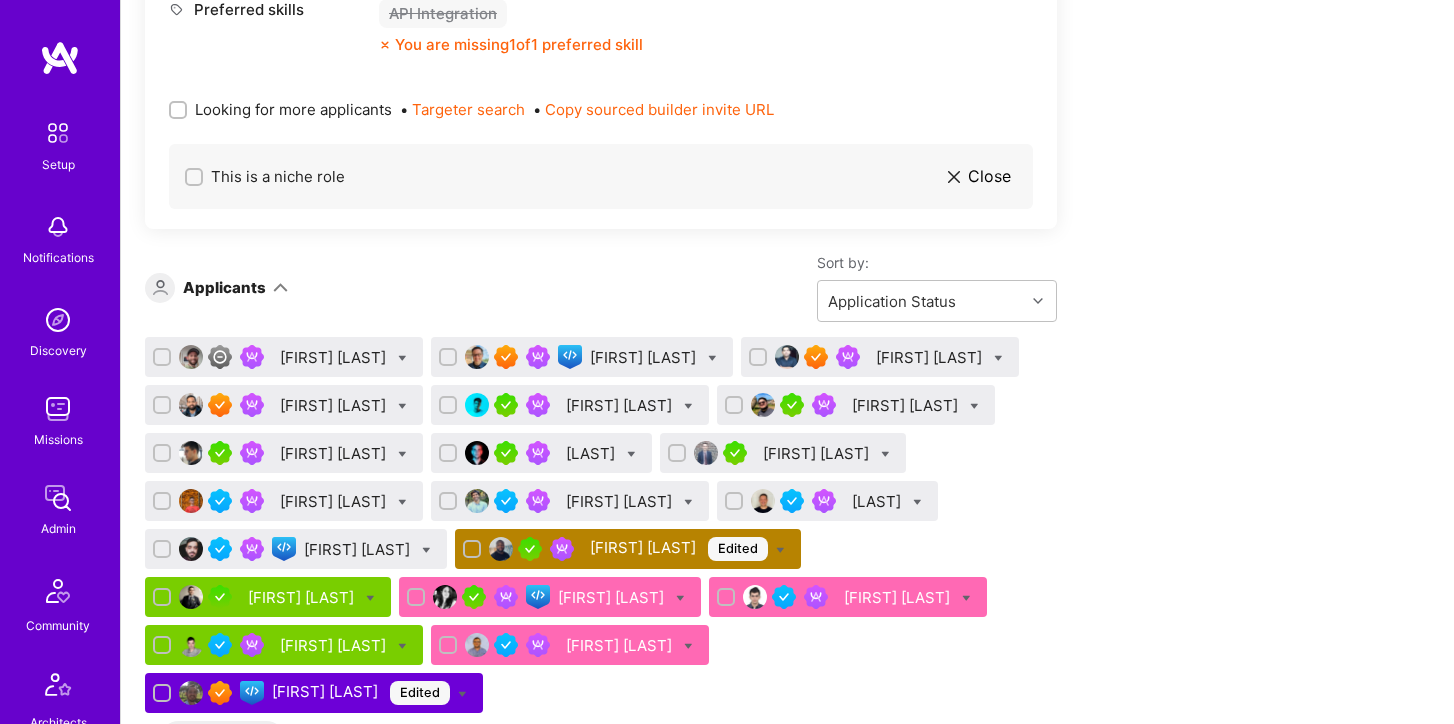 scroll, scrollTop: 1136, scrollLeft: 0, axis: vertical 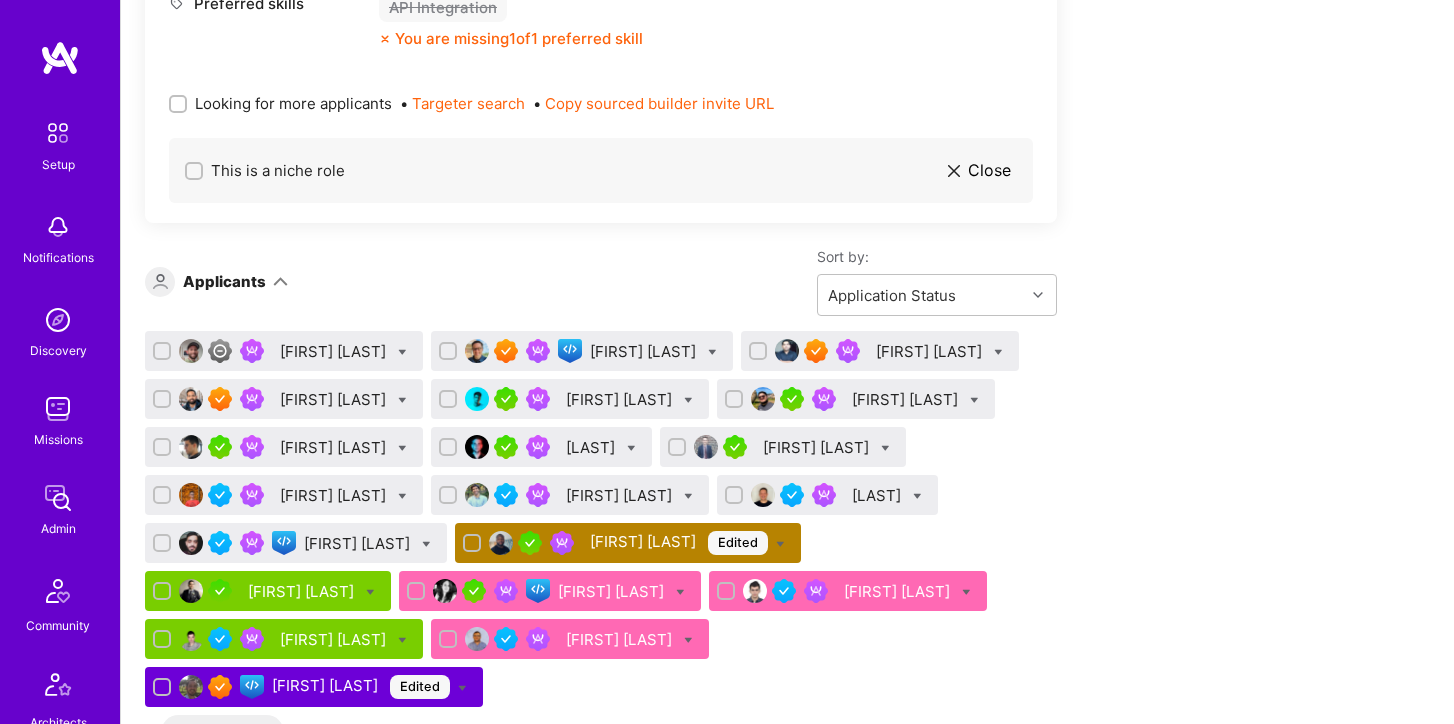 click on "[FIRST] [LAST]" at bounding box center (613, 591) 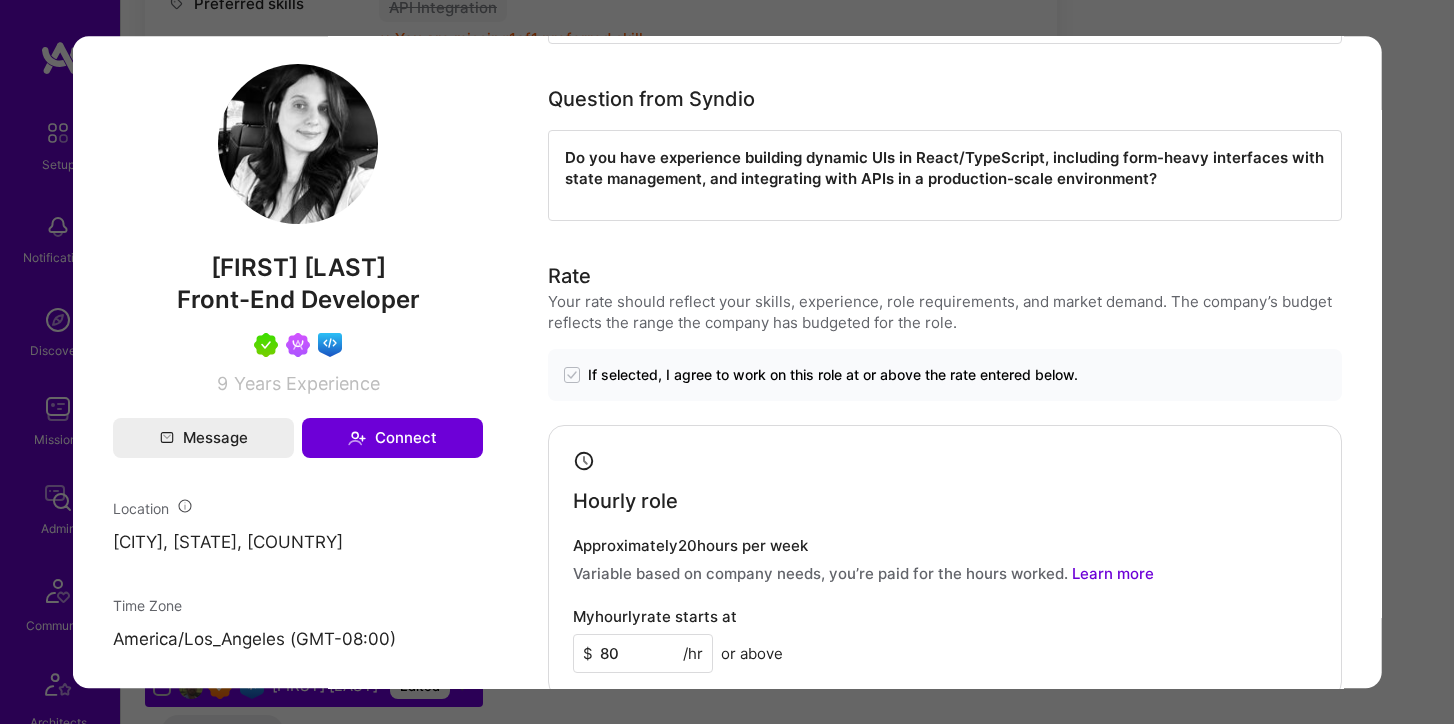 scroll, scrollTop: 1418, scrollLeft: 0, axis: vertical 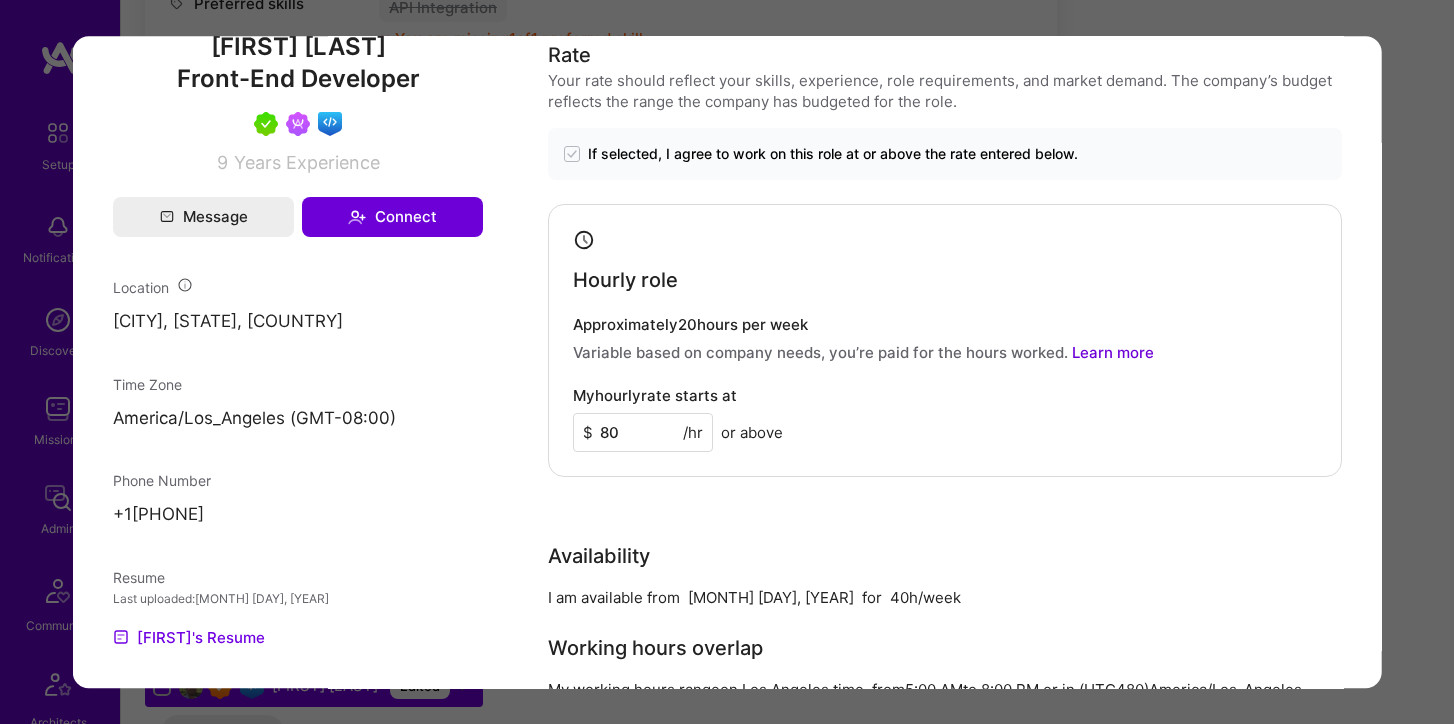 click on "Admin data Details User ID:   6499001f4e41b0cb289a59cd Admin:   No User type  Regular user or Company user  :   Regular user Email:  [EMAIL]  Copy Email Blocked from email notifications:   No LinkedIn:  https://linkedin.com/in/[LINKEDIN] Profile URL:  https://client.a.team/builders/6499001f4e41b0cb289a59cd  Copy profile URL User status:  Active Onboarding Type:  legacy Evaluation feedback:  Feedback form   ( [DATE] ) Submitted at:  [DATE] Updated at:  [DATE] Calculated status Proposed - Not shared Status 2 Shortlist Proposed - Shared Re-assign application to another role Update  Copy builder data to clipboard  Copy application and builder data to clipboard [FIRST] [LAST] Front-End Developer Front-end guild Members of Front-end guild. 9 Years Experience Message Connect Location
[CITY], [STATE], [COUNTRY] Time Zone America/Los_Angeles (GMT-08:00 ) Phone Number +1[PHONE] Resume Last uploaded:  [DATE] [FIRST]'s Resume Additional Roles" at bounding box center [298, 1361] 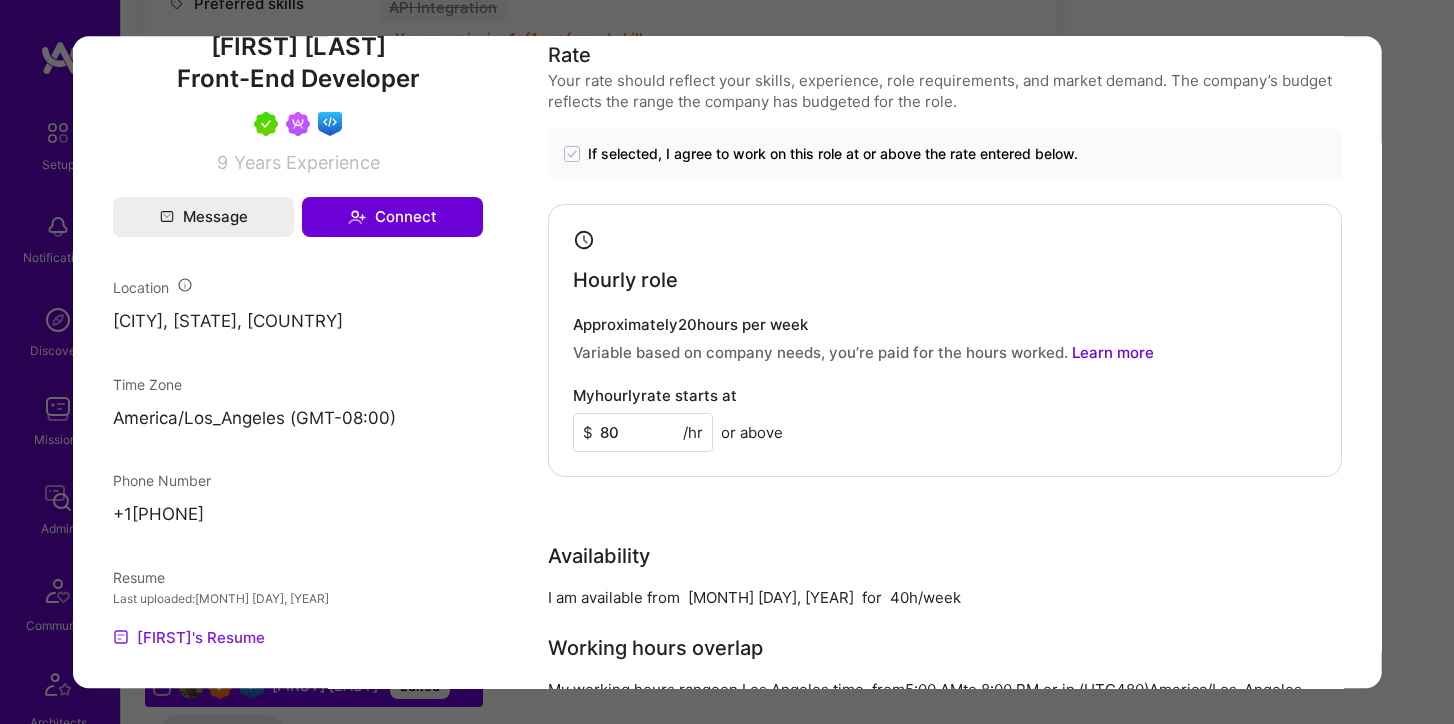 click on "[FIRST]'s Resume" at bounding box center [189, 638] 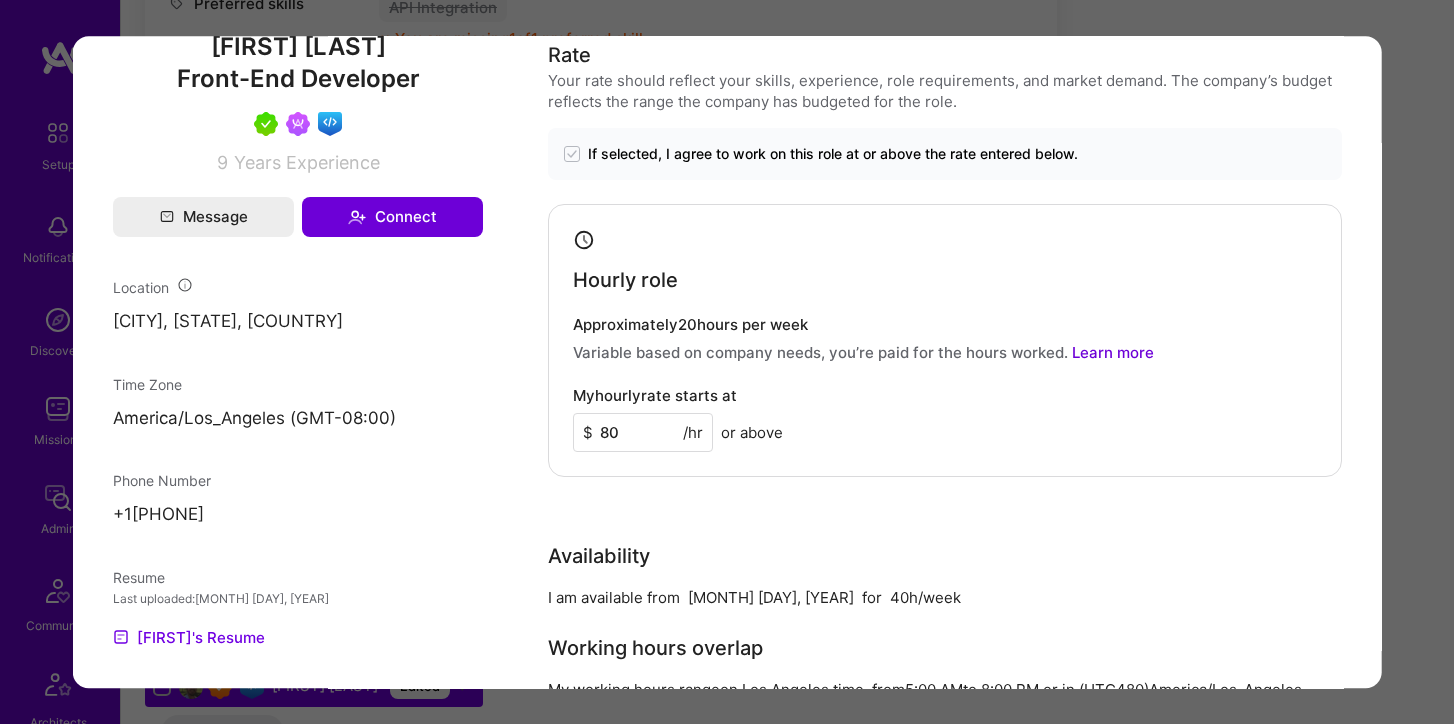click on "Application  16  of  20 Evaluation scores Expertise level Very good Interpersonal skills Excellent English proficiency Native or functionally native English pronunciation Excellent Builder flags Currently proposed Admin data Details User ID:   6499001f4e41b0cb289a59cd Admin:   No User type  Regular user or Company user  :   Regular user Email:  [EMAIL]  Copy Email Blocked from email notifications:   No LinkedIn:  https://linkedin.com/in/[LINKEDIN] Profile URL:  https://client.a.team/builders/6499001f4e41b0cb289a59cd  Copy profile URL User status:  Active Onboarding Type:  legacy Evaluation feedback:  Feedback form   ( [DATE] ) Submitted at:  [DATE] Updated at:  [DATE] Calculated status Proposed - Not shared Status 2 Shortlist Proposed - Shared Re-assign application to another role Update  Copy builder data to clipboard  Copy application and builder data to clipboard [FIRST] [LAST] Front-End Developer Front-end guild Members of Front-end guild. 9" at bounding box center (727, 362) 